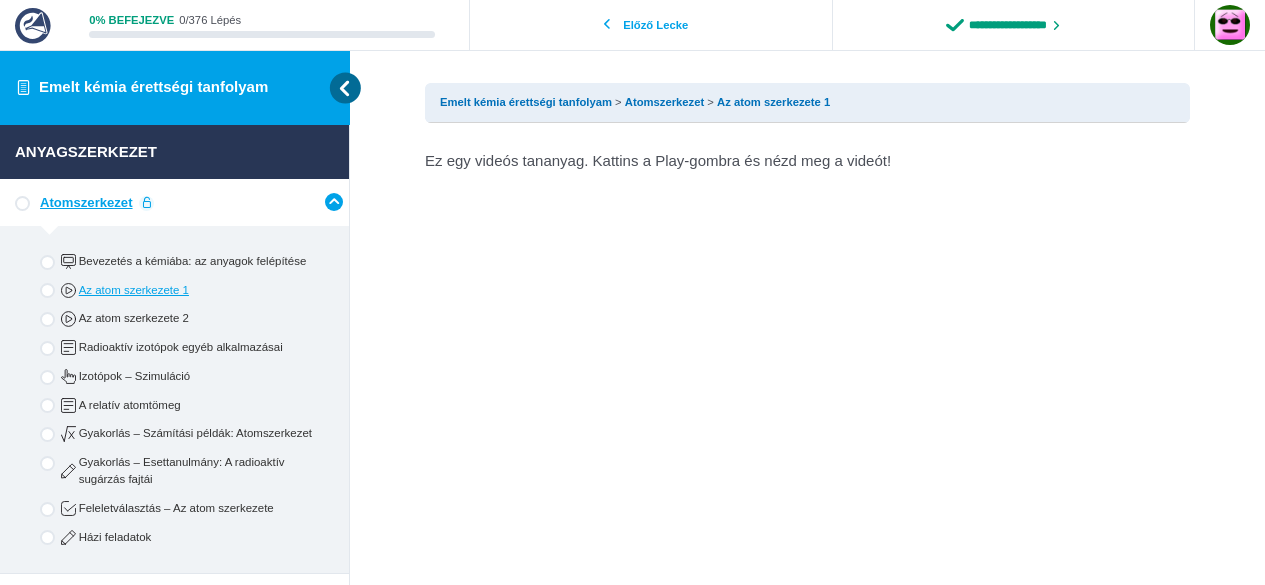 scroll, scrollTop: 0, scrollLeft: 0, axis: both 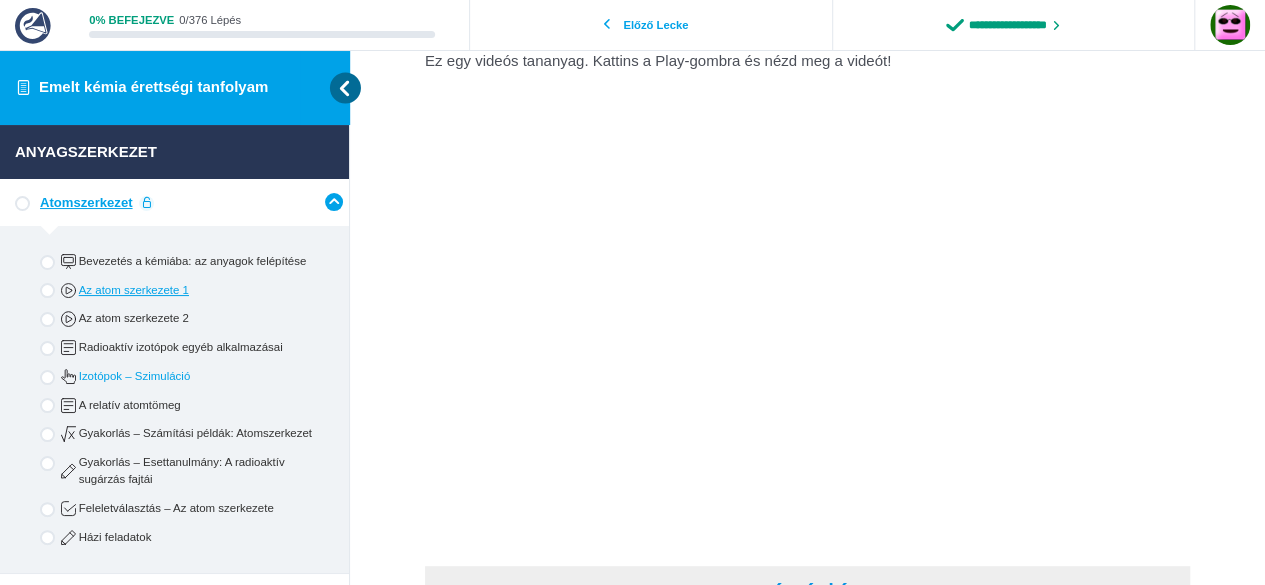 click on "Izotópok – Szimuláció" at bounding box center (191, 376) 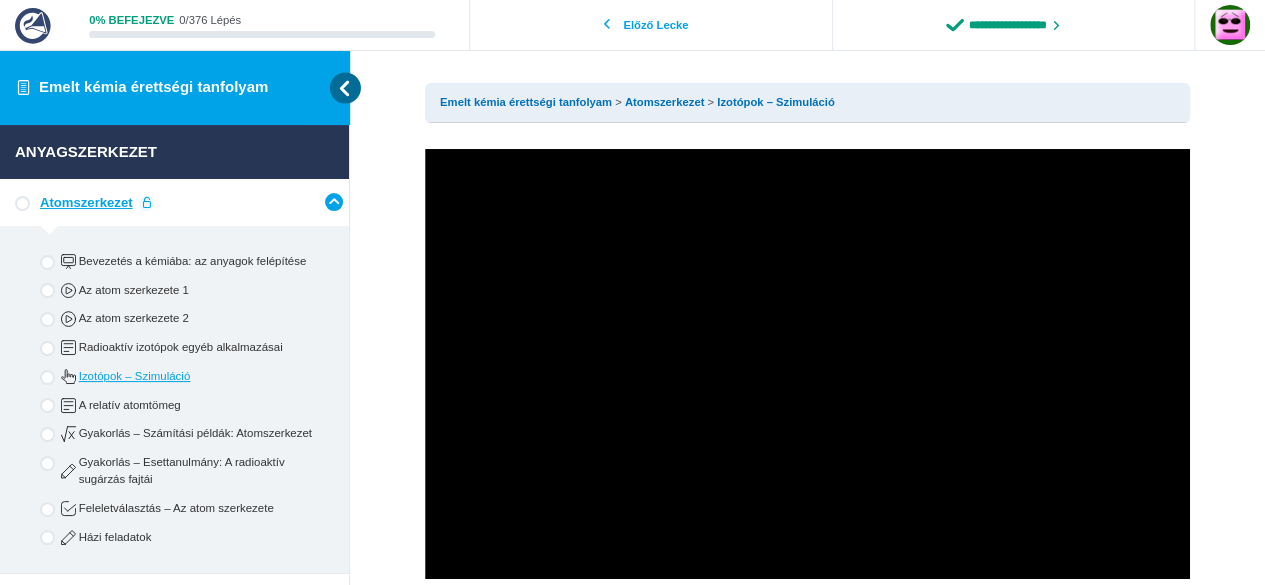 scroll, scrollTop: 0, scrollLeft: 0, axis: both 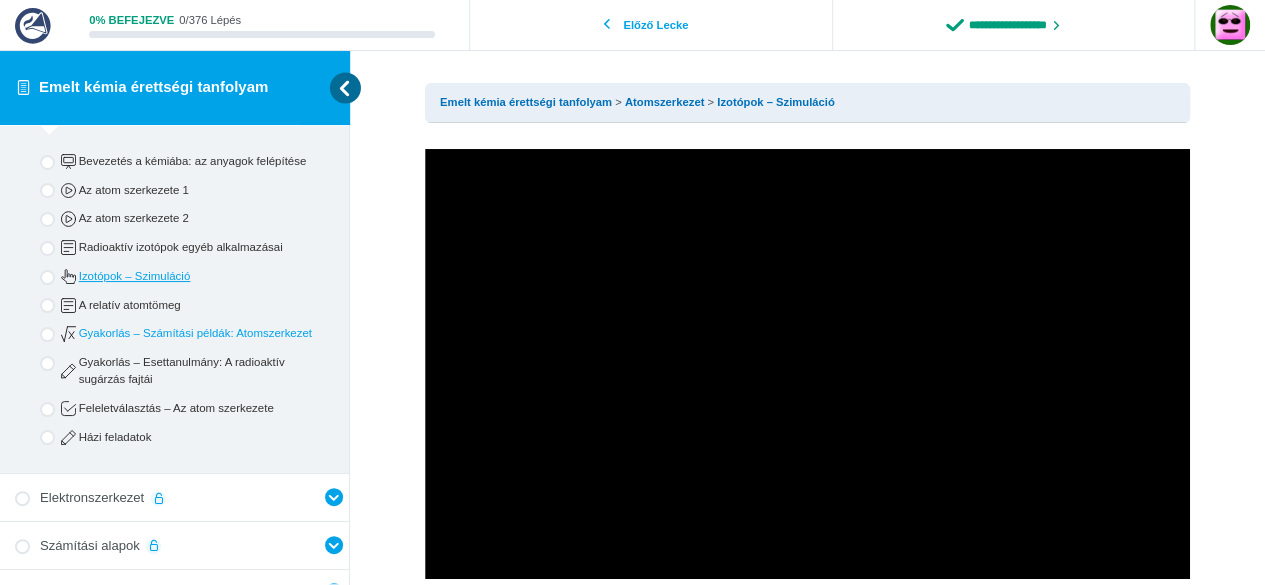 click on "Gyakorlás – Számítási példák: Atomszerkezet" at bounding box center [191, 333] 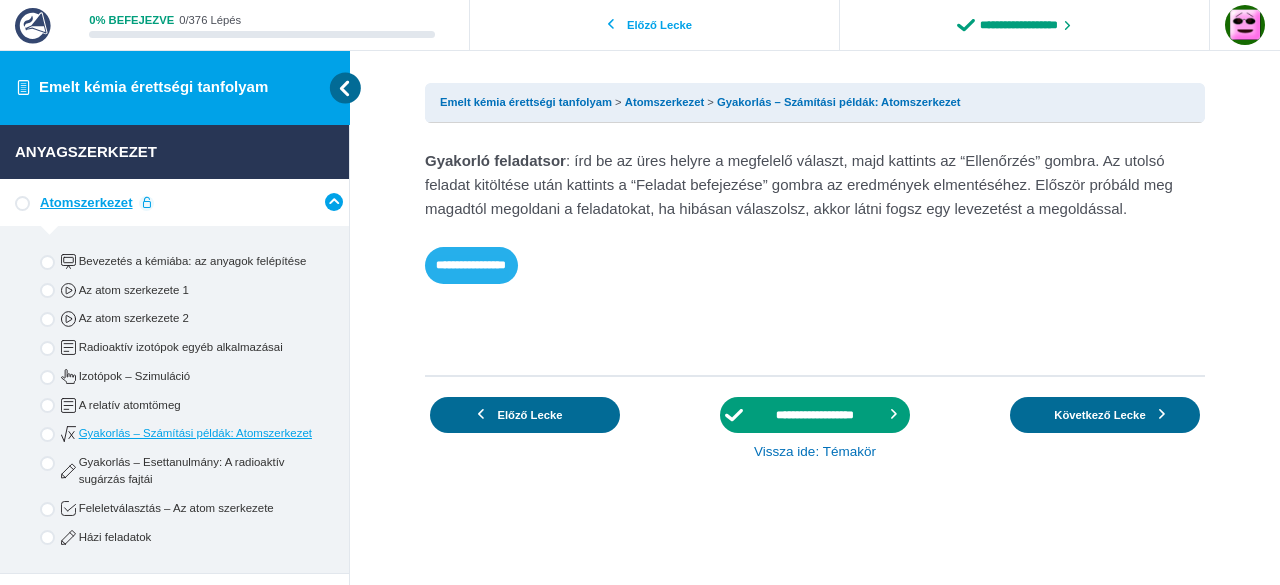 scroll, scrollTop: 0, scrollLeft: 0, axis: both 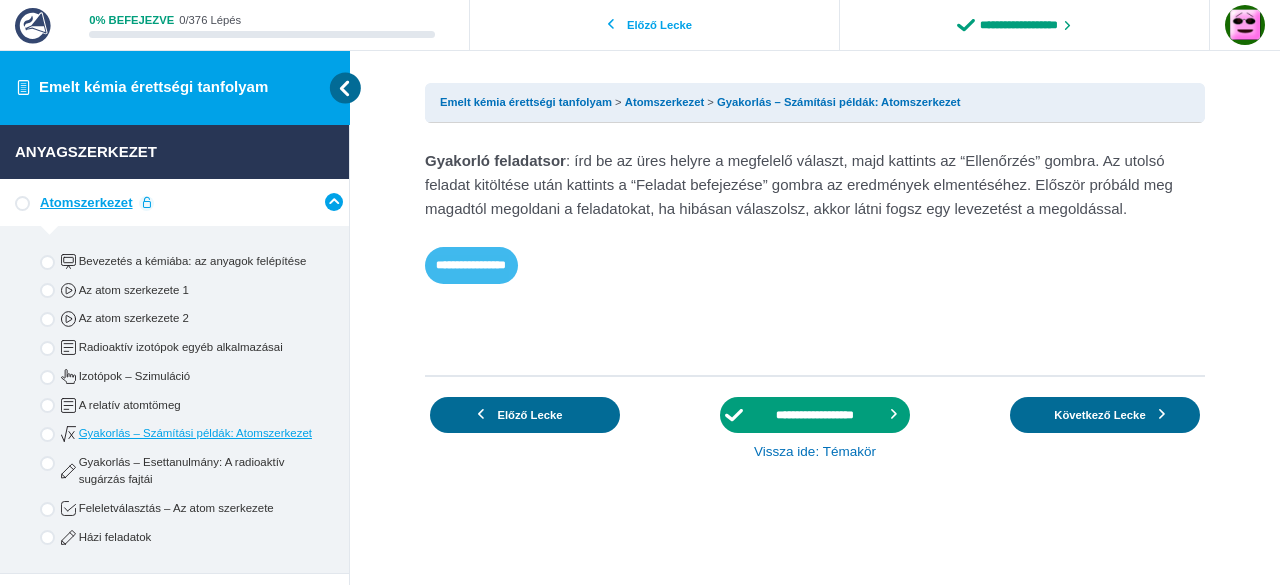 click on "**********" at bounding box center (471, 265) 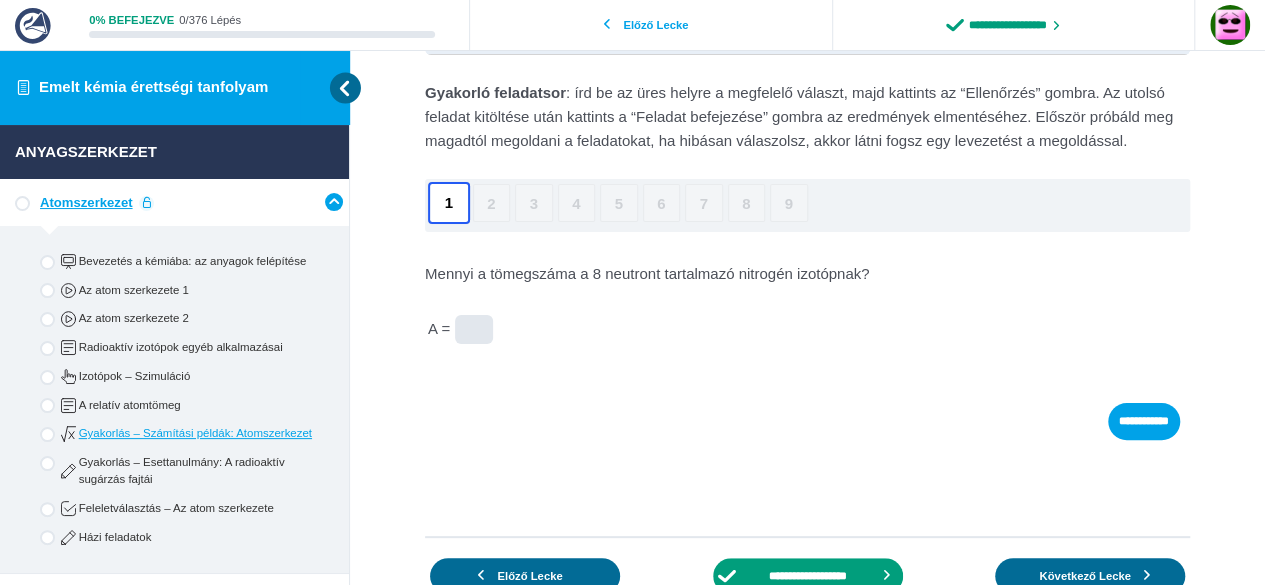 scroll, scrollTop: 100, scrollLeft: 0, axis: vertical 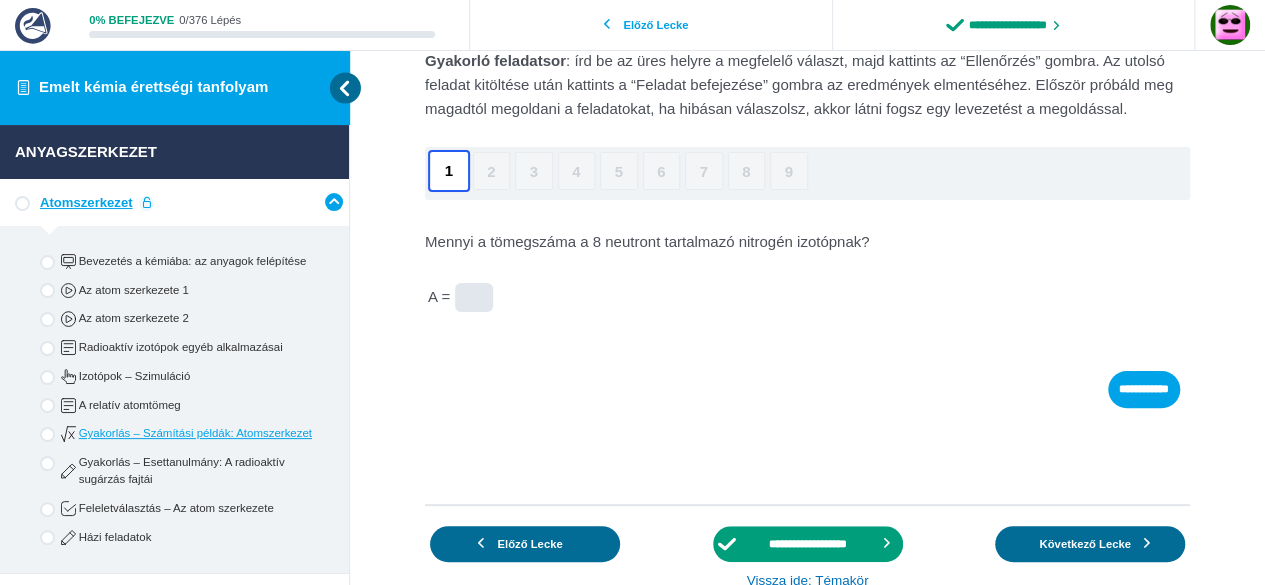 click at bounding box center (474, 298) 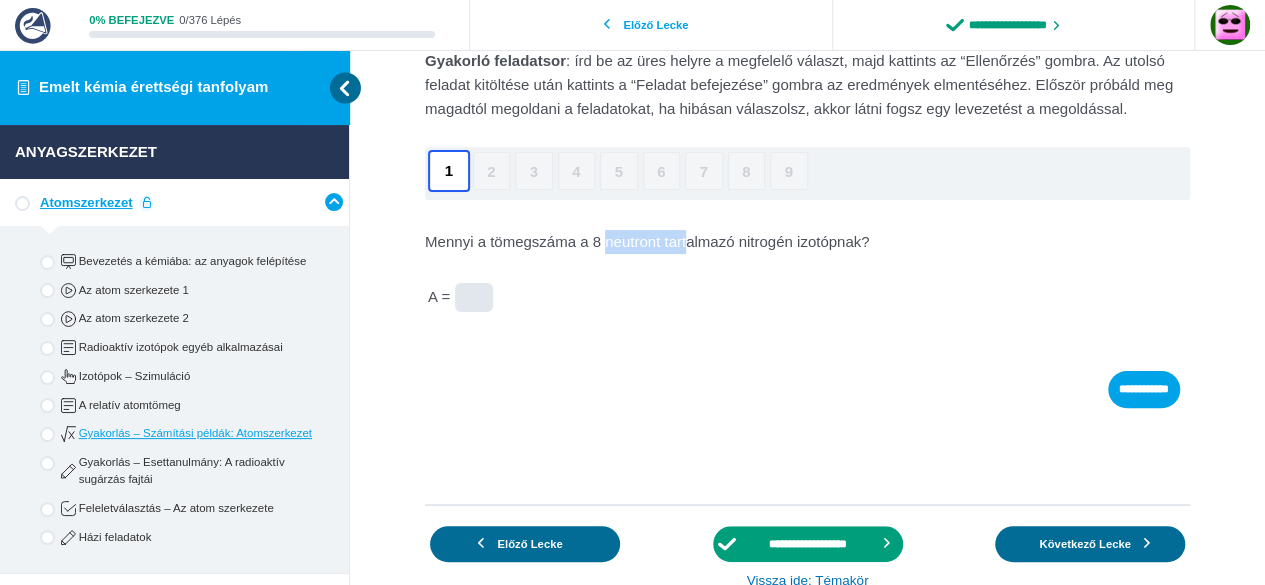 drag, startPoint x: 607, startPoint y: 240, endPoint x: 684, endPoint y: 247, distance: 77.31753 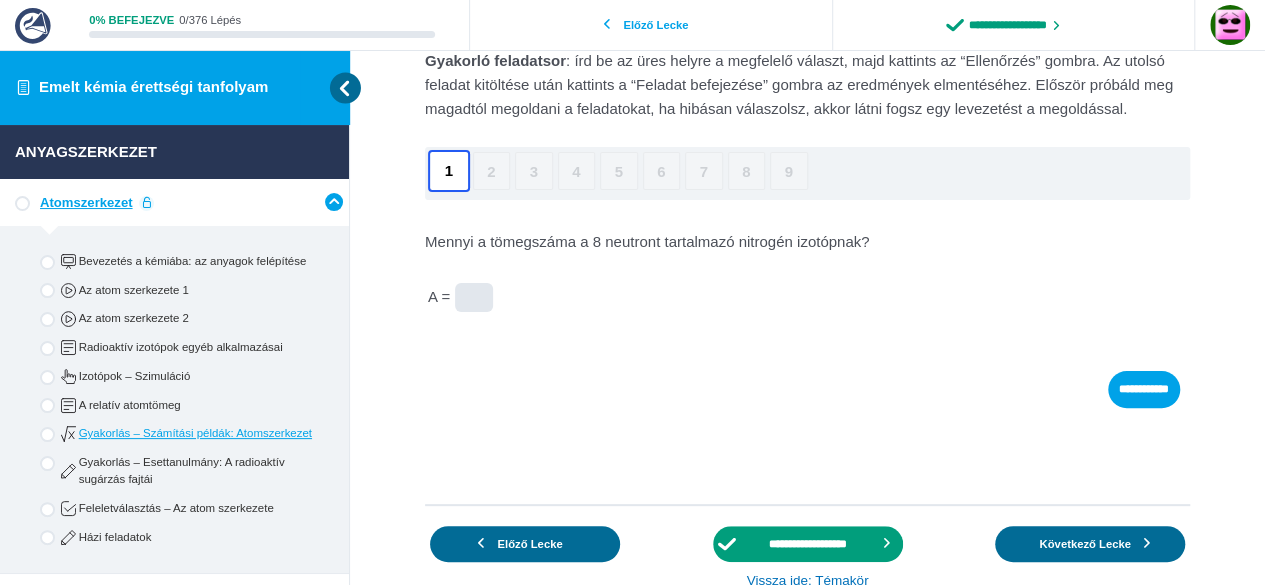 click on "Mennyi a tömegszáma a 8 neutront tartalmazó nitrogén izotópnak?" at bounding box center [807, 242] 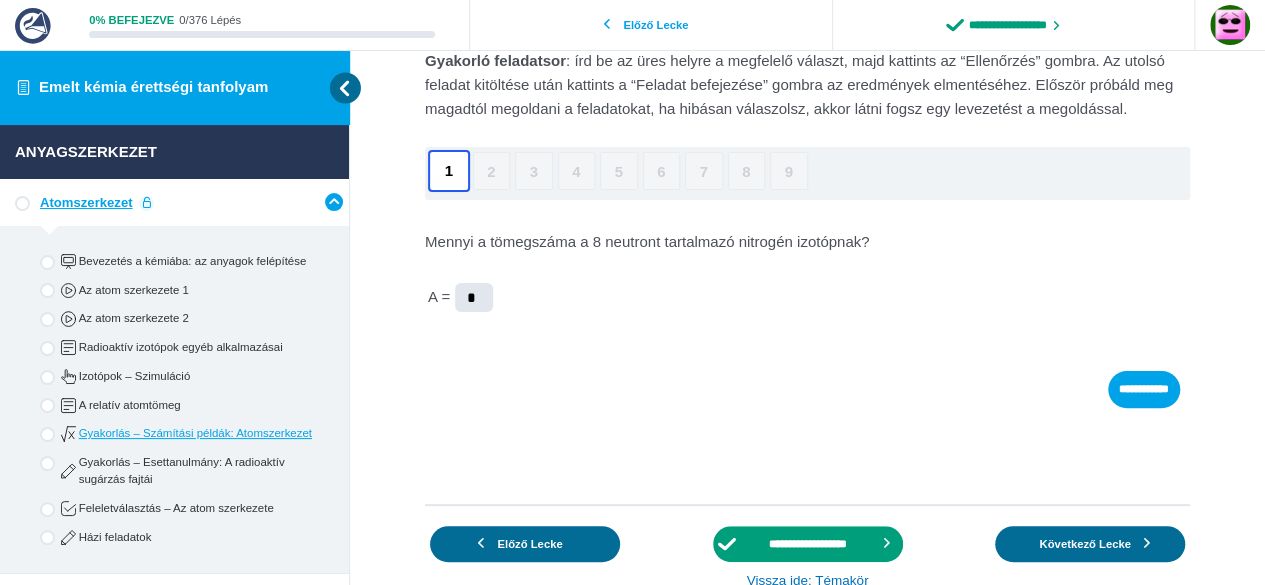 type on "*" 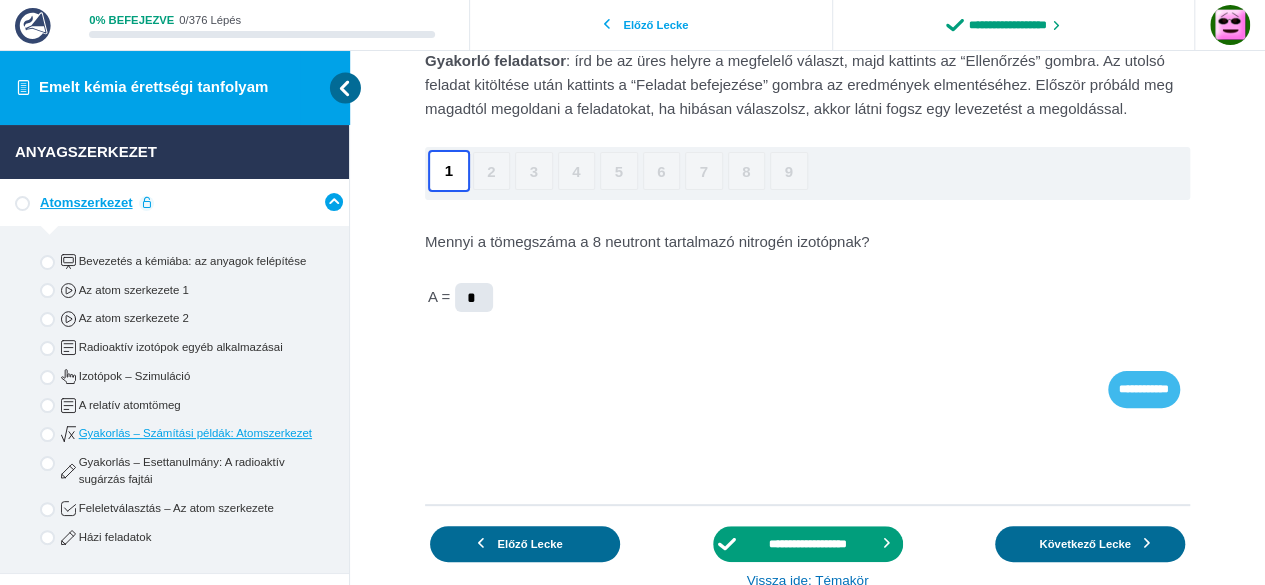 click on "**********" at bounding box center (1144, 389) 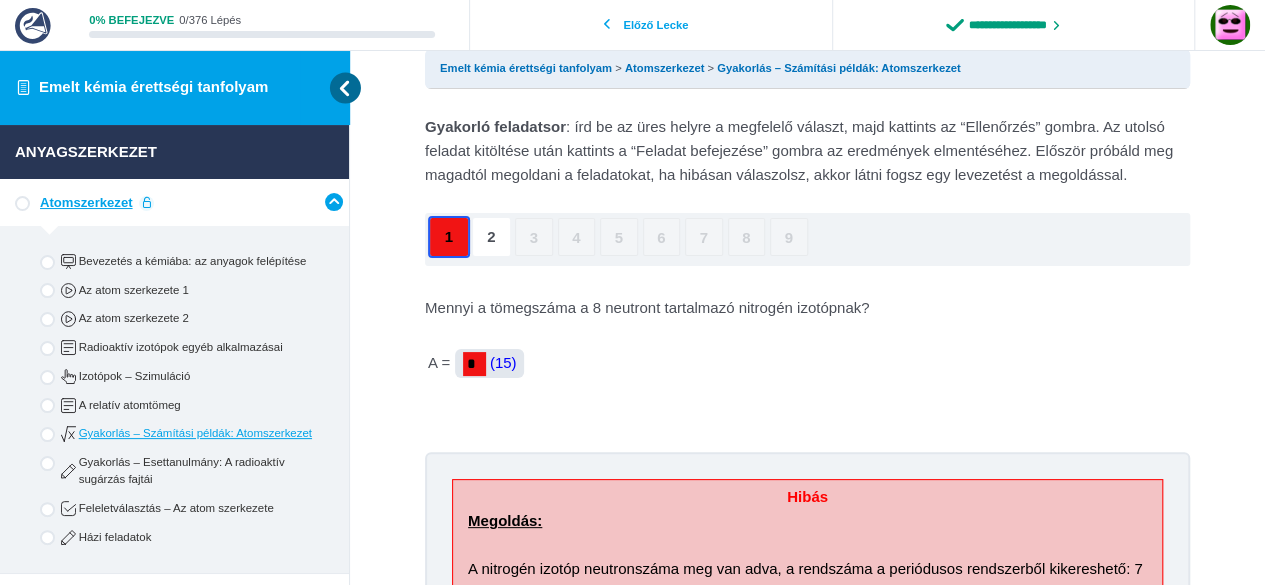 scroll, scrollTop: 16, scrollLeft: 0, axis: vertical 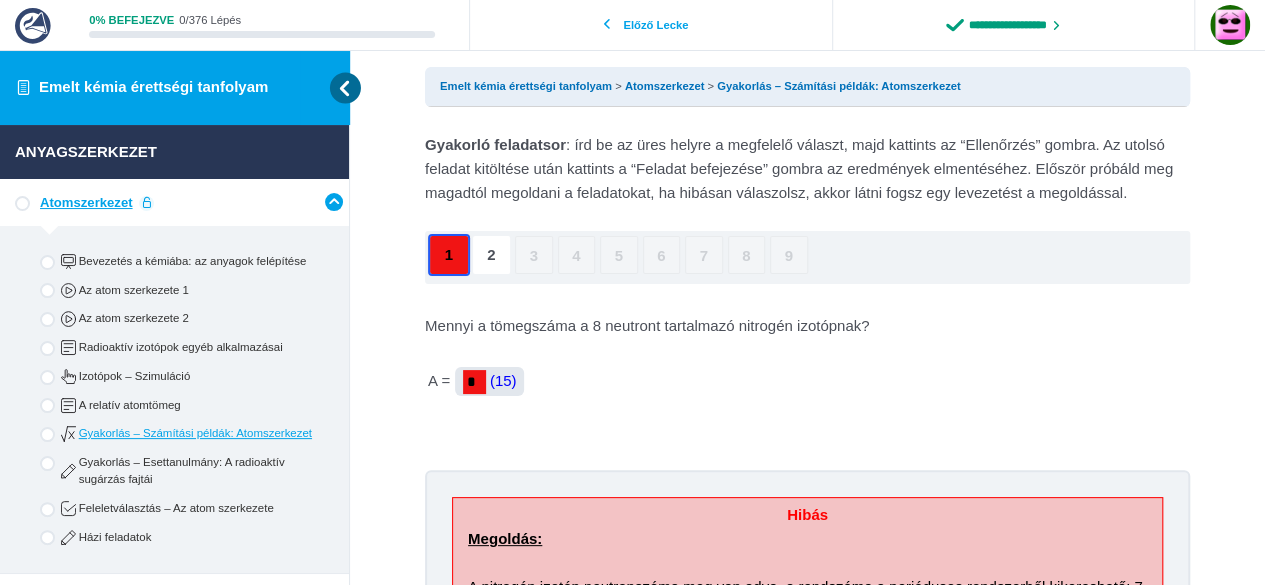 click on "2" at bounding box center [492, 255] 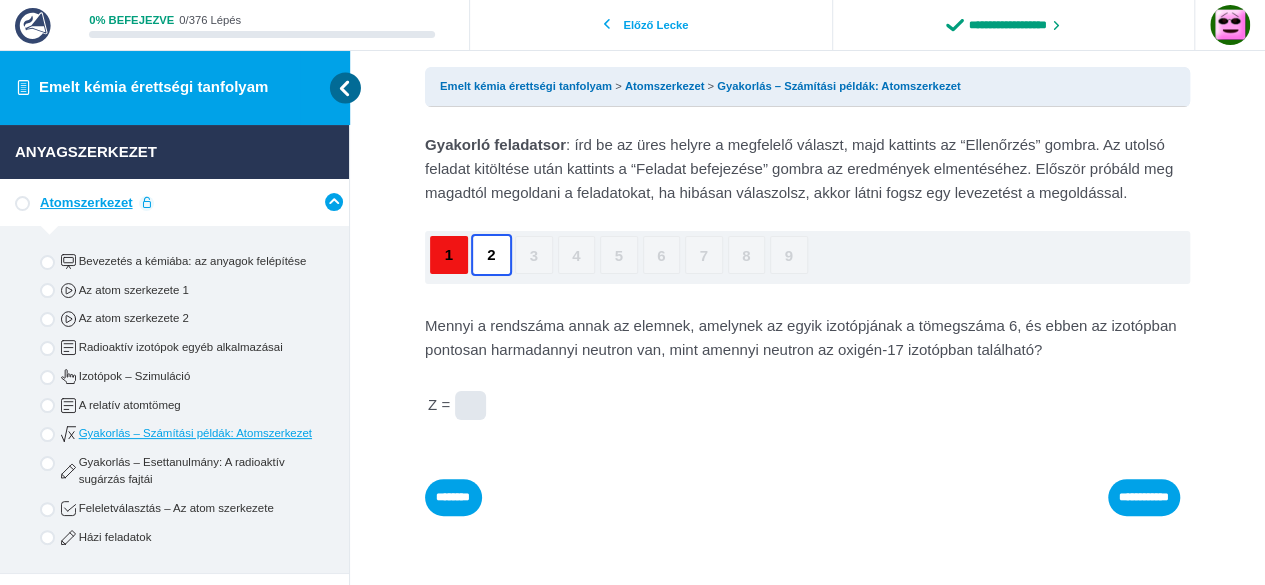 click on "1
2
3
4
5
6
7
8
9" at bounding box center [807, 257] 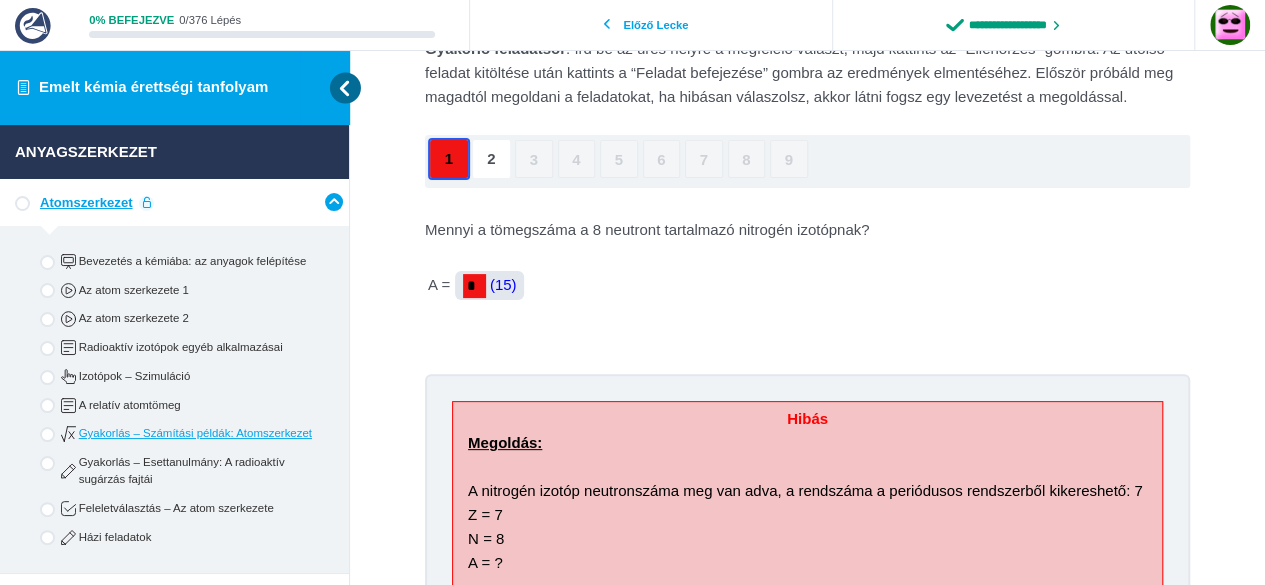 scroll, scrollTop: 216, scrollLeft: 0, axis: vertical 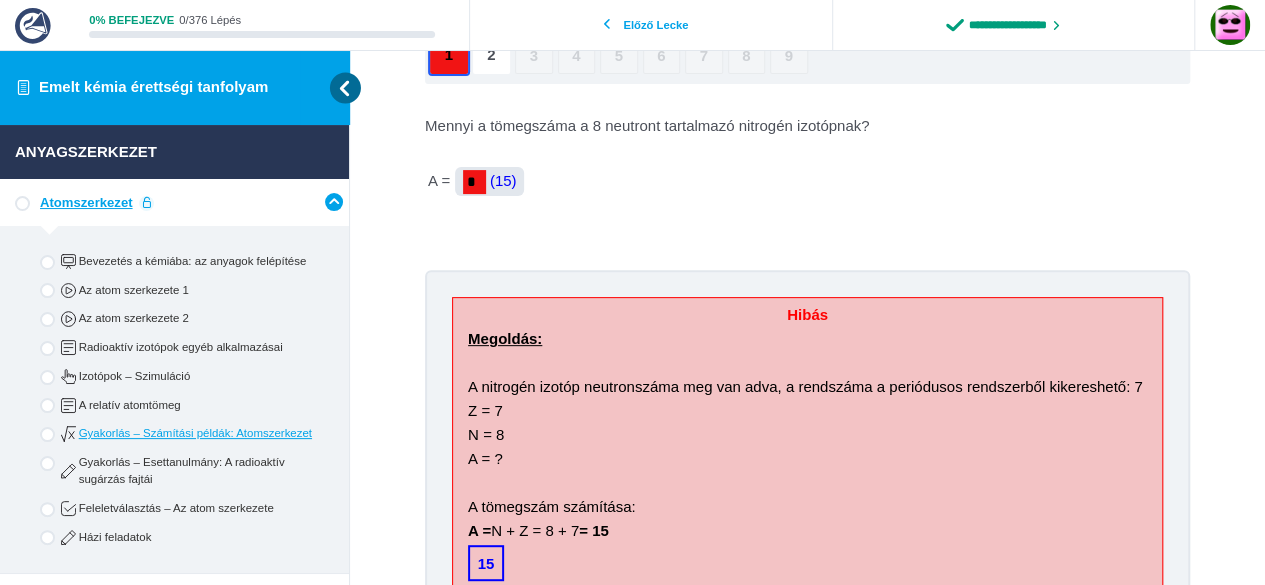 click on "(15)" at bounding box center (503, 180) 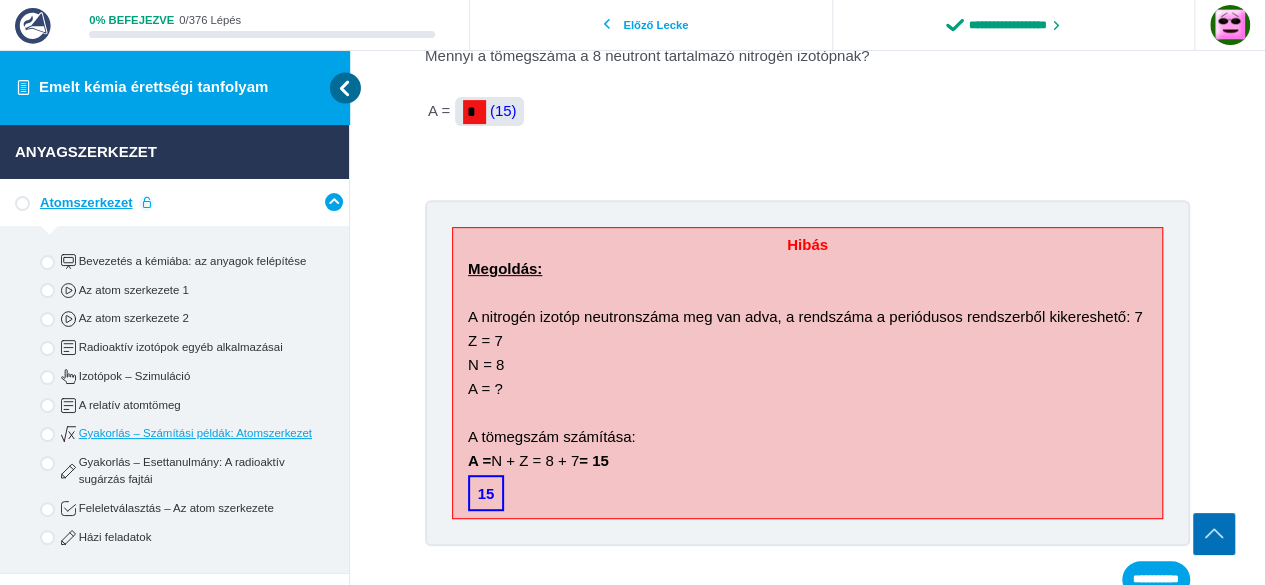 scroll, scrollTop: 316, scrollLeft: 0, axis: vertical 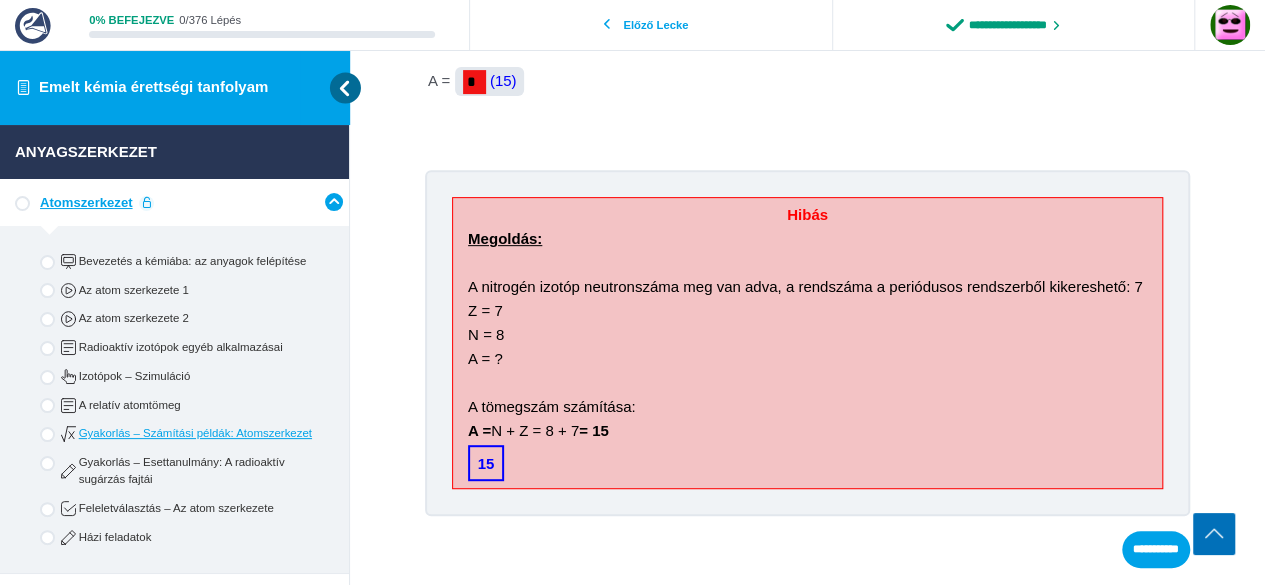 click on "A nitrogén izotóp neutronszáma meg van adva, a rendszáma a periódusos rendszerből kikereshető: 7" at bounding box center [807, 287] 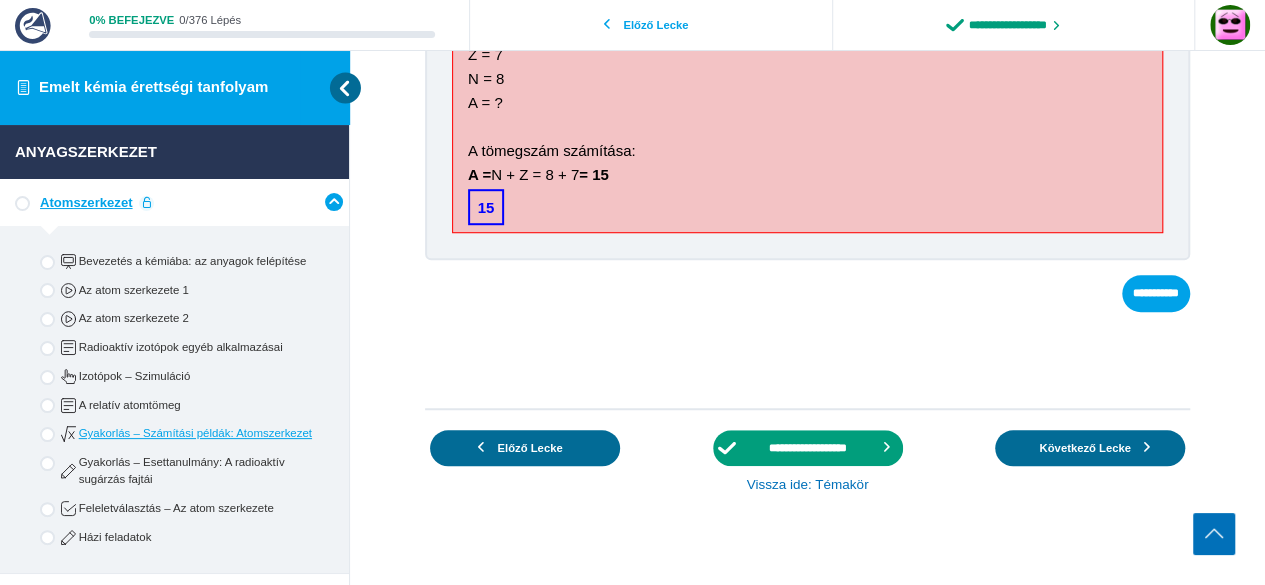 scroll, scrollTop: 592, scrollLeft: 0, axis: vertical 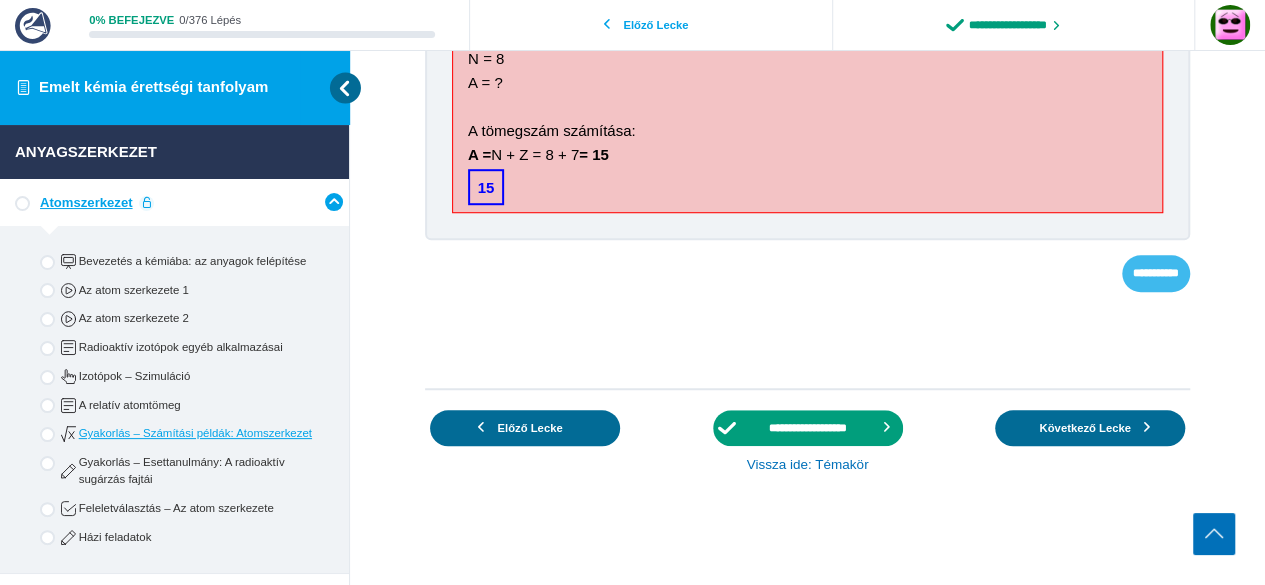 click on "**********" at bounding box center (1156, 273) 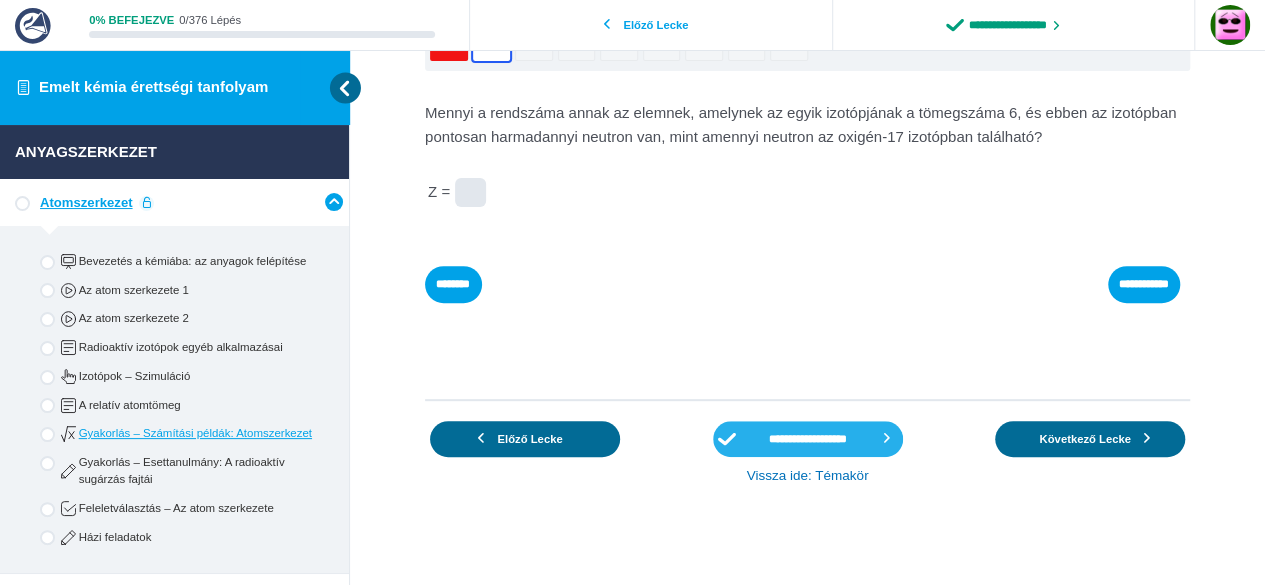 scroll, scrollTop: 29, scrollLeft: 0, axis: vertical 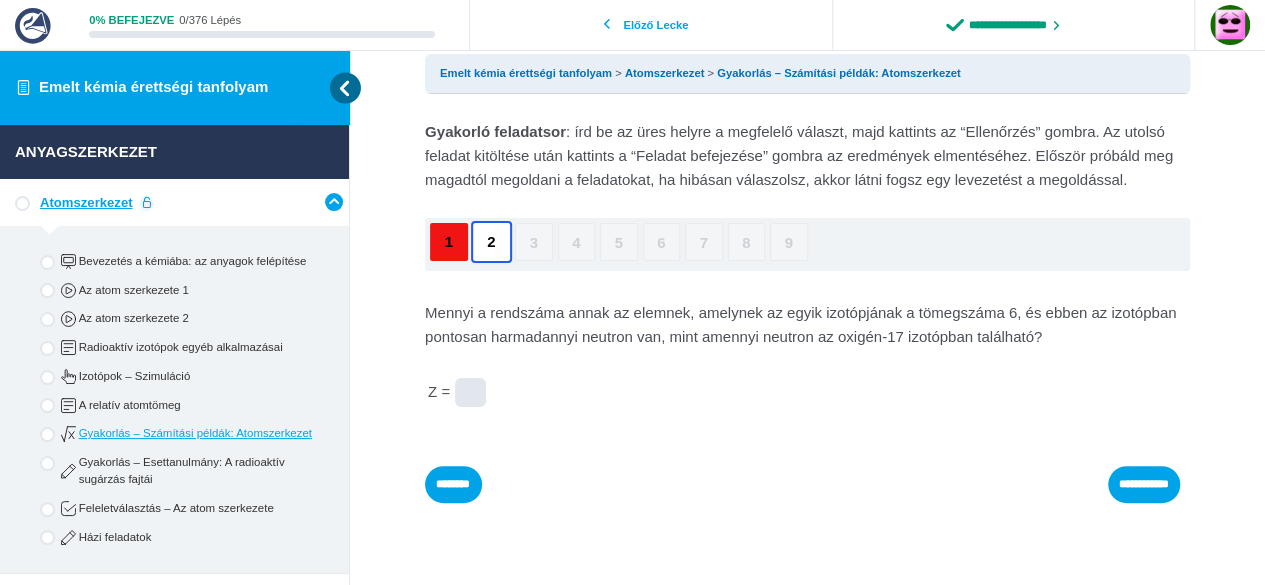 click at bounding box center (0, 0) 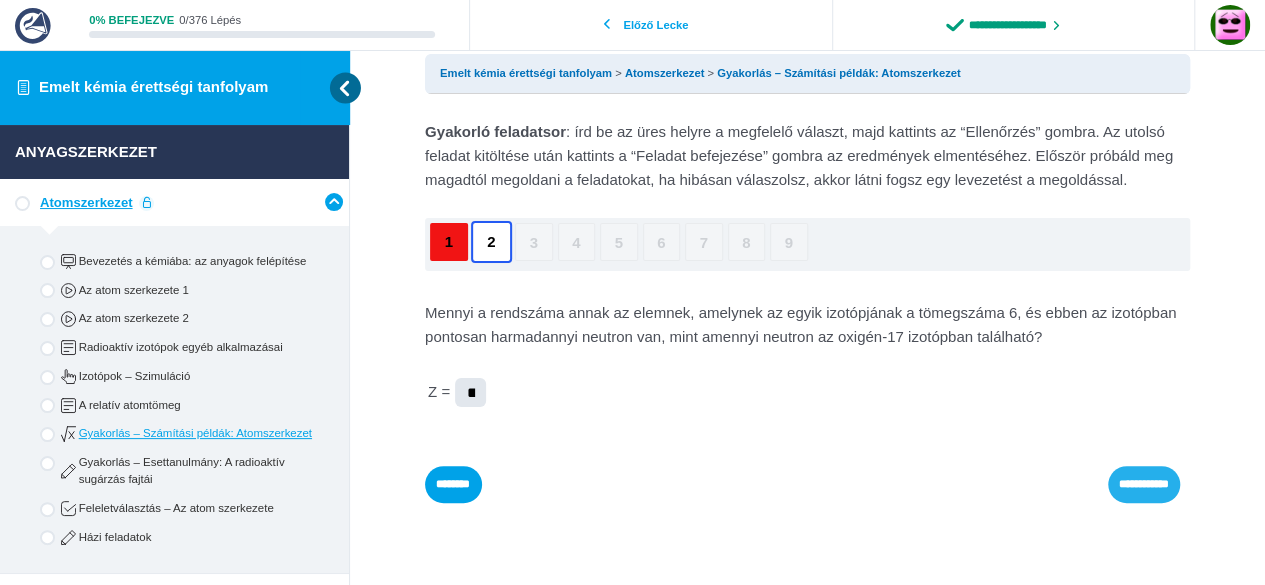 type on "**" 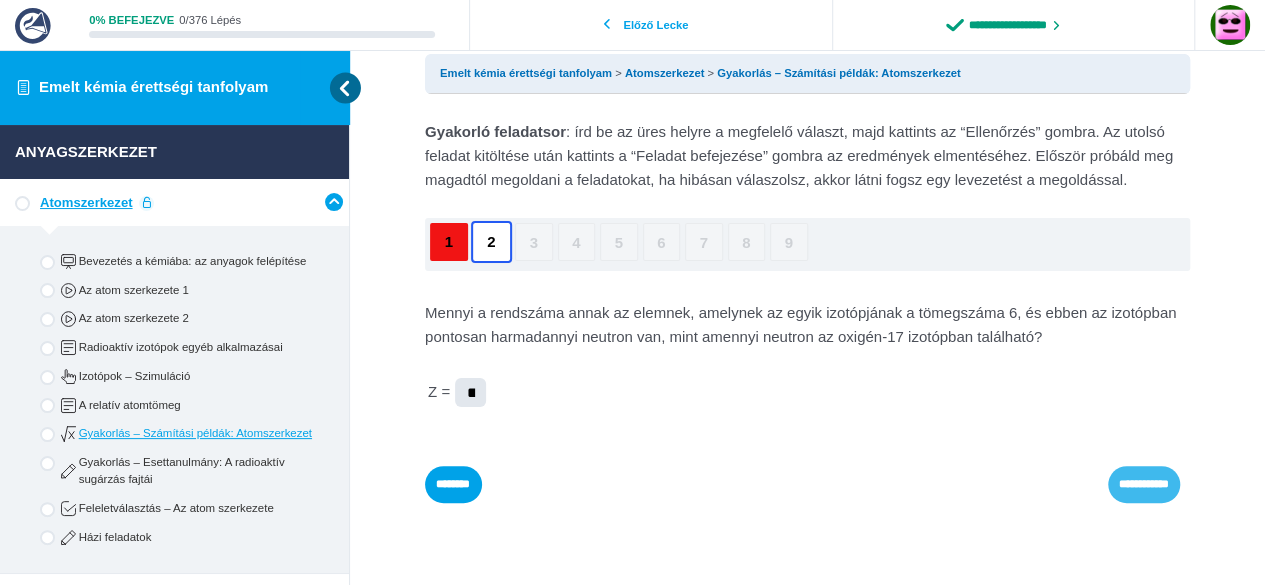 click on "**********" at bounding box center [0, 0] 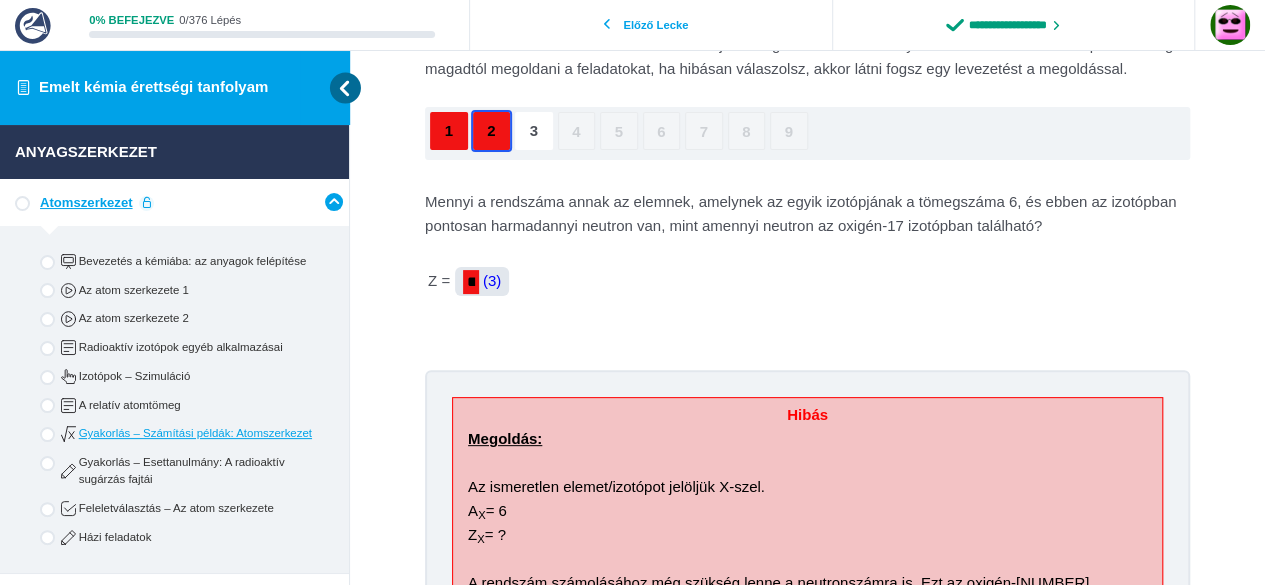 scroll, scrollTop: 0, scrollLeft: 0, axis: both 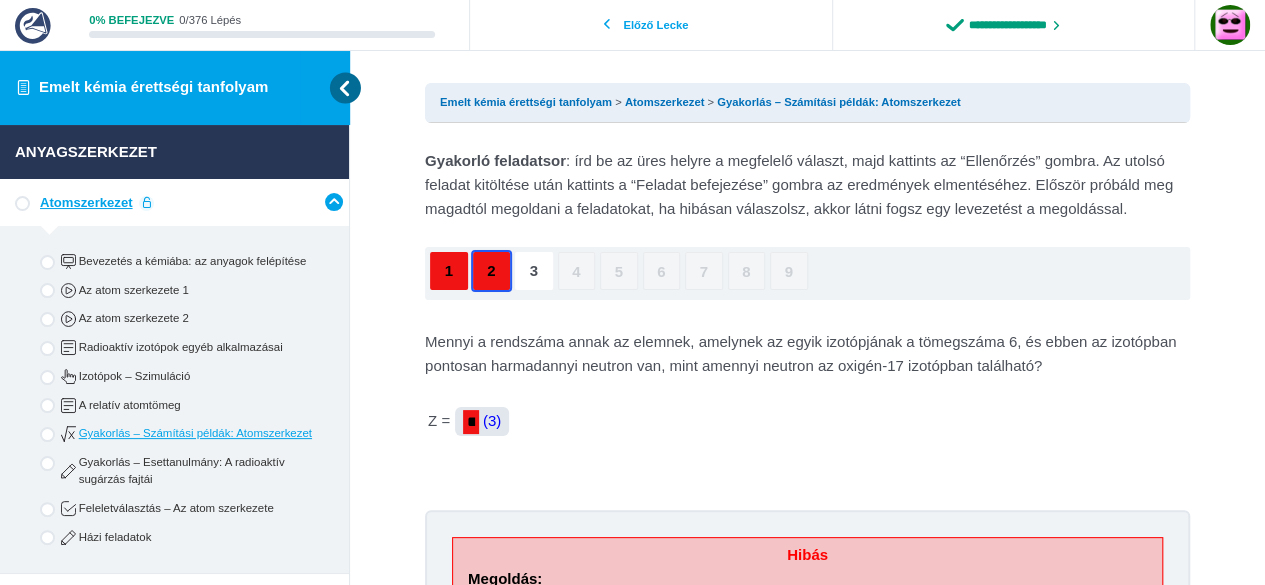 click on "3" at bounding box center [534, 271] 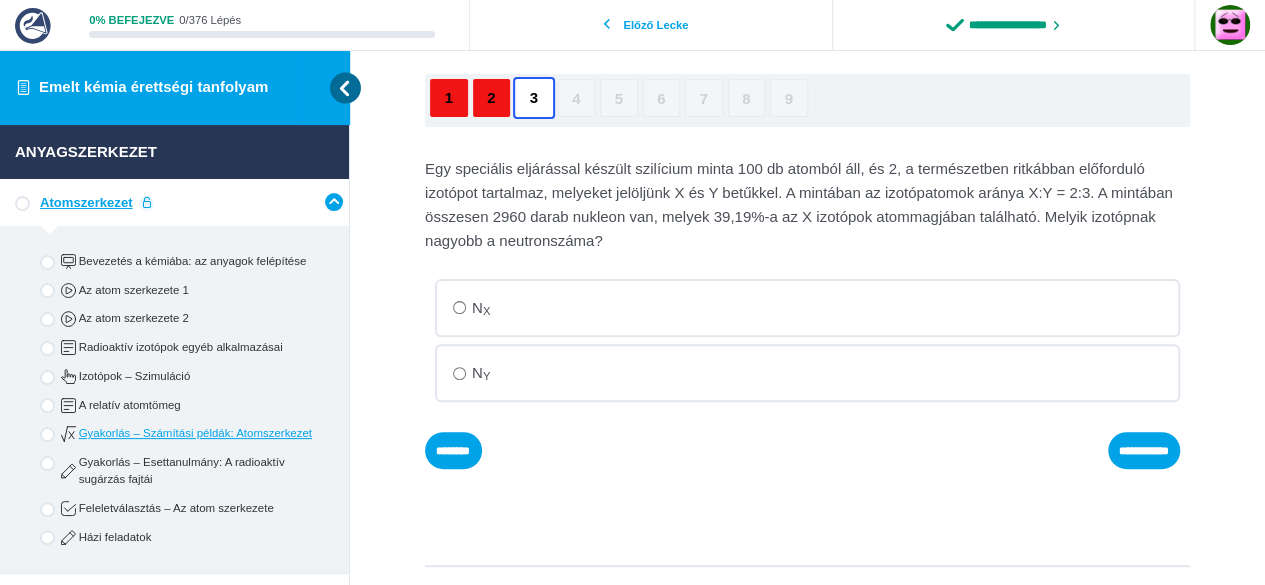 scroll, scrollTop: 100, scrollLeft: 0, axis: vertical 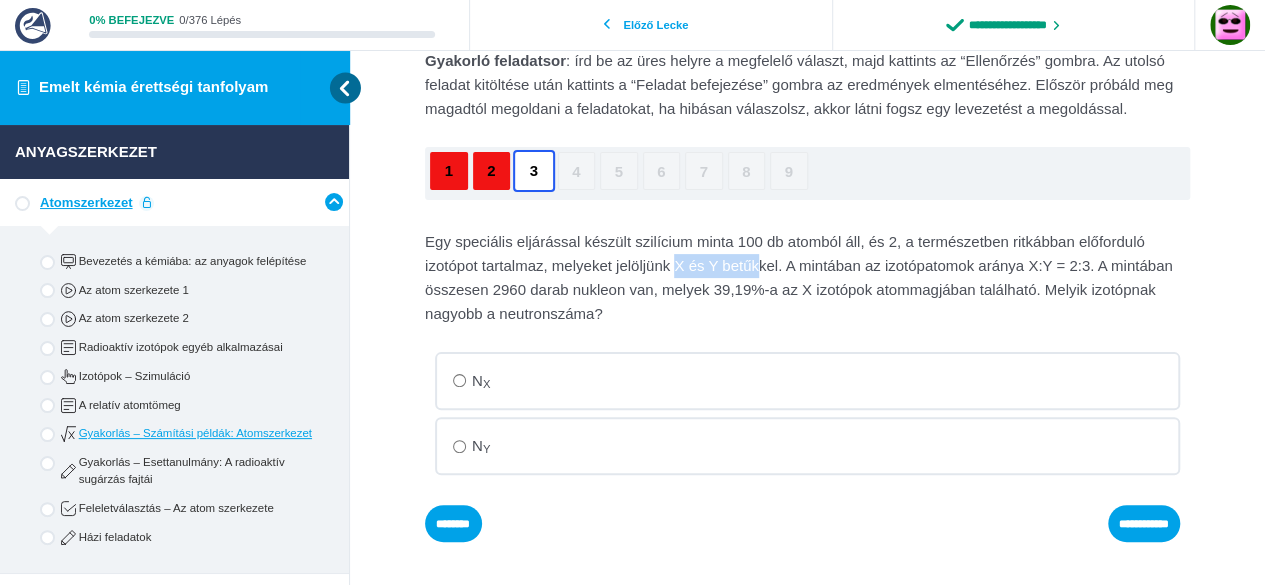 drag, startPoint x: 676, startPoint y: 265, endPoint x: 765, endPoint y: 271, distance: 89.20202 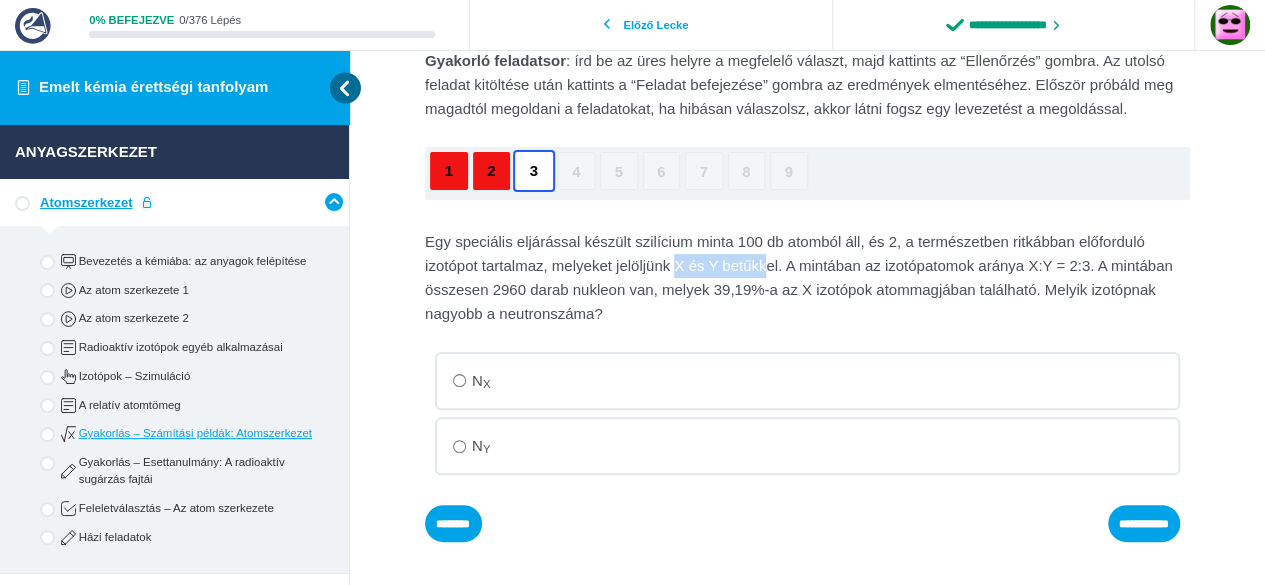 click on "Egy speciális eljárással készült szilícium minta 100 db atomból áll, és 2, a természetben ritkábban előforduló izotópot tartalmaz, melyeket jelöljünk X és Y betűkkel. A mintában az izotópatomok aránya X:Y = 2:3. A mintában összesen 2960 darab nukleon van, melyek 39,19%-a az X izotópok atommagjában található. Melyik izotópnak nagyobb a neutronszáma?" at bounding box center (0, 0) 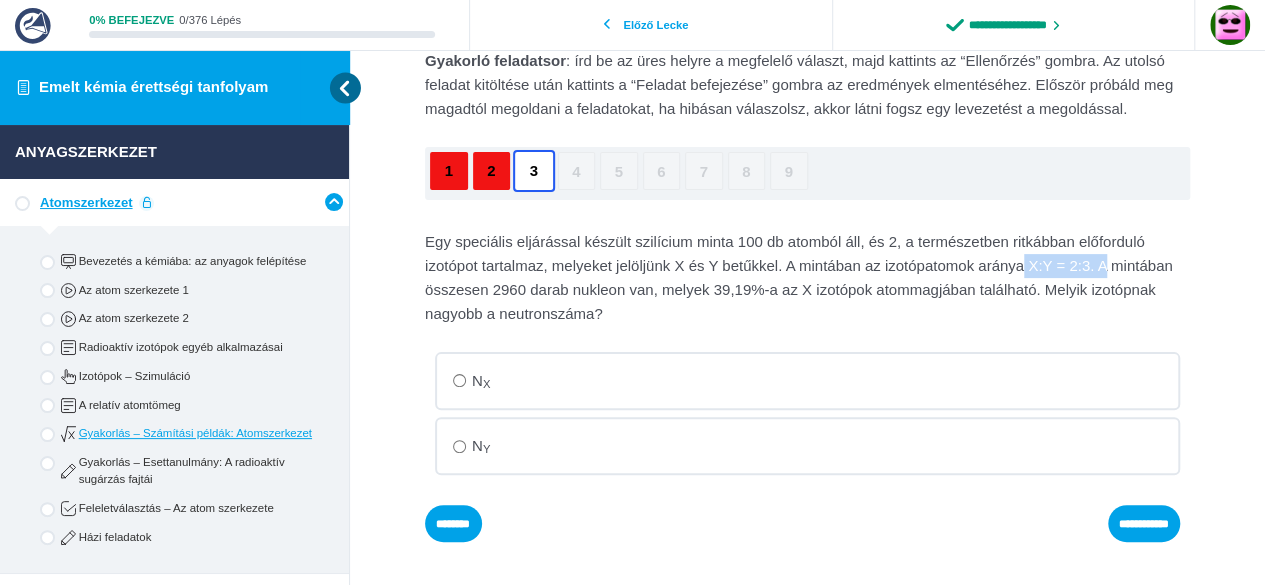 drag, startPoint x: 1024, startPoint y: 271, endPoint x: 1106, endPoint y: 269, distance: 82.02438 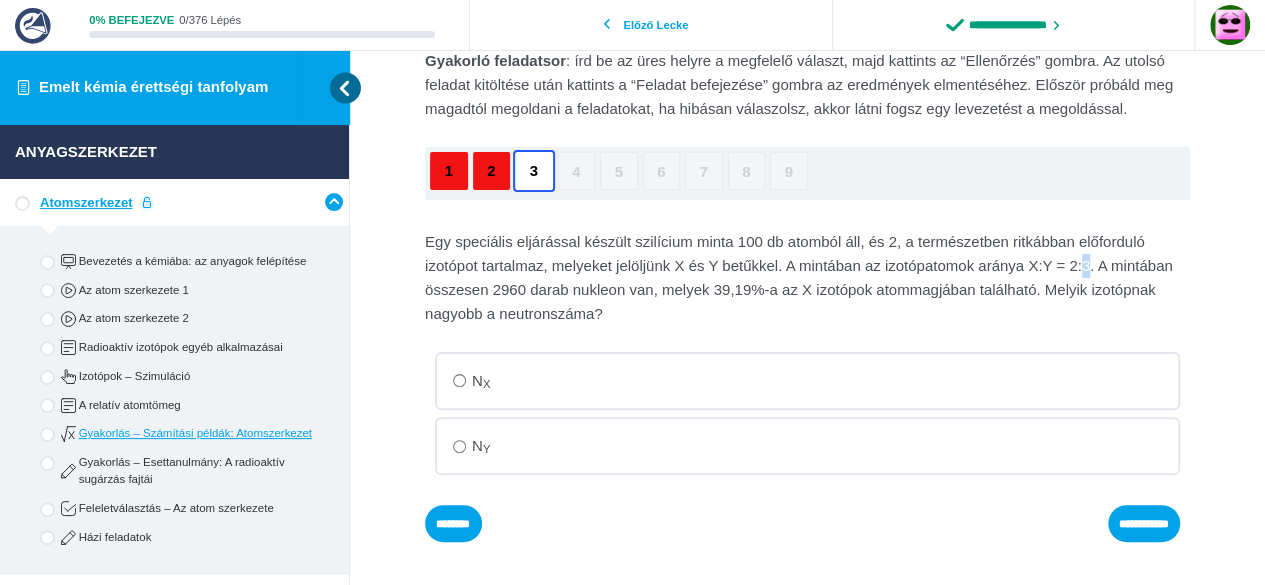 click on "Egy speciális eljárással készült szilícium minta 100 db atomból áll, és 2, a természetben ritkábban előforduló izotópot tartalmaz, melyeket jelöljünk X és Y betűkkel. A mintában az izotópatomok aránya X:Y = 2:3. A mintában összesen 2960 darab nukleon van, melyek 39,19%-a az X izotópok atommagjában található. Melyik izotópnak nagyobb a neutronszáma?" at bounding box center [0, 0] 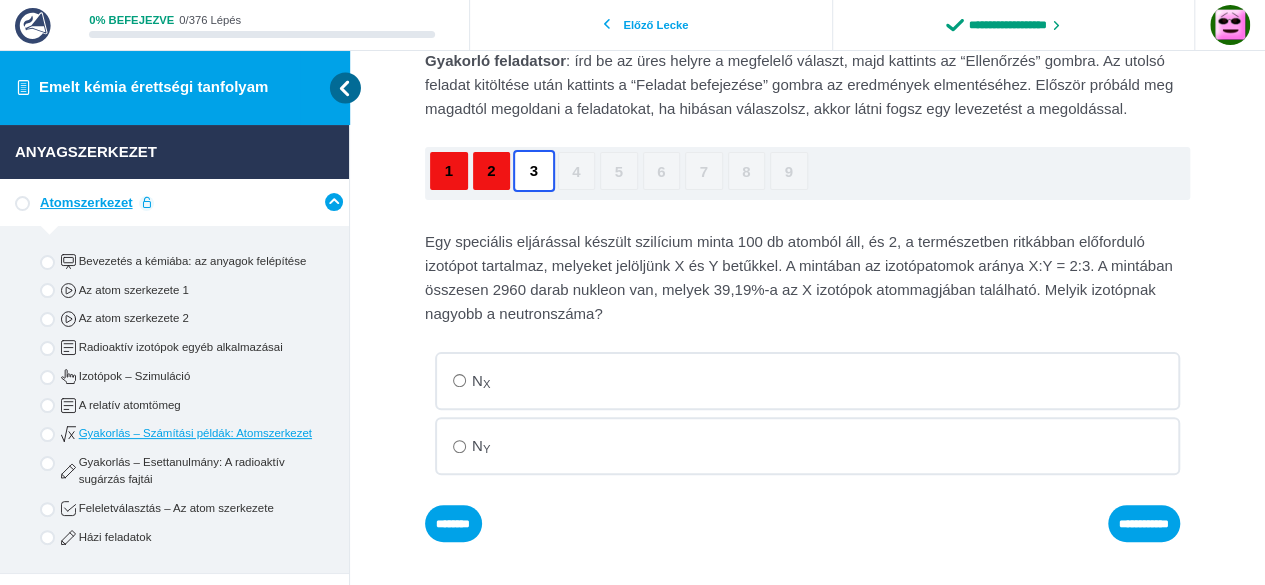 click on "Egy speciális eljárással készült szilícium minta 100 db atomból áll, és 2, a természetben ritkábban előforduló izotópot tartalmaz, melyeket jelöljünk X és Y betűkkel. A mintában az izotópatomok aránya X:Y = 2:3. A mintában összesen 2960 darab nukleon van, melyek 39,19%-a az X izotópok atommagjában található. Melyik izotópnak nagyobb a neutronszáma?" at bounding box center (0, 0) 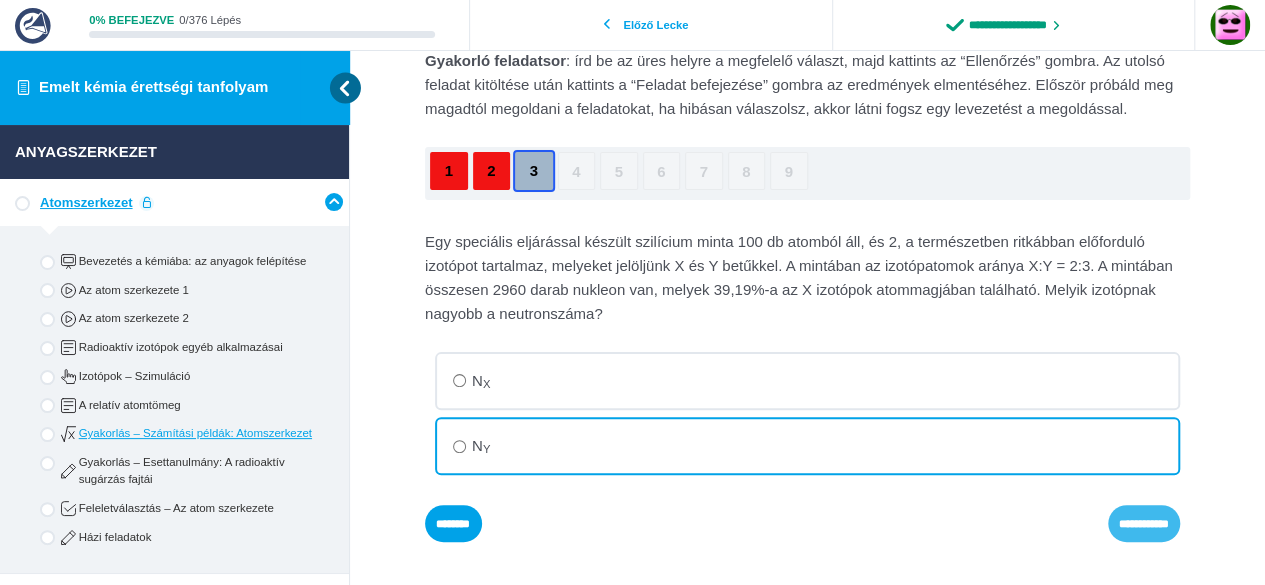 click on "**********" at bounding box center (0, 0) 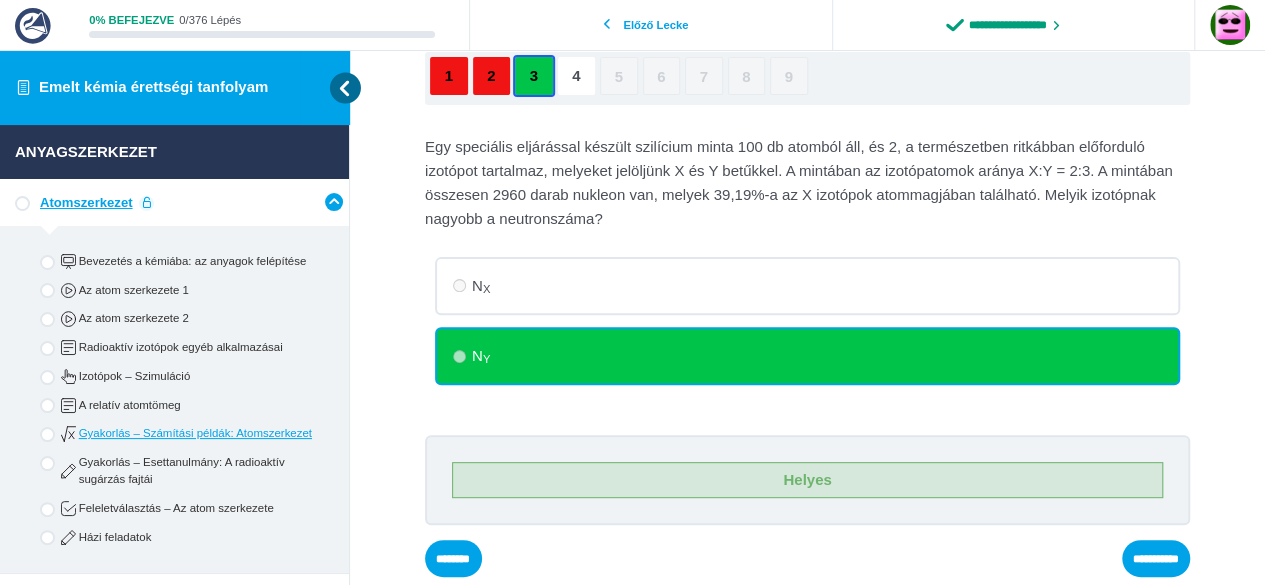 scroll, scrollTop: 225, scrollLeft: 0, axis: vertical 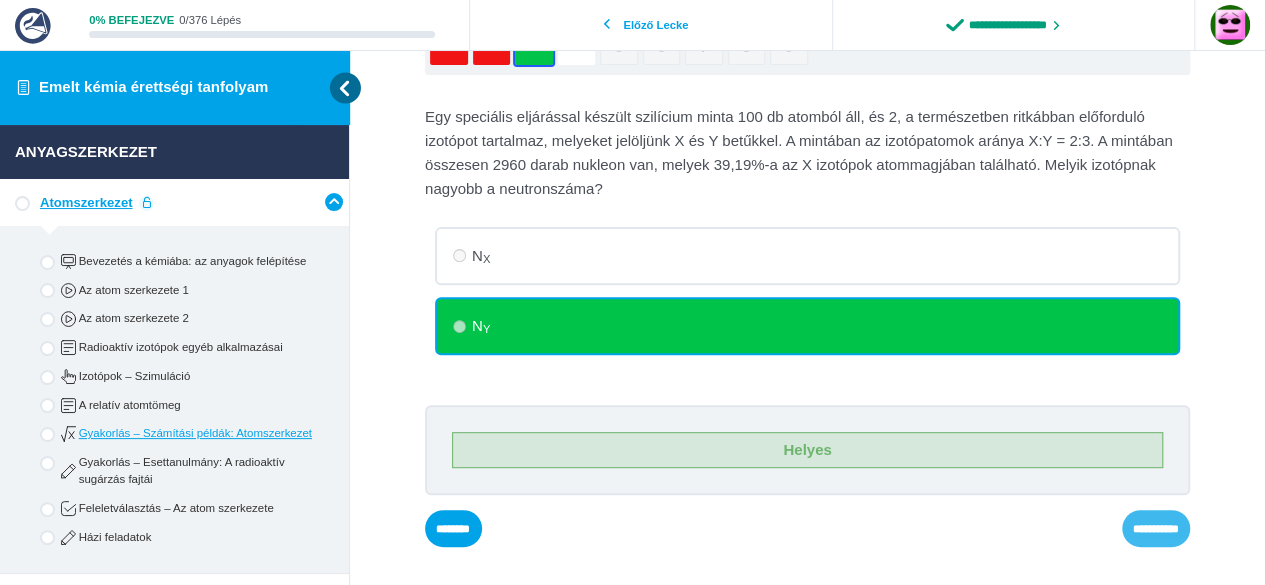 click on "**********" at bounding box center [0, 0] 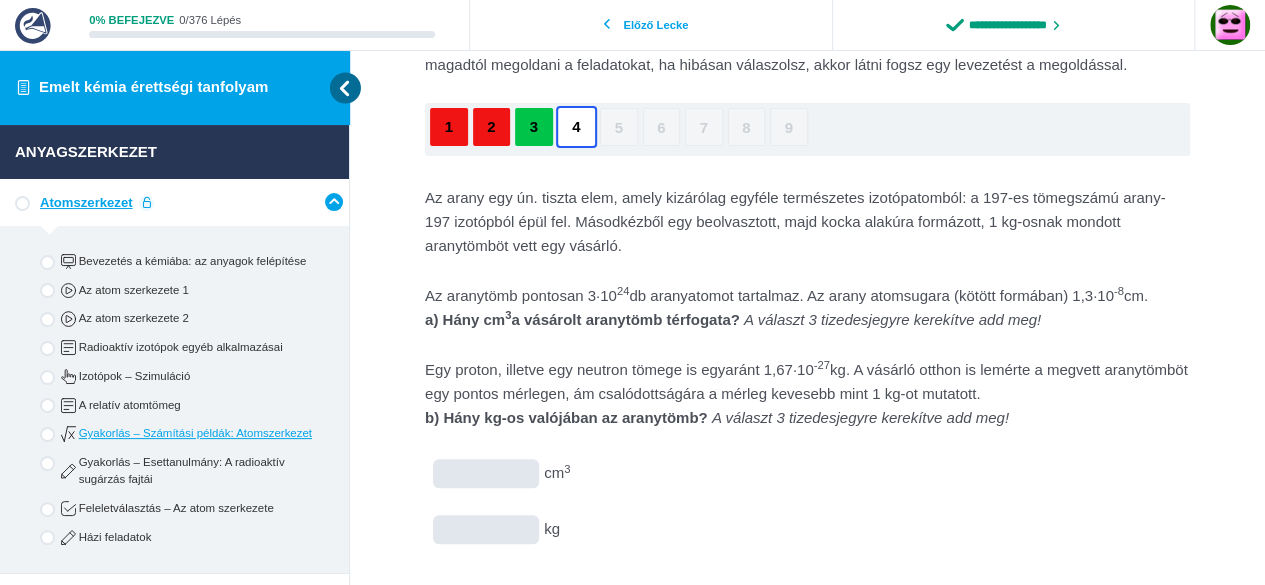 scroll, scrollTop: 125, scrollLeft: 0, axis: vertical 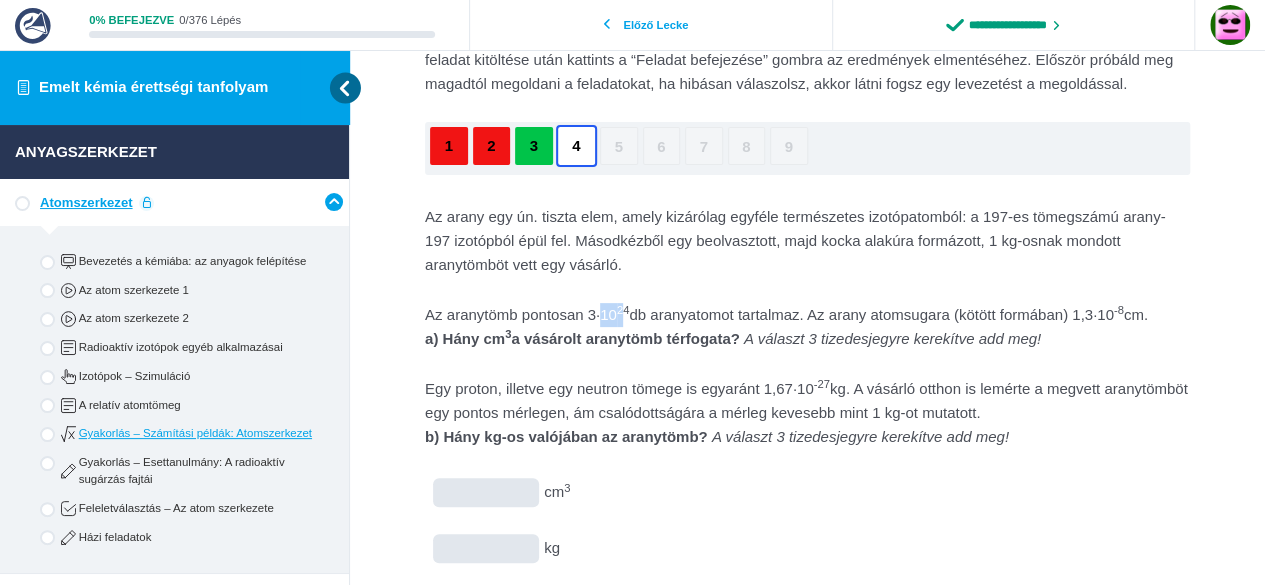 drag, startPoint x: 608, startPoint y: 323, endPoint x: 684, endPoint y: 325, distance: 76.02631 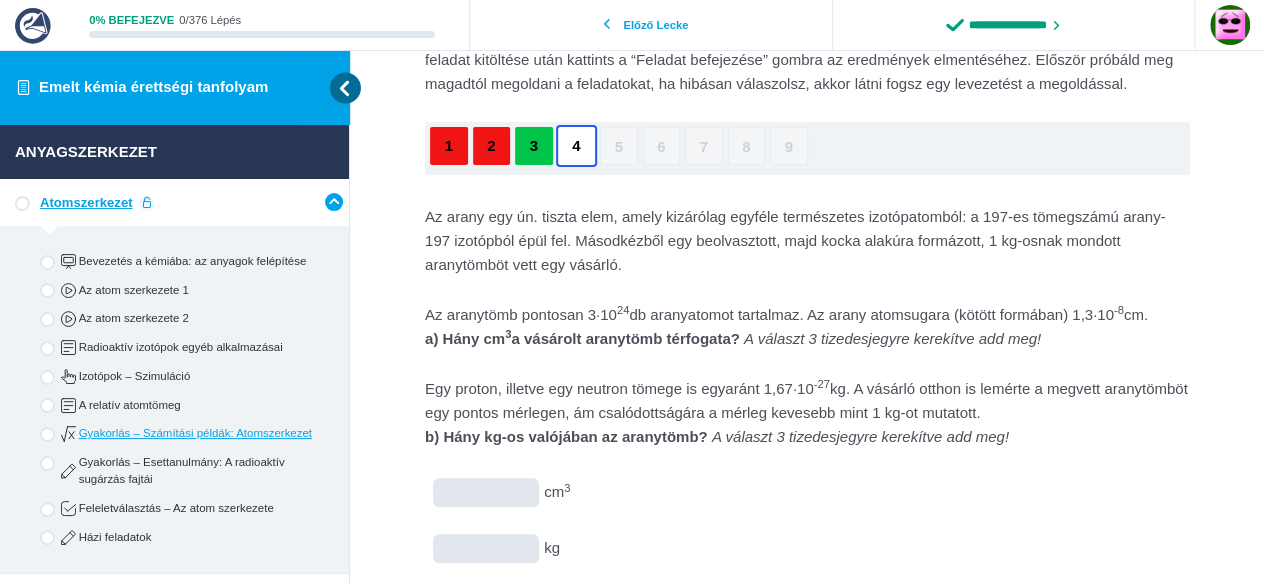 click on "Az aranytömb pontosan 3·10 24  db aranyatomot tartalmaz. Az arany atomsugara (kötött formában) 1,3·10 -8  cm.
a) Hány cm 3  a vásárolt aranytömb térfogata?   A választ 3 tizedesjegyre kerekítve add meg!" at bounding box center (807, 327) 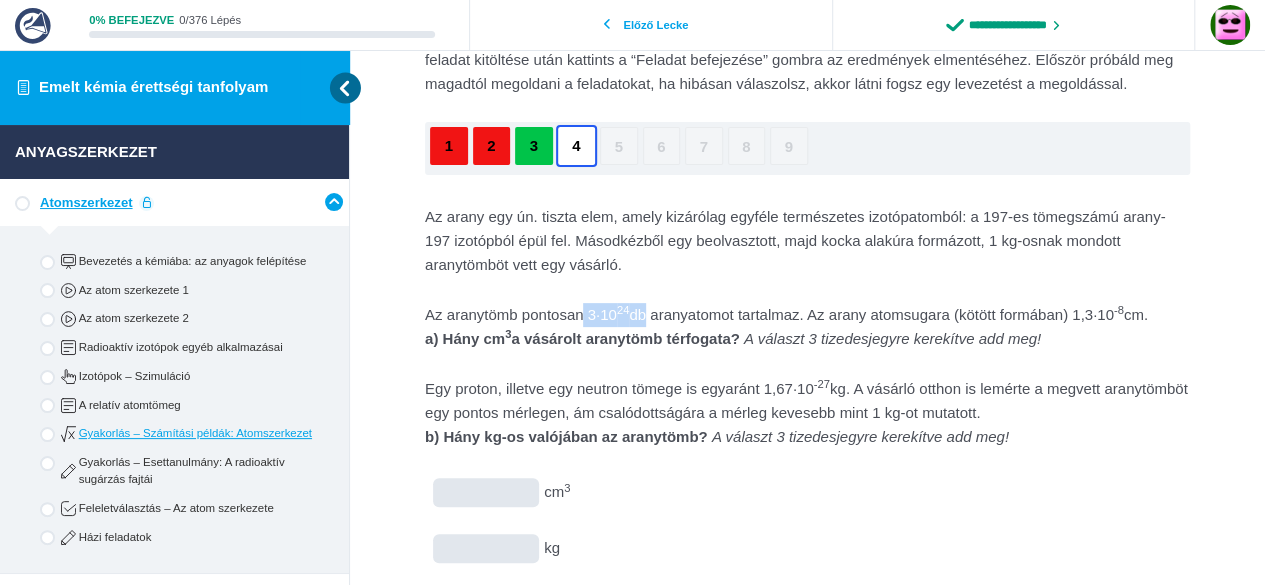 drag, startPoint x: 583, startPoint y: 312, endPoint x: 646, endPoint y: 319, distance: 63.387695 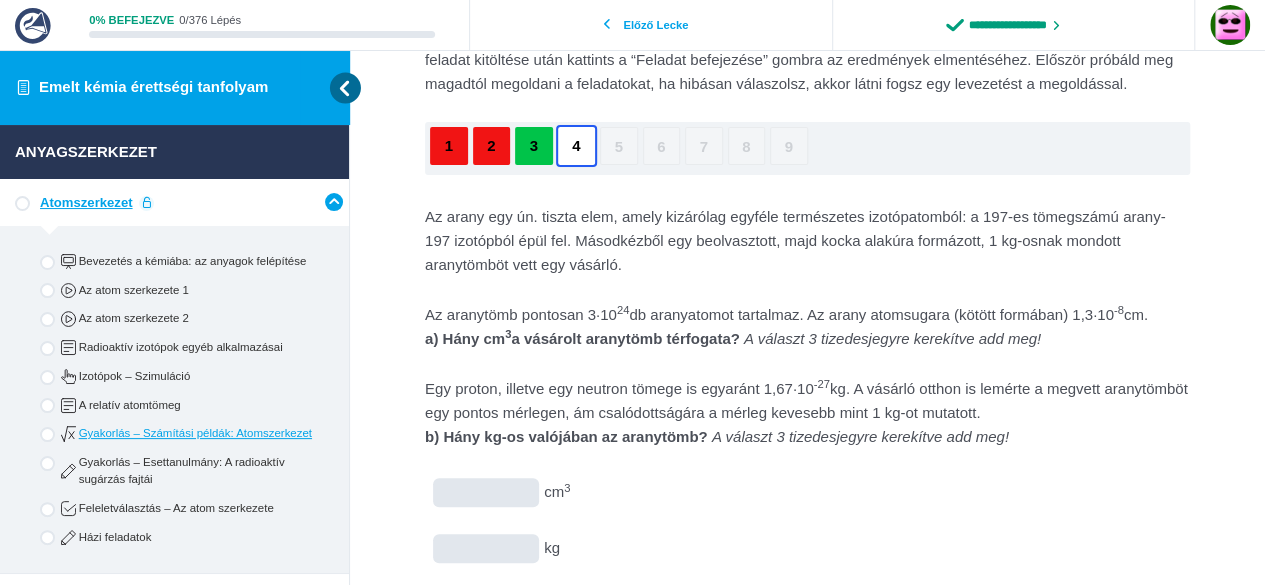 scroll, scrollTop: 225, scrollLeft: 0, axis: vertical 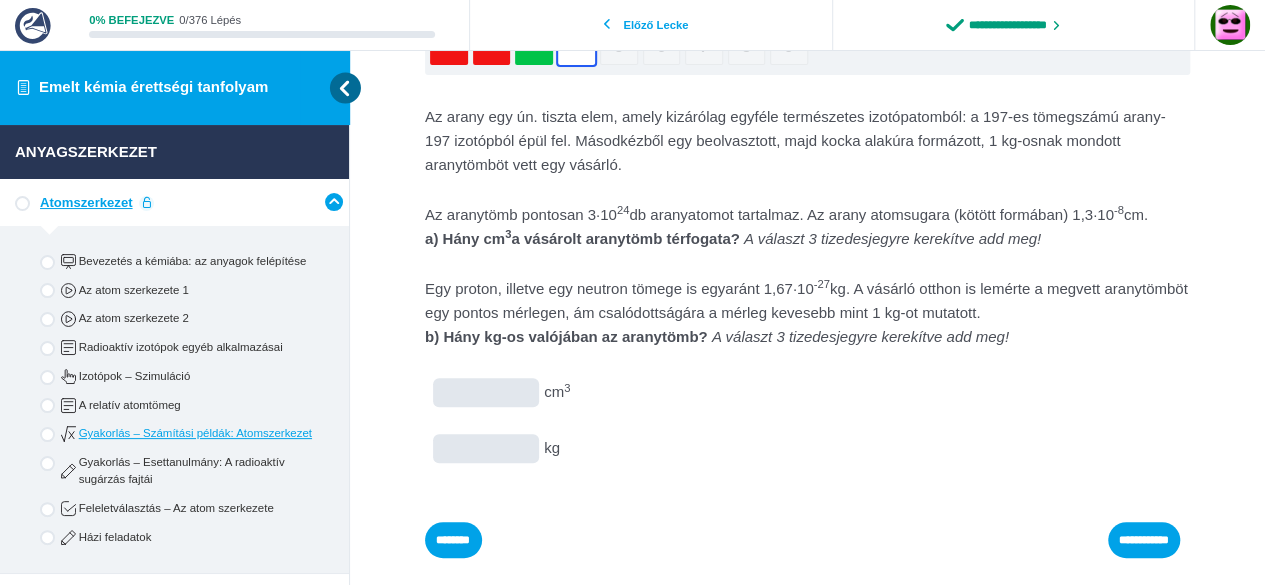 drag, startPoint x: 650, startPoint y: 405, endPoint x: 612, endPoint y: 407, distance: 38.052597 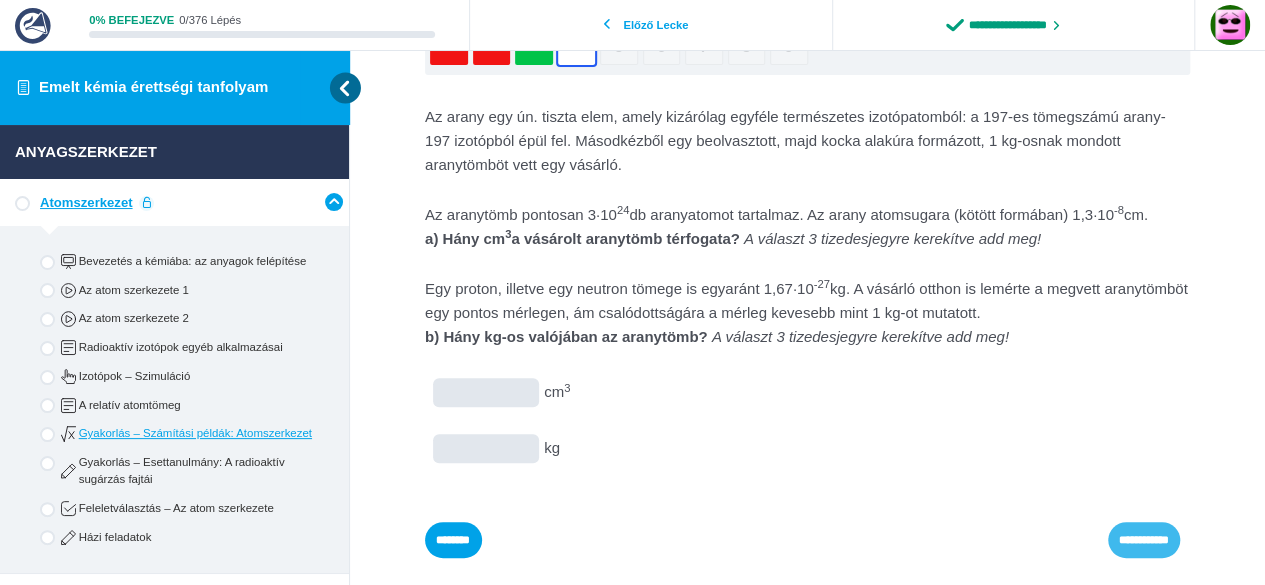 click on "**********" at bounding box center [0, 0] 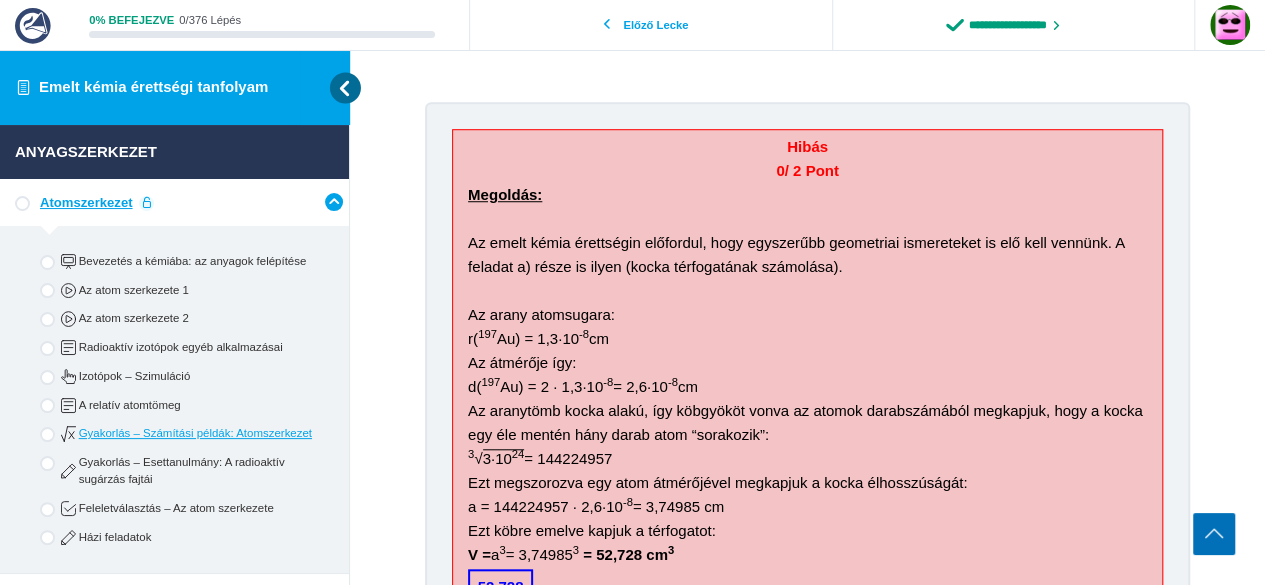 scroll, scrollTop: 664, scrollLeft: 0, axis: vertical 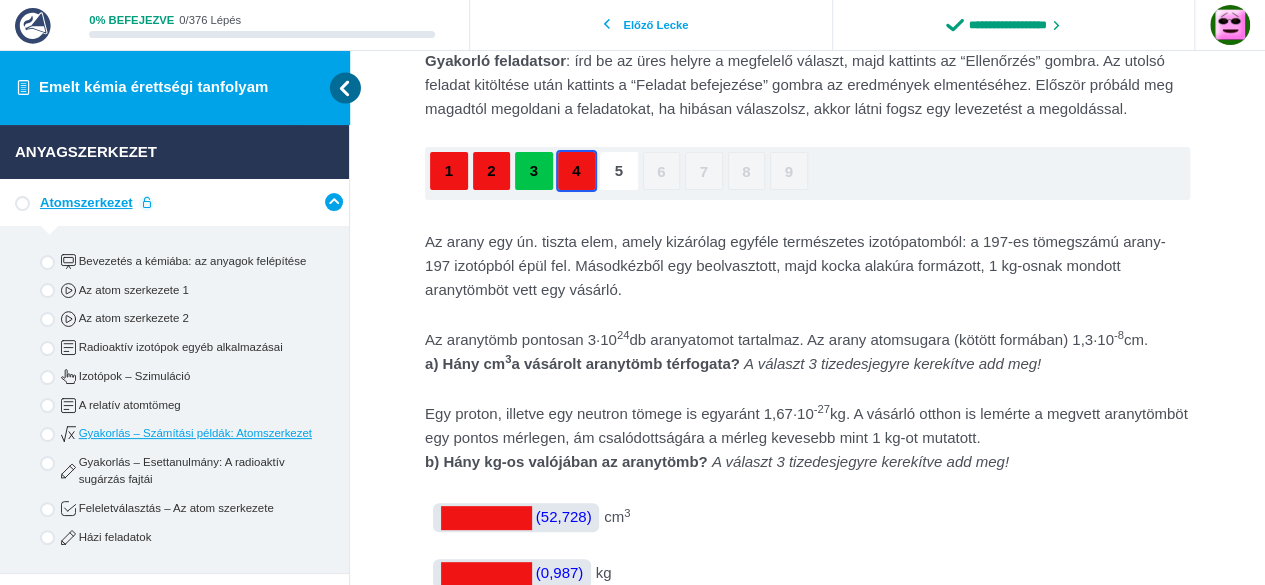 click on "5" at bounding box center [619, 171] 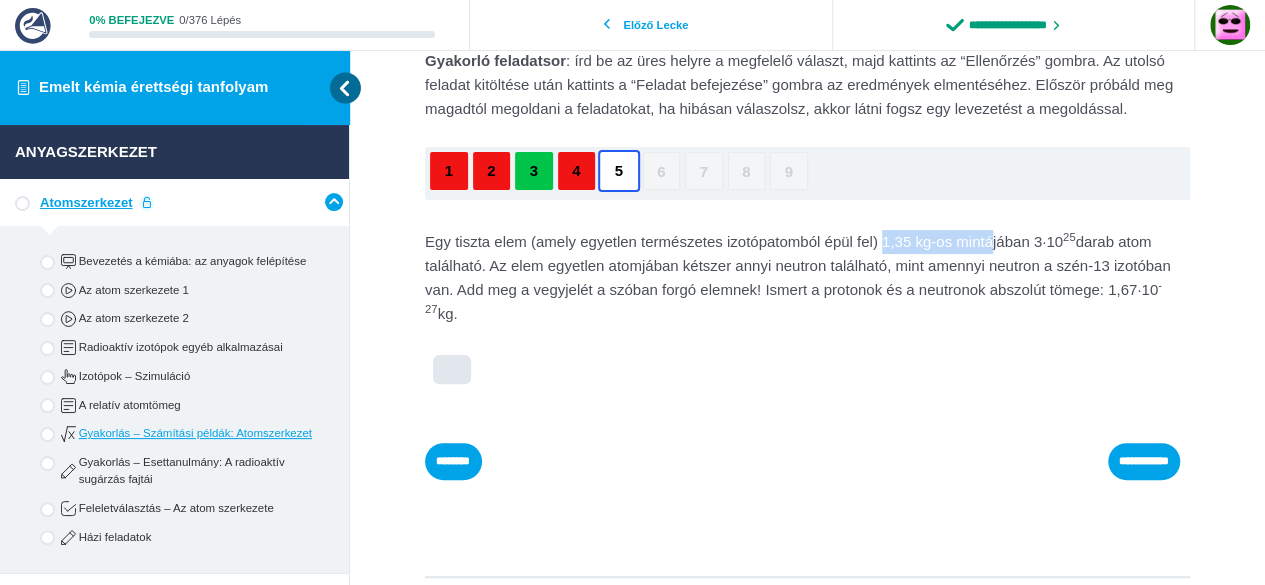 drag, startPoint x: 885, startPoint y: 237, endPoint x: 1011, endPoint y: 236, distance: 126.00397 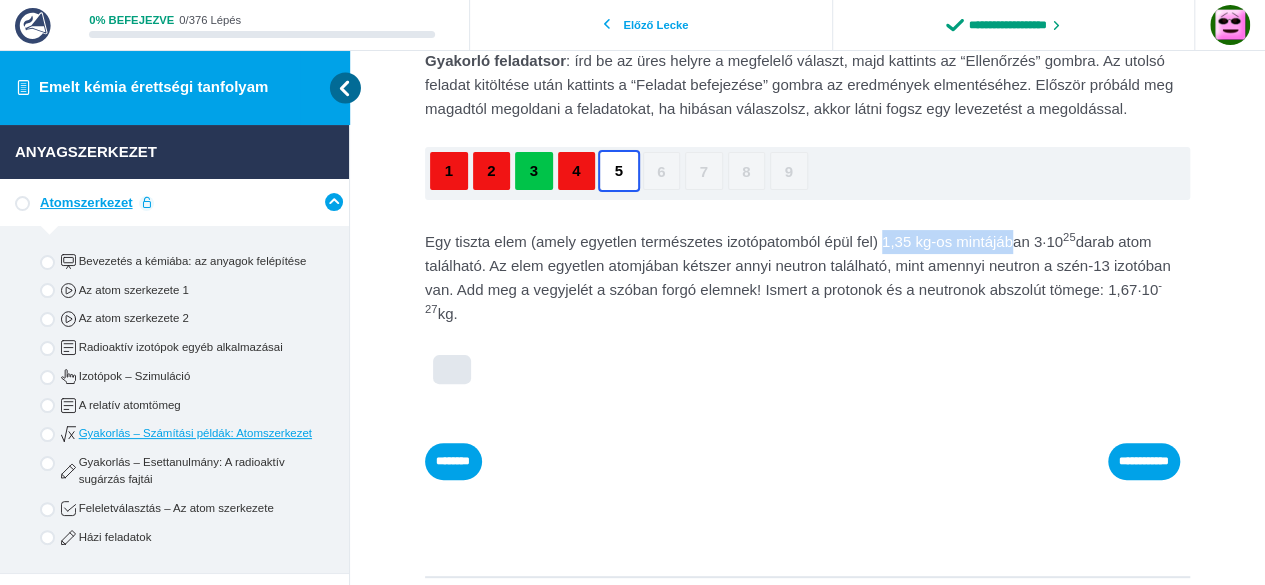 click on "Egy tiszta elem (amely egyetlen természetes izotópatomból épül fel) 1,35 kg-os mintájában 3·10 25  darab atom található. Az elem egyetlen atomjában kétszer annyi neutron található, mint amennyi neutron a szén-13 izotóban van. Add meg a vegyjelét a szóban forgó elemnek! Ismert a protonok és a neutronok abszolút tömege: 1,67·10 -27  kg." at bounding box center (0, 0) 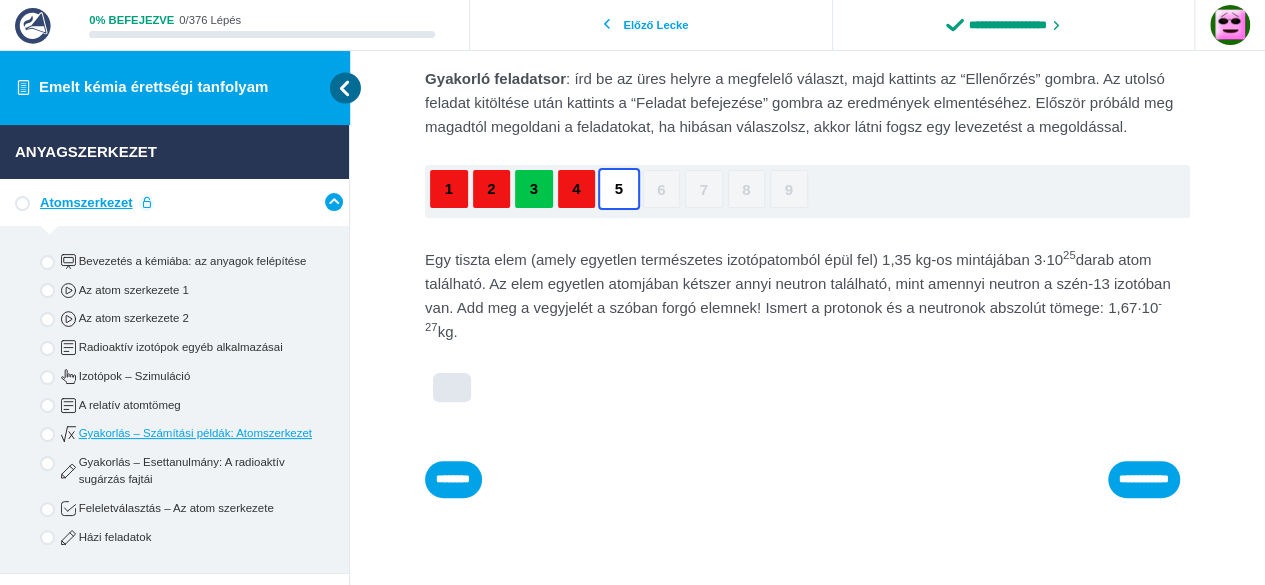 scroll, scrollTop: 100, scrollLeft: 0, axis: vertical 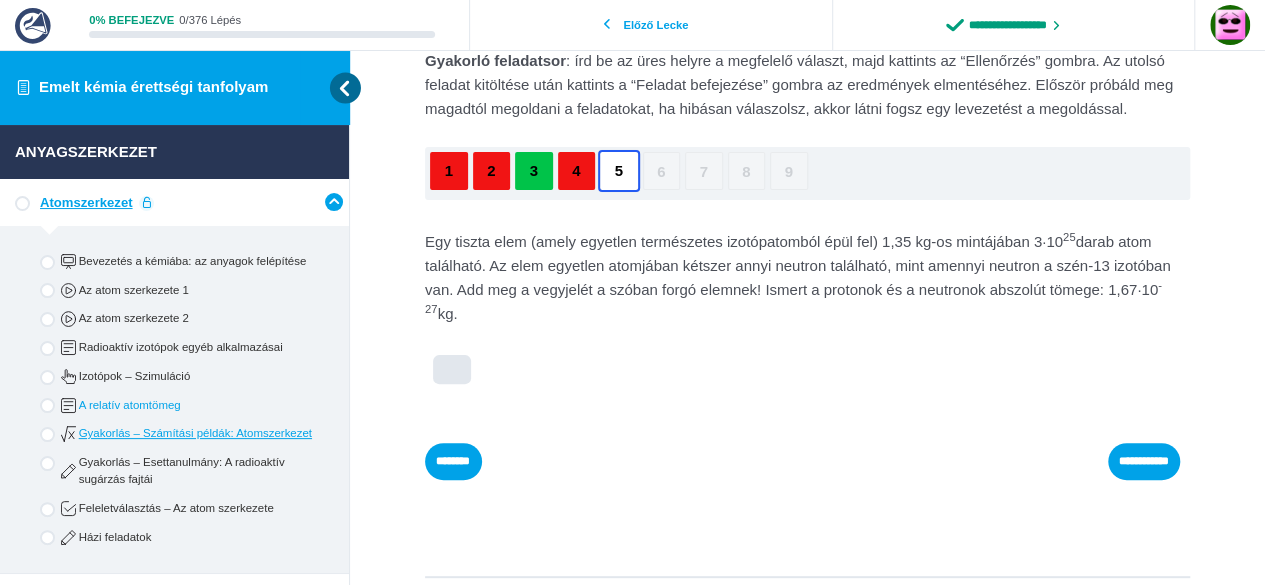 click on "A relatív atomtömeg" at bounding box center (191, 405) 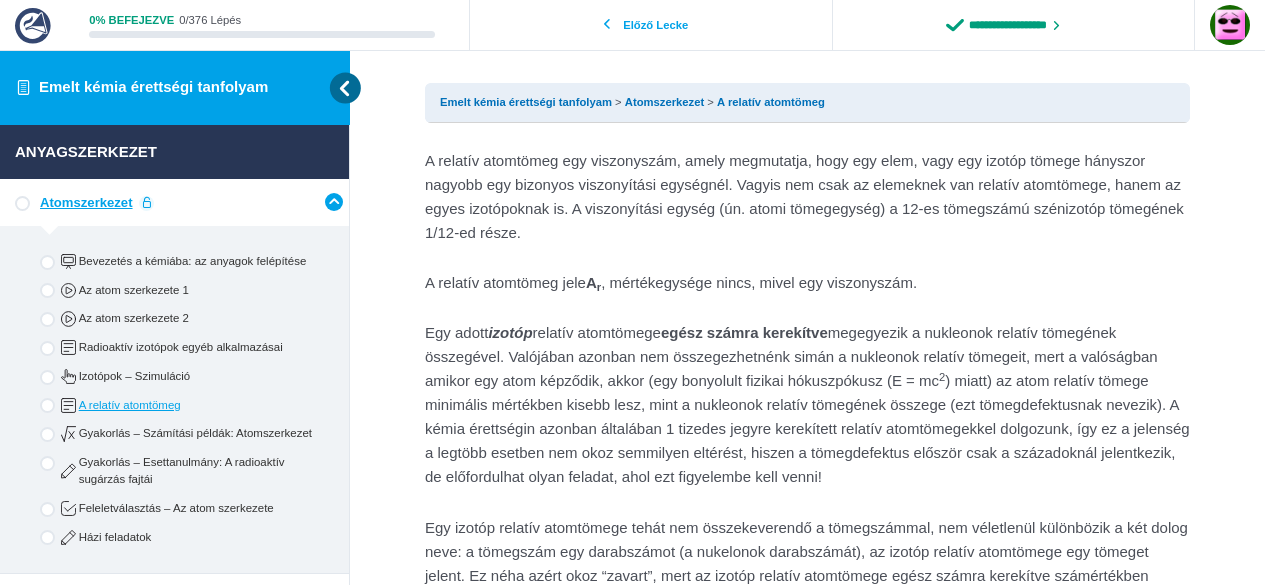 scroll, scrollTop: 0, scrollLeft: 0, axis: both 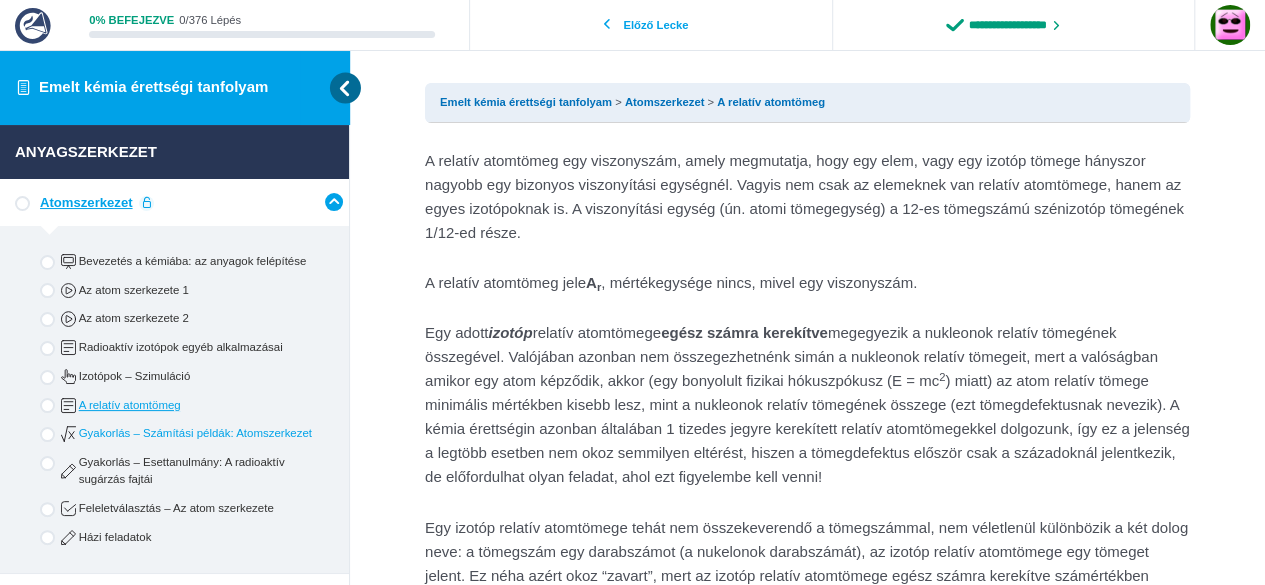 click on "Gyakorlás – Számítási példák: Atomszerkezet" at bounding box center [191, 433] 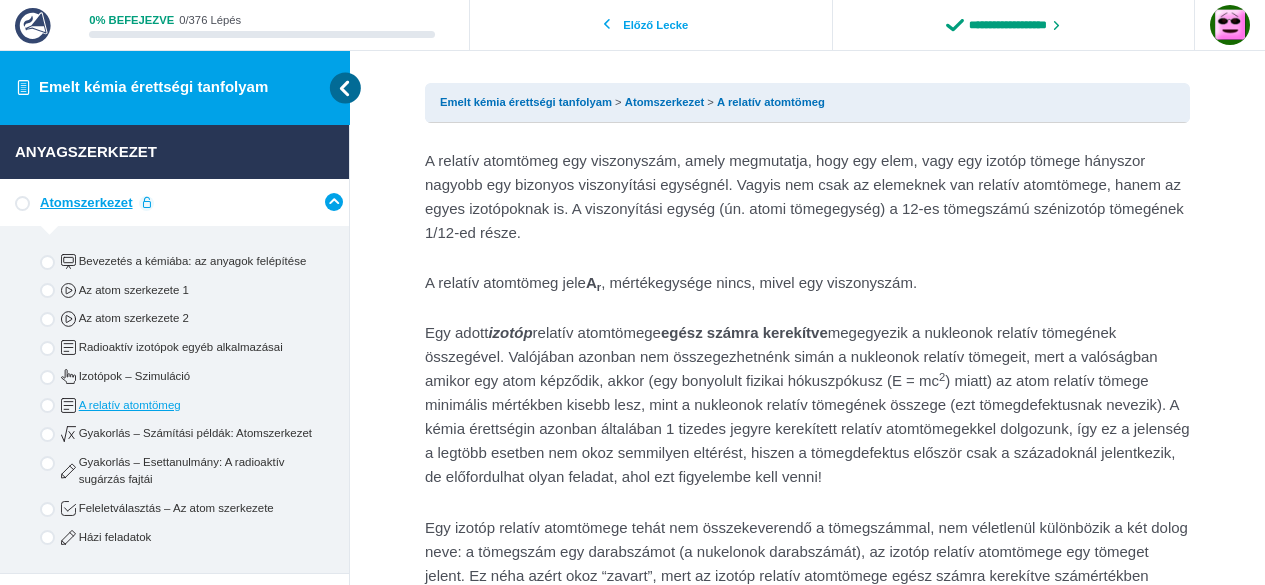 scroll, scrollTop: 0, scrollLeft: 0, axis: both 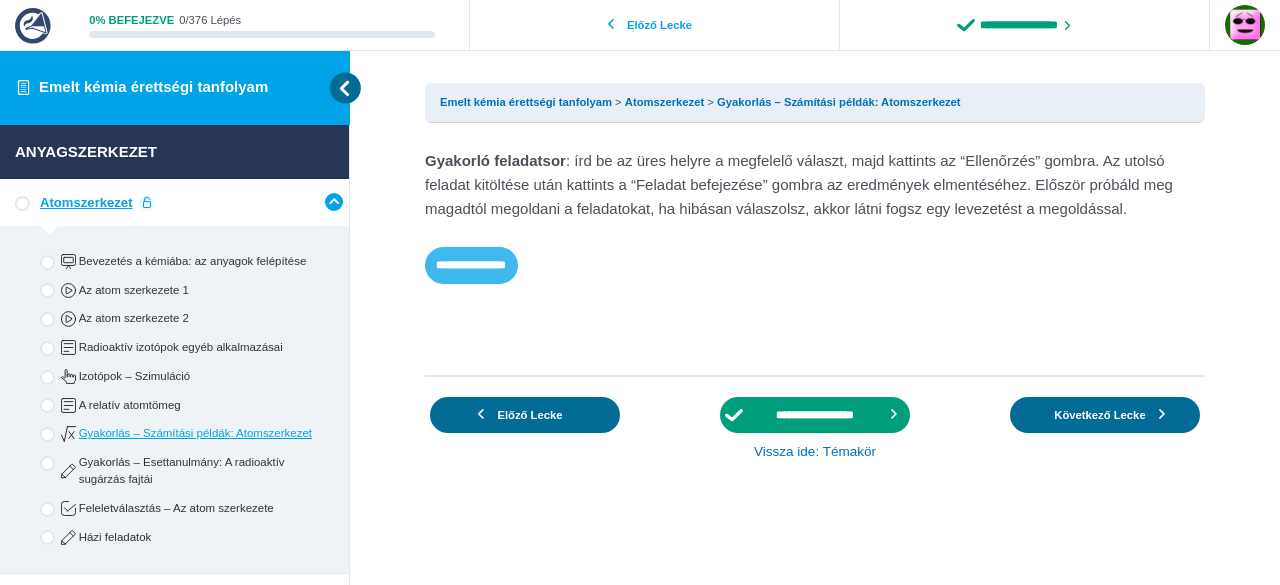 click on "**********" at bounding box center (471, 265) 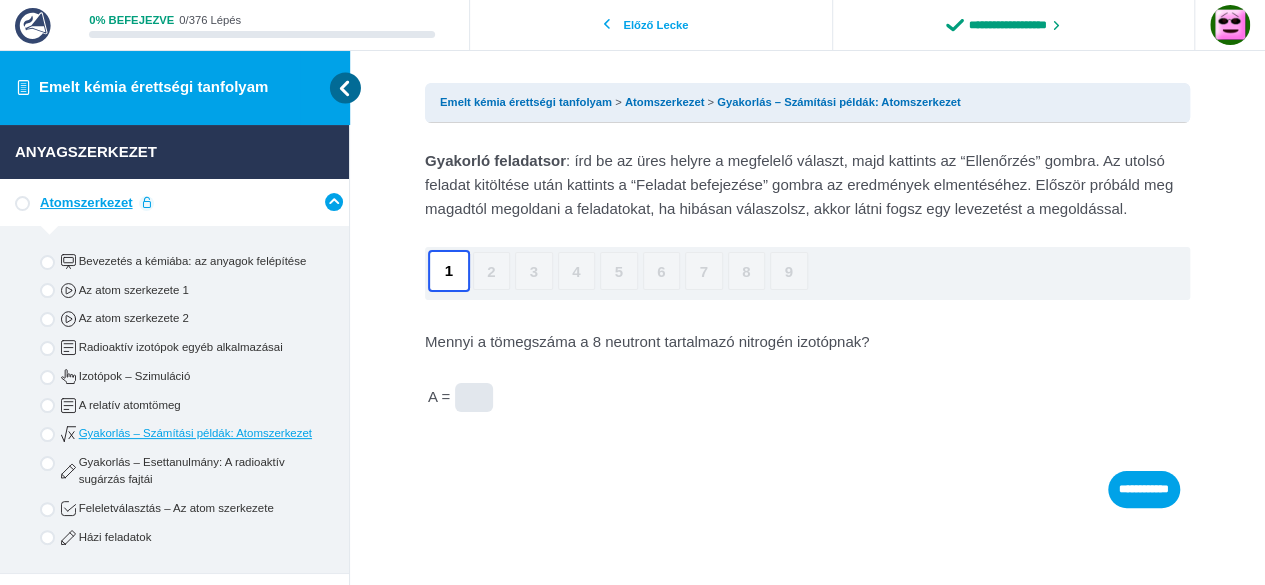 click at bounding box center (474, 398) 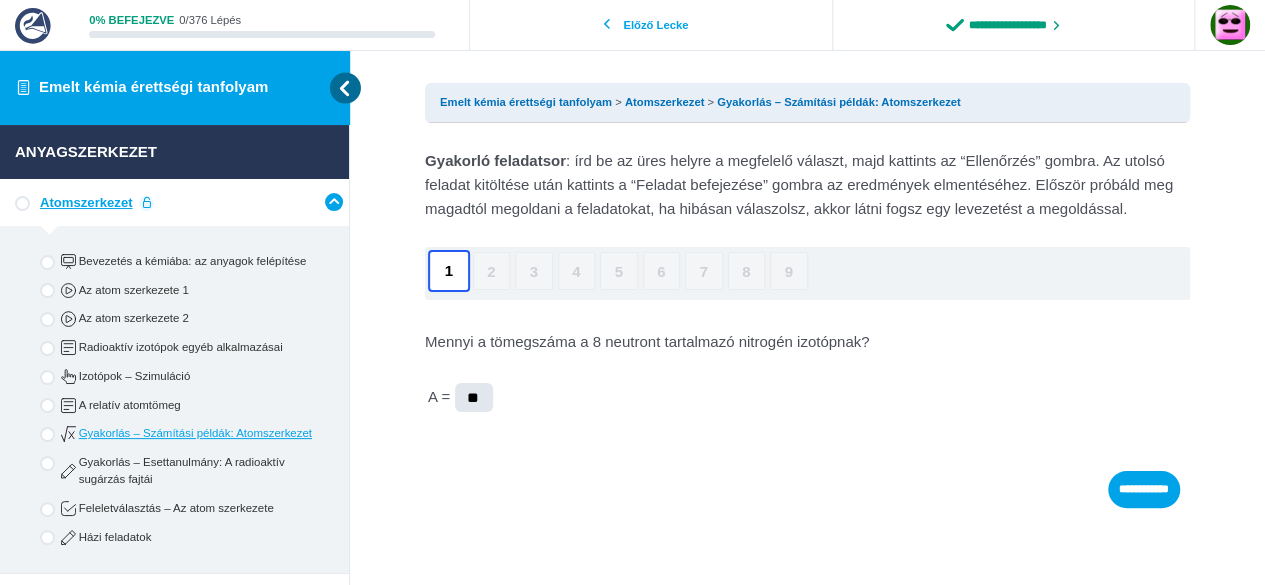 type on "**" 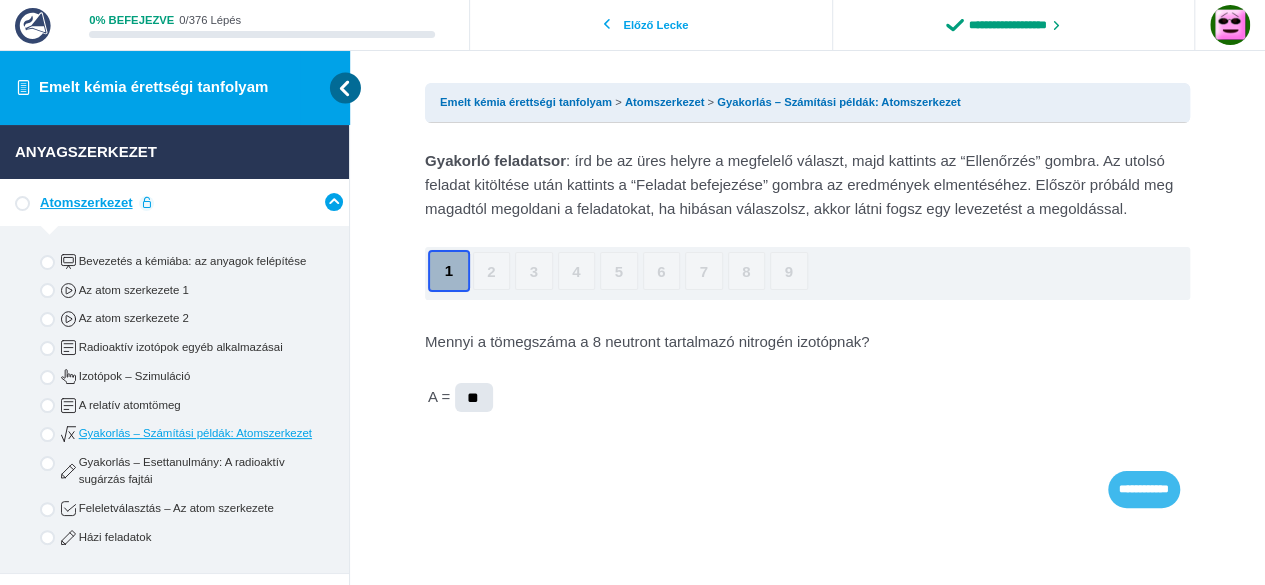 click on "**********" at bounding box center (1144, 489) 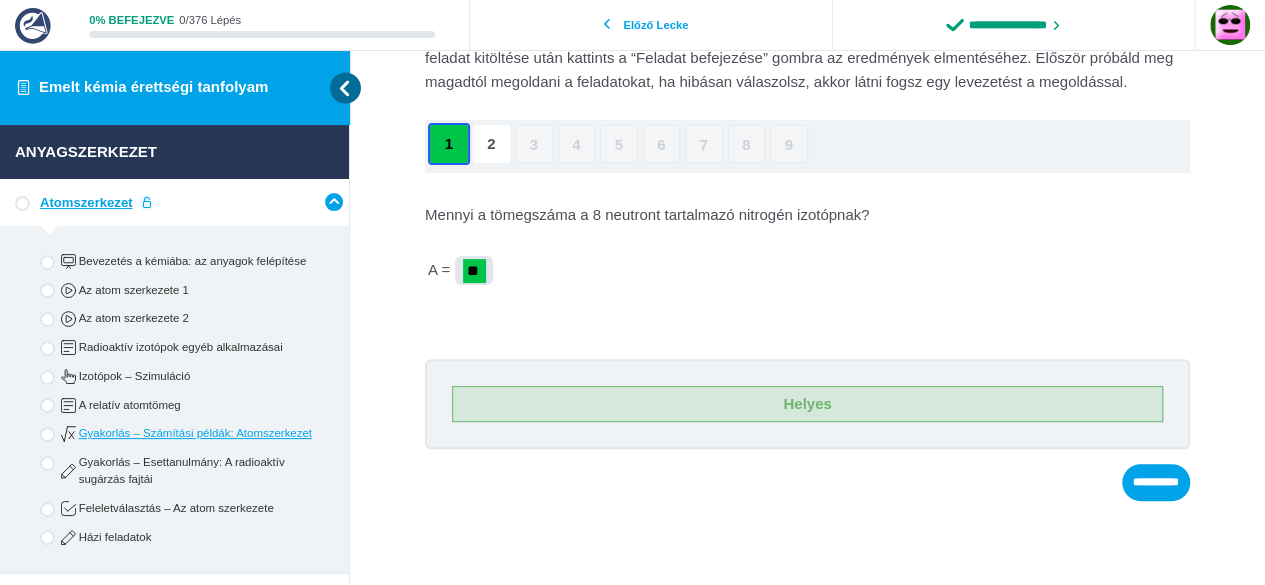 scroll, scrollTop: 116, scrollLeft: 0, axis: vertical 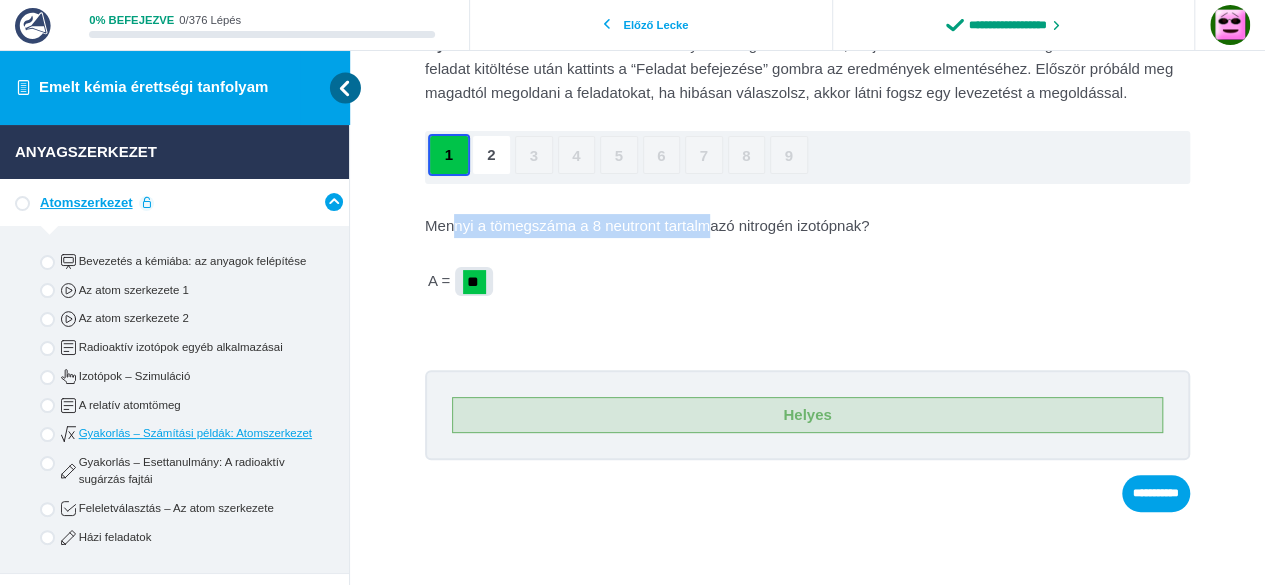 drag, startPoint x: 680, startPoint y: 225, endPoint x: 714, endPoint y: 225, distance: 34 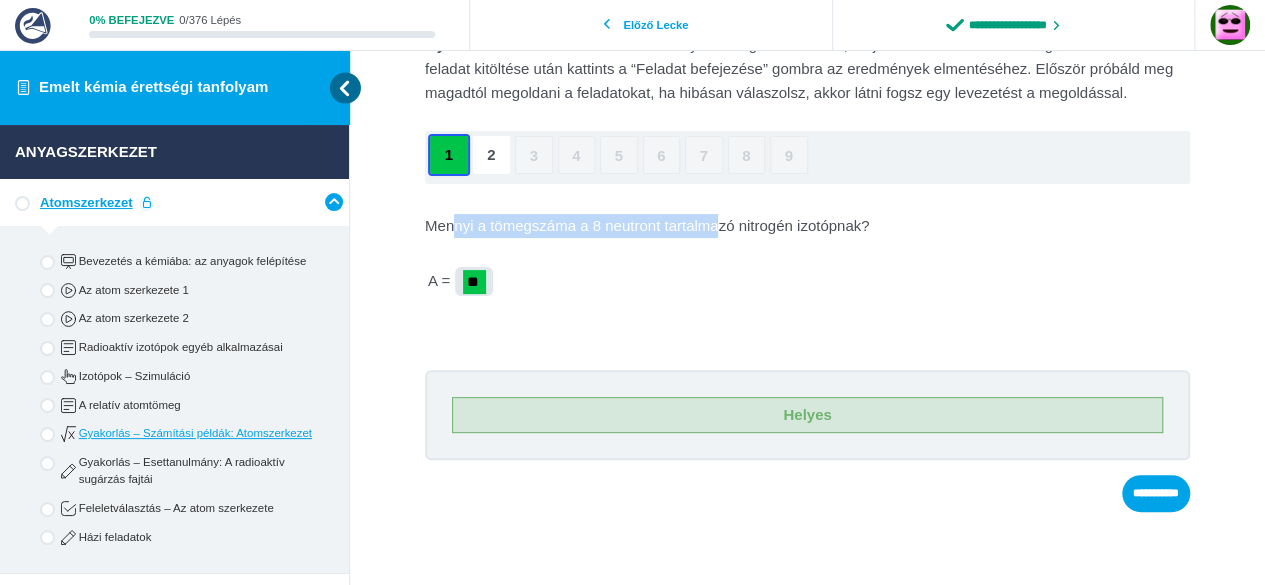 click on "Mennyi a tömegszáma a 8 neutront tartalmazó nitrogén izotópnak?" at bounding box center [807, 226] 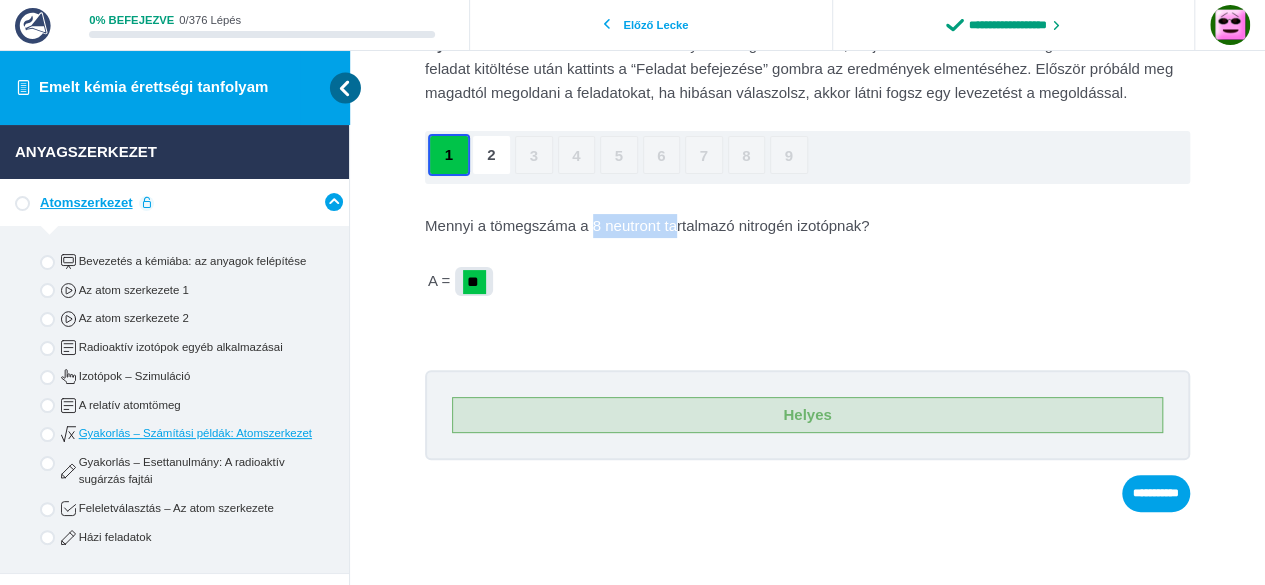 drag, startPoint x: 592, startPoint y: 221, endPoint x: 674, endPoint y: 233, distance: 82.8734 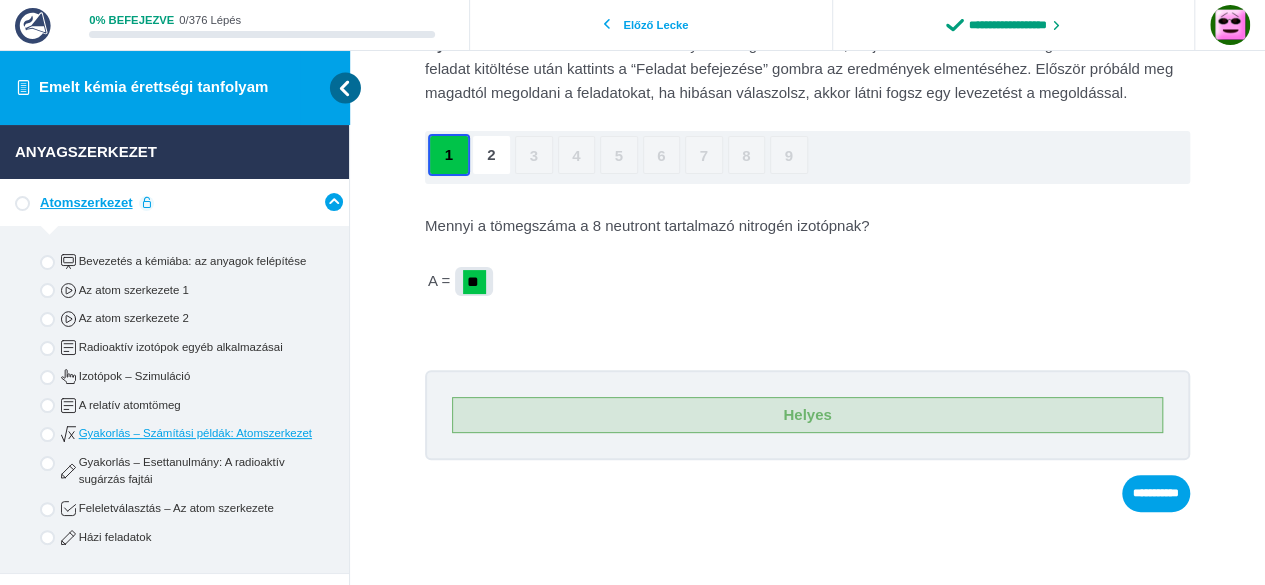 click on "Mennyi a tömegszáma a 8 neutront tartalmazó nitrogén izotópnak?" at bounding box center (807, 226) 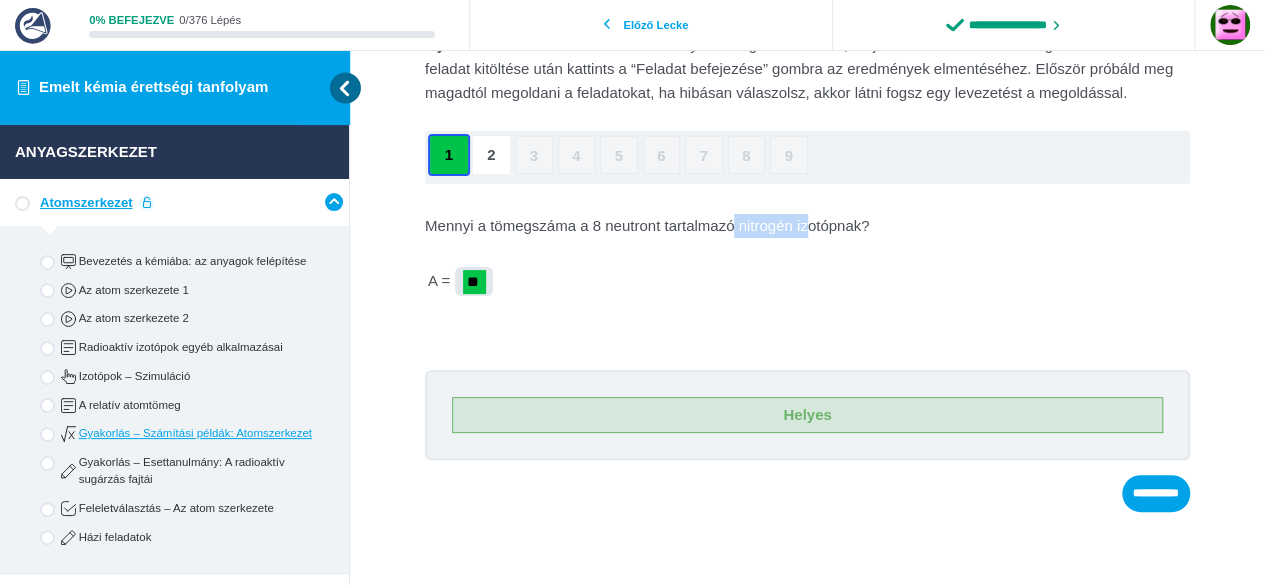 drag, startPoint x: 731, startPoint y: 224, endPoint x: 866, endPoint y: 226, distance: 135.01482 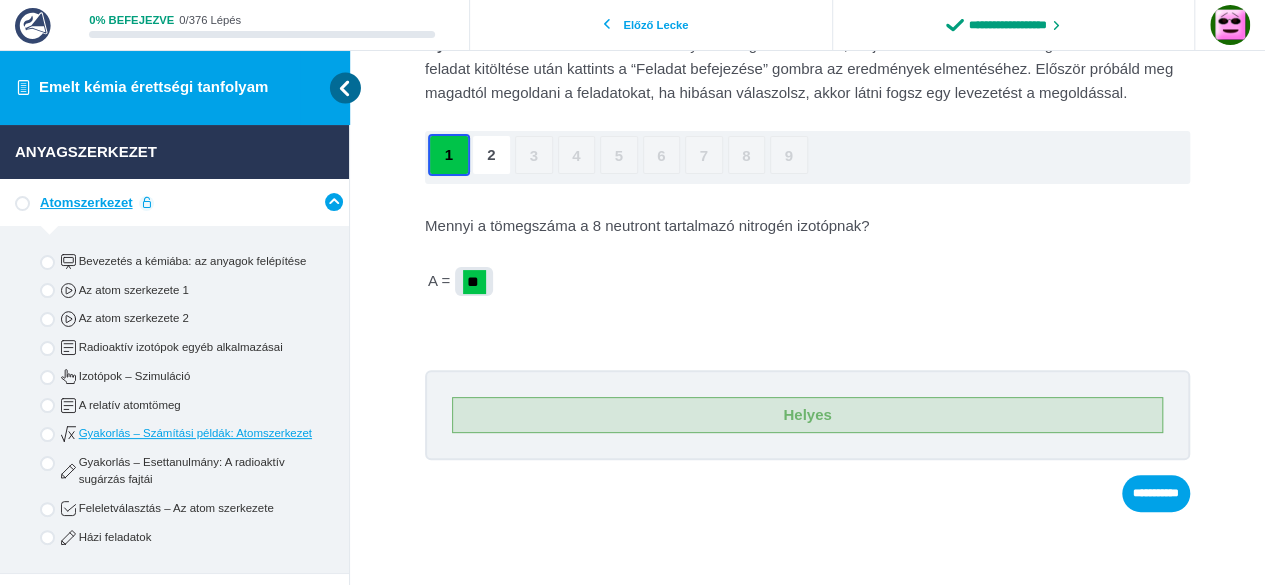 drag, startPoint x: 867, startPoint y: 227, endPoint x: 884, endPoint y: 235, distance: 18.788294 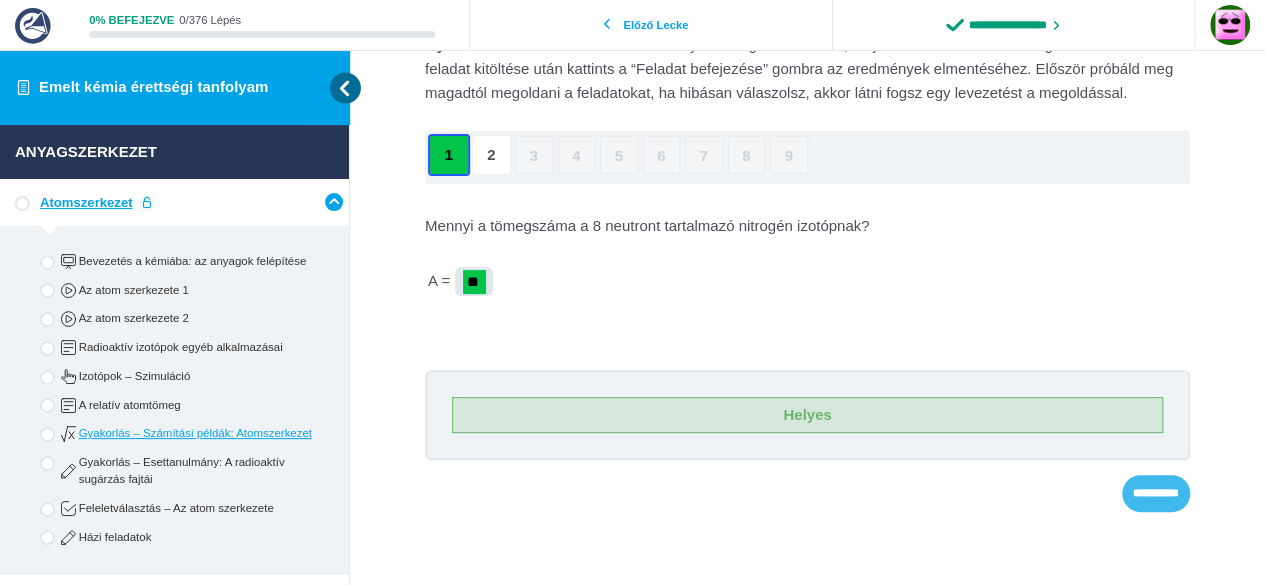 click on "**********" at bounding box center (1156, 493) 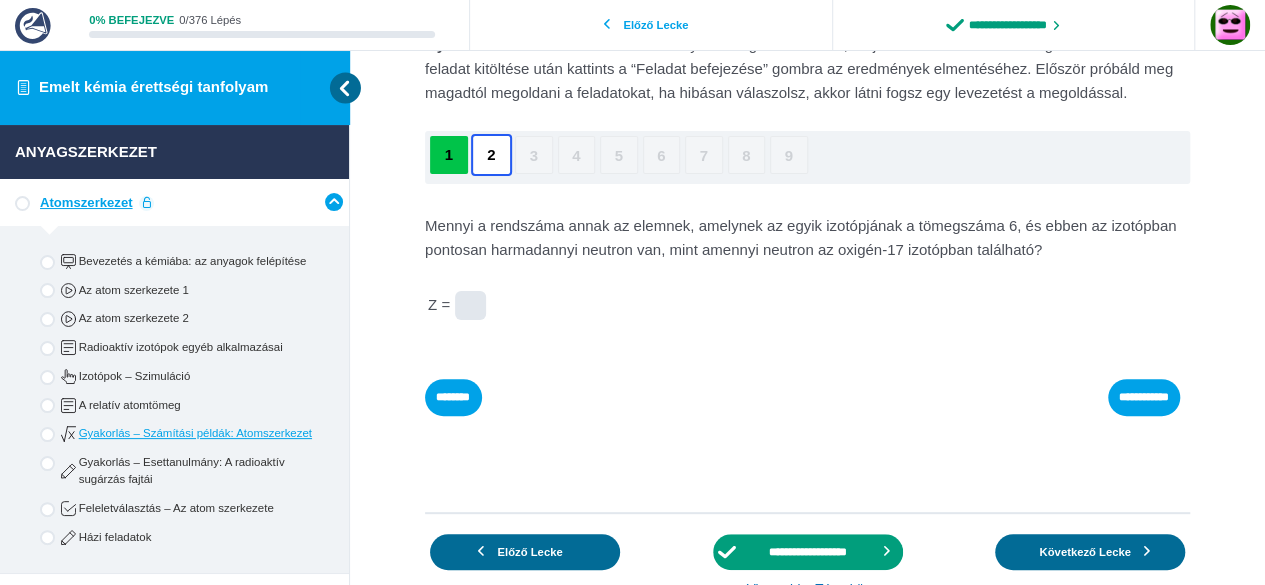 click at bounding box center [0, 0] 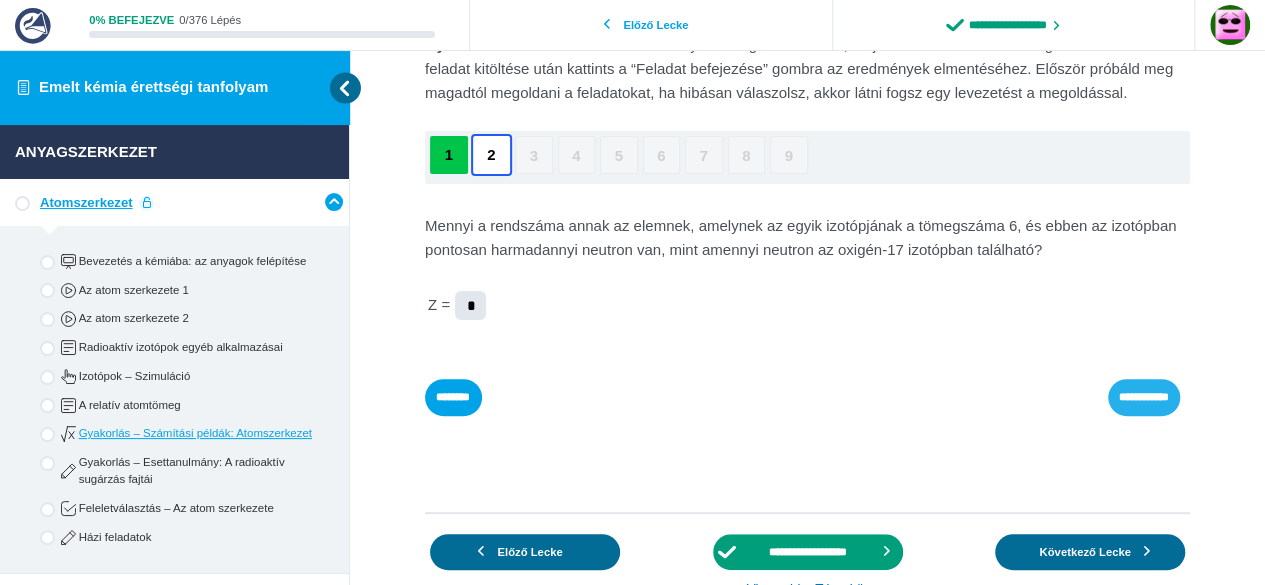 type on "*" 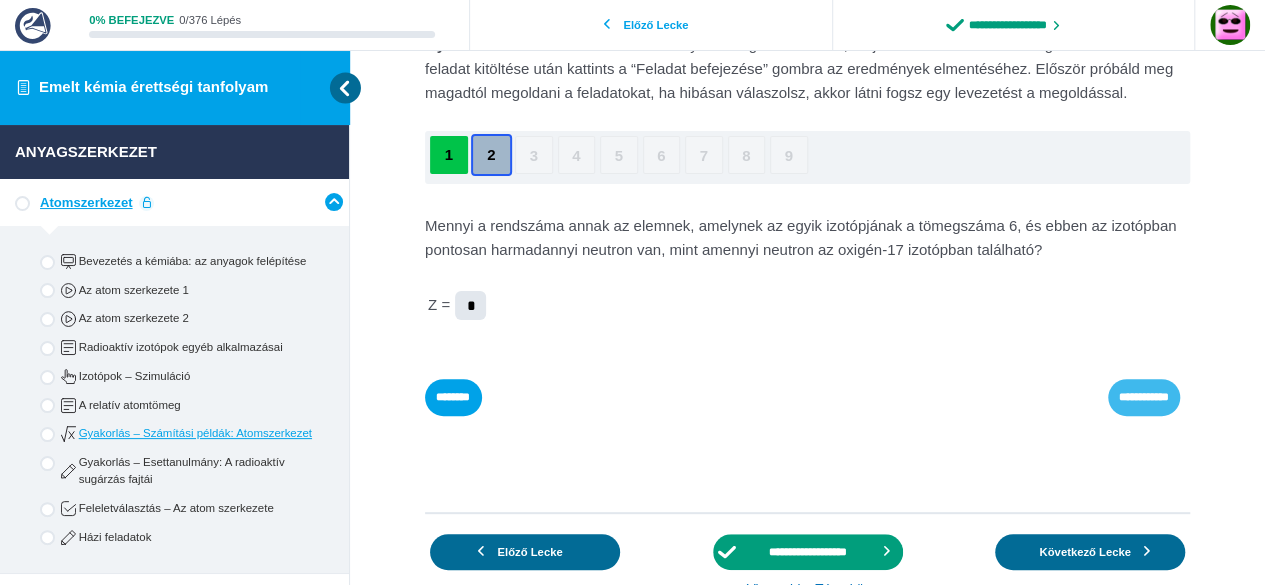 click on "**********" at bounding box center (0, 0) 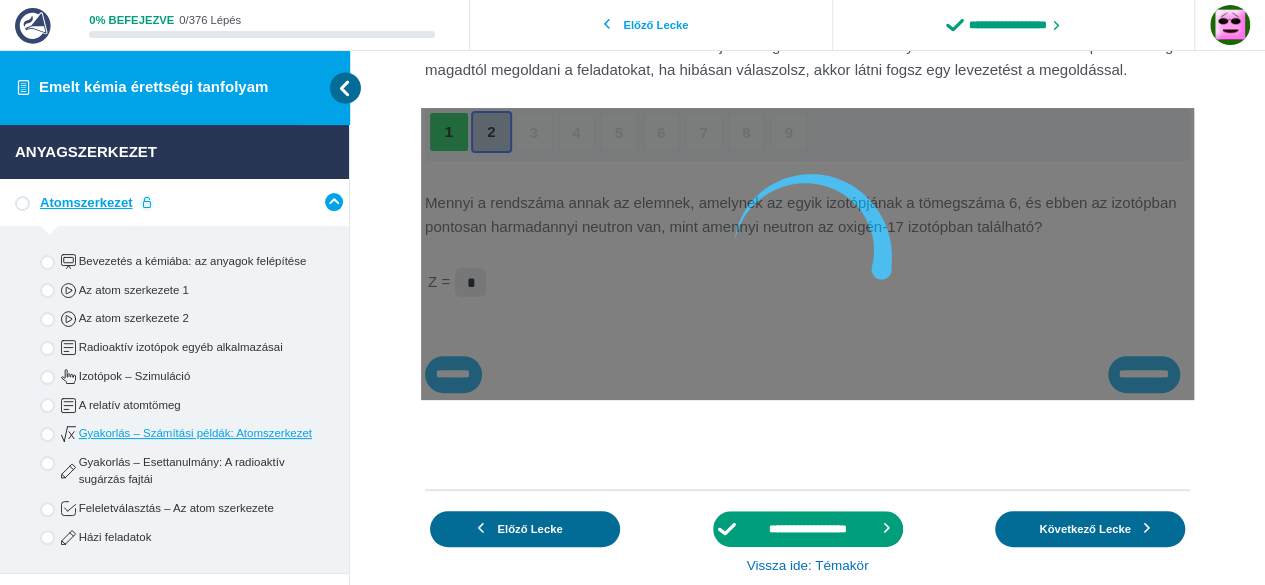 scroll, scrollTop: 140, scrollLeft: 0, axis: vertical 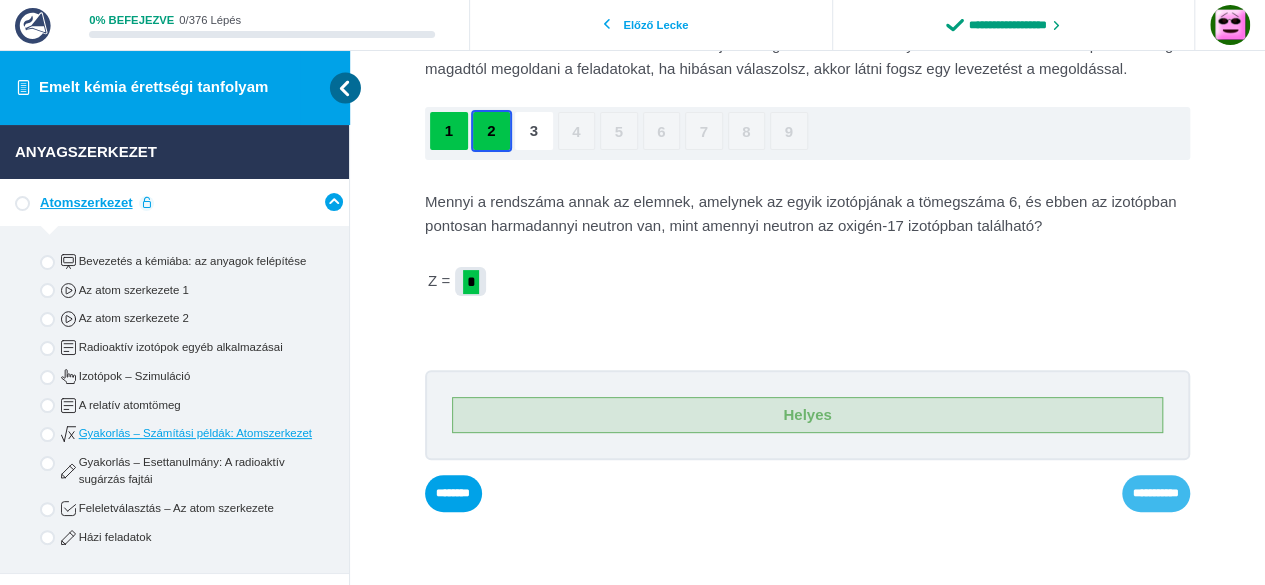 click on "**********" at bounding box center [0, 0] 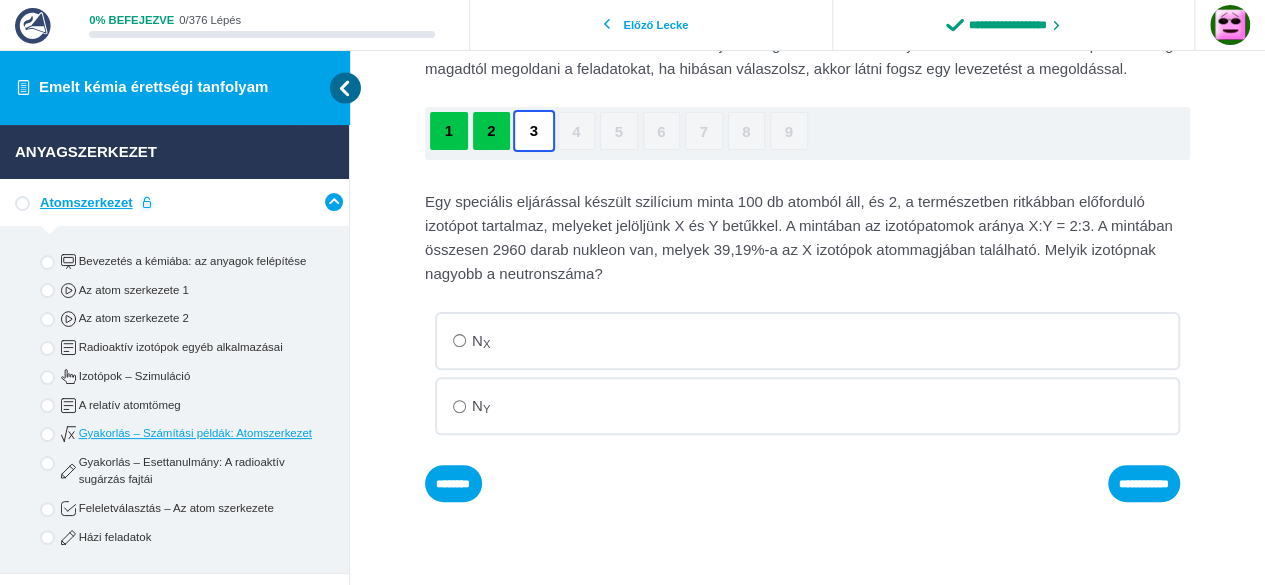 click on "N Y" at bounding box center (807, 341) 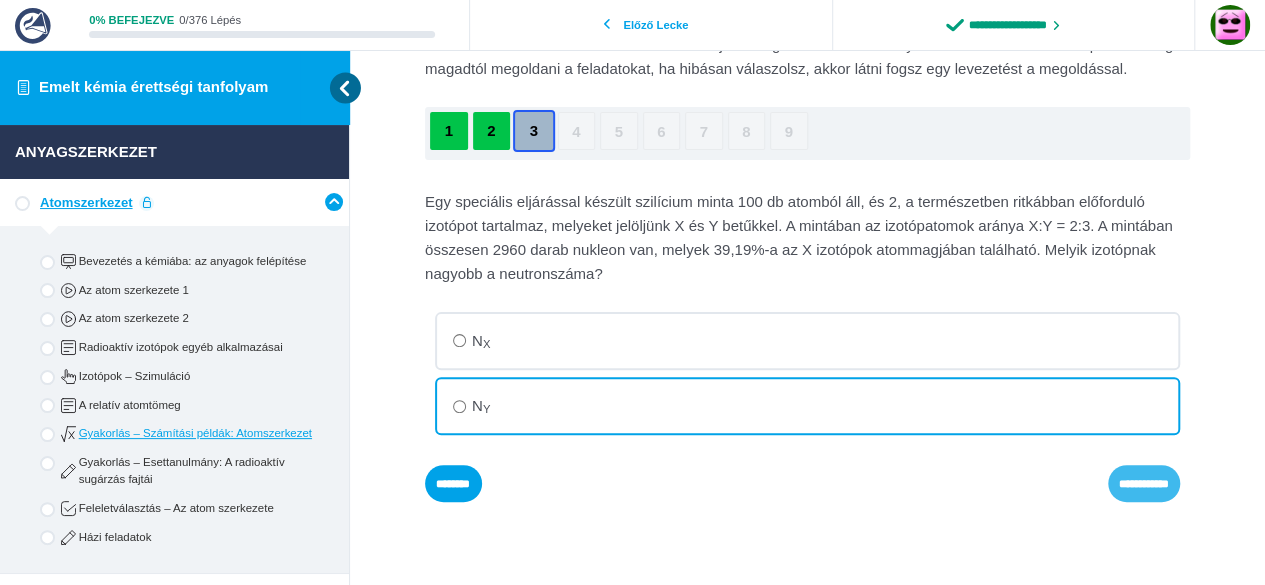 click on "**********" at bounding box center [0, 0] 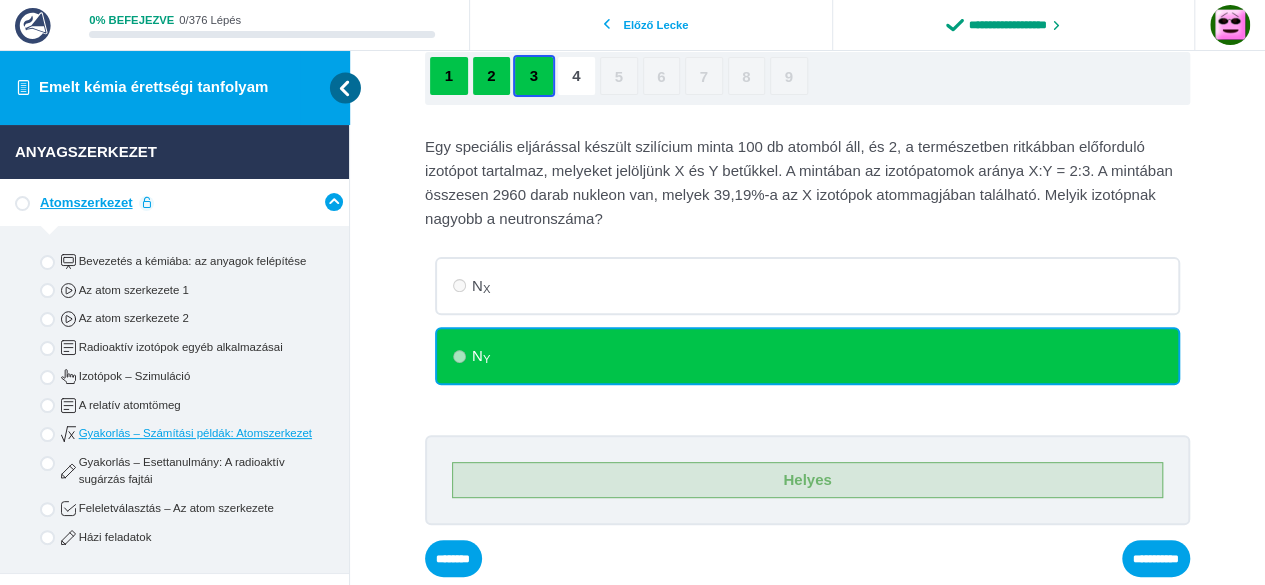 scroll, scrollTop: 225, scrollLeft: 0, axis: vertical 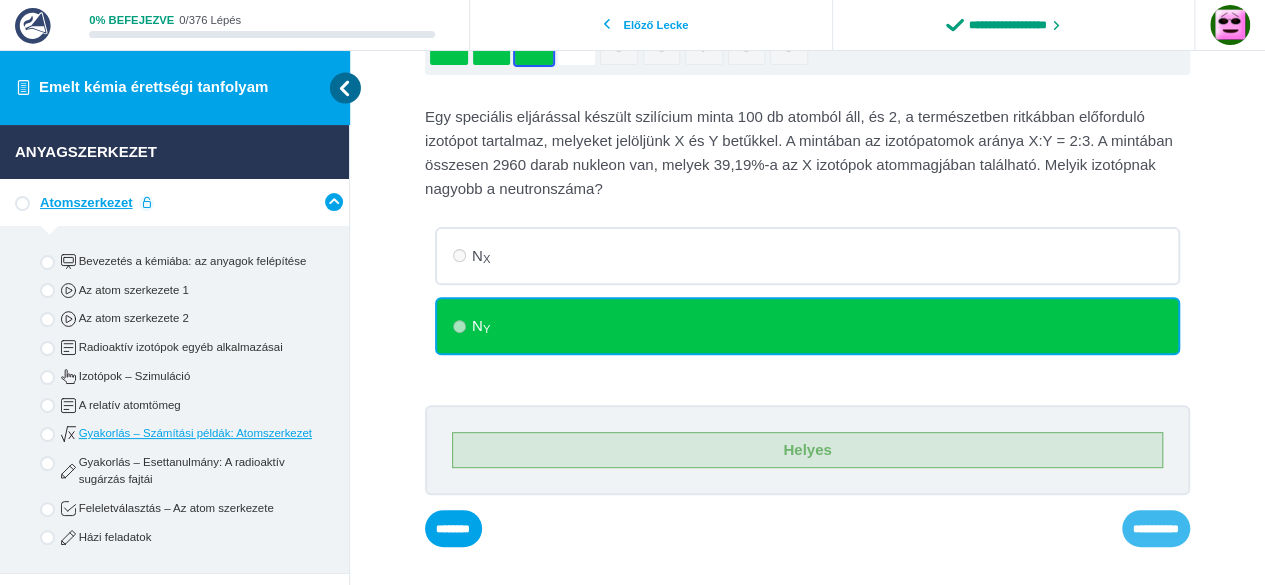 click on "**********" at bounding box center (0, 0) 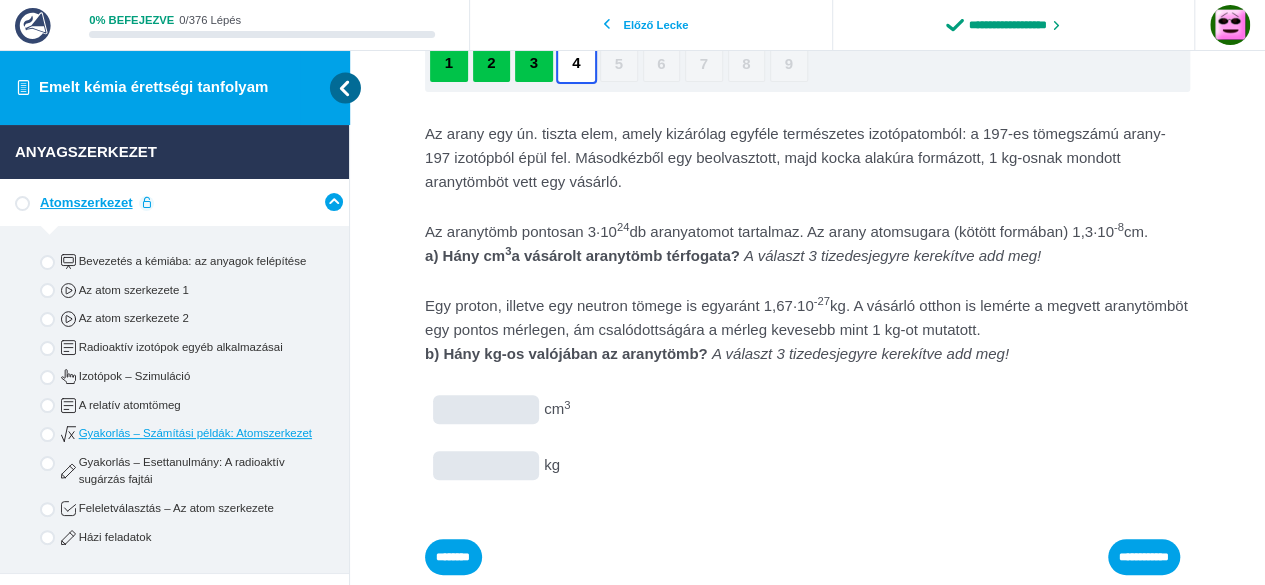 scroll, scrollTop: 225, scrollLeft: 0, axis: vertical 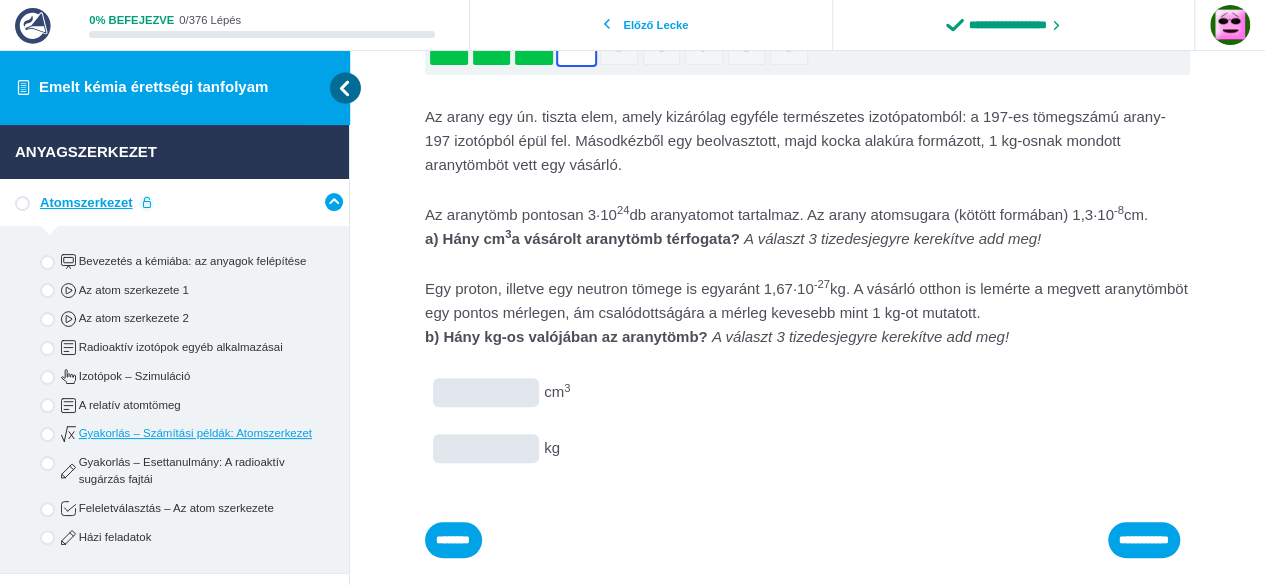 click at bounding box center [0, 0] 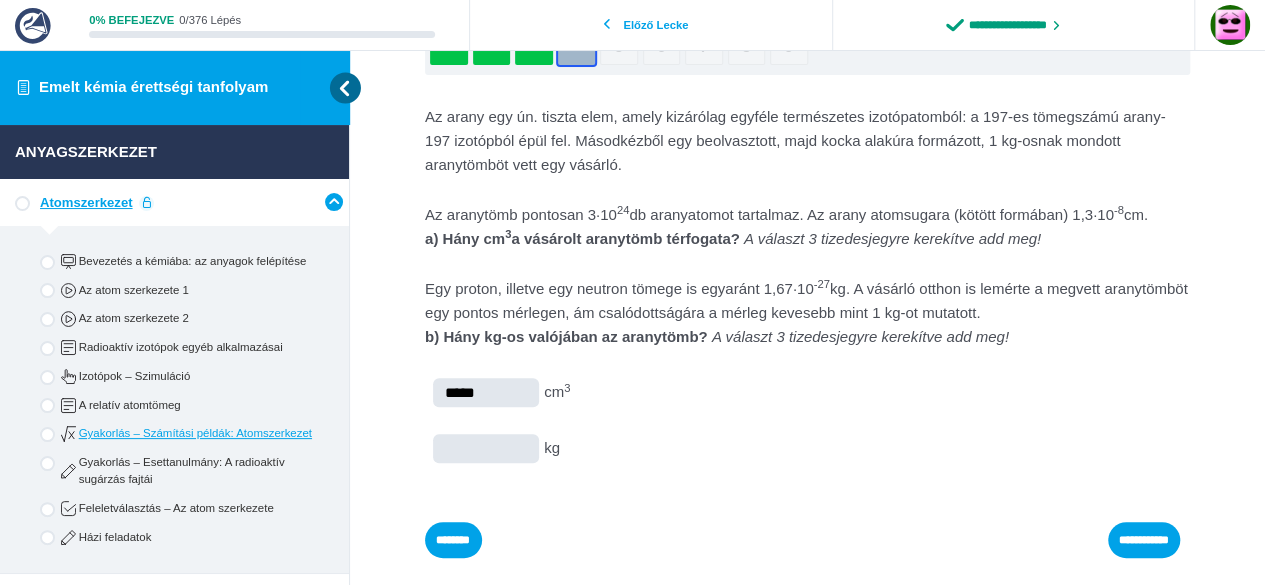 click on "*****    cm 3
kg" at bounding box center (0, 0) 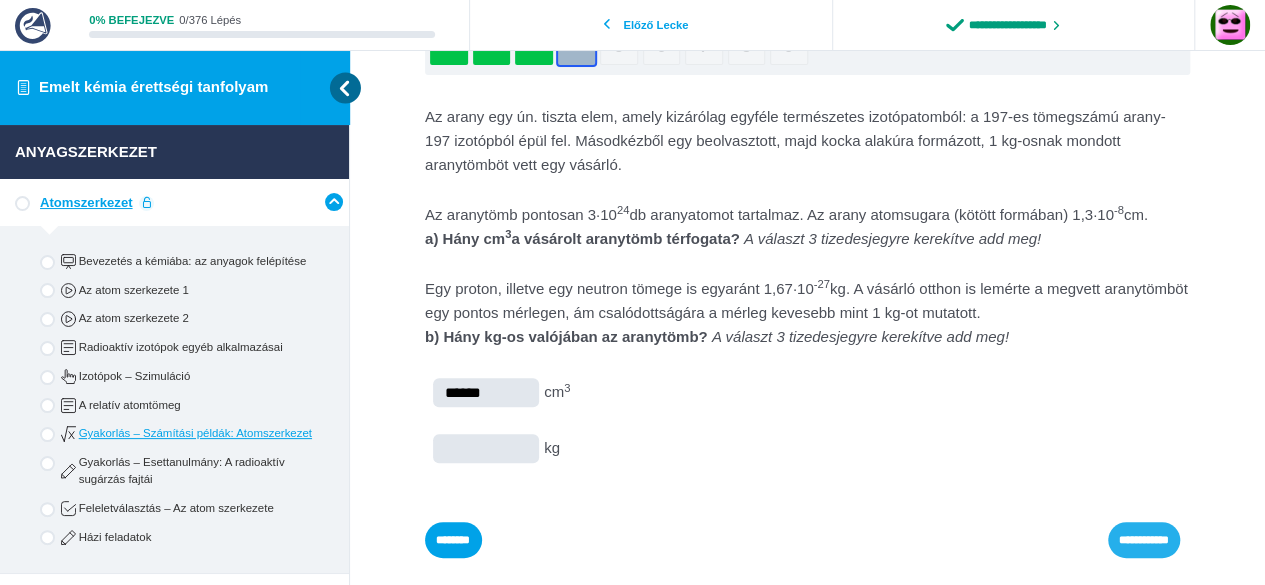 type on "******" 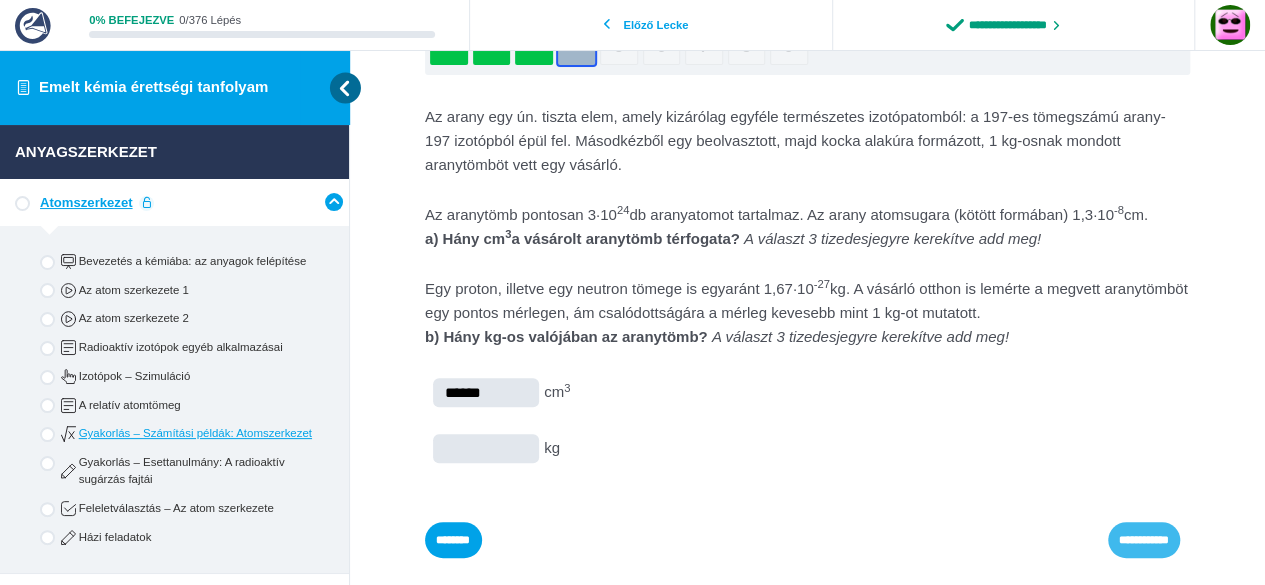 click on "**********" at bounding box center (0, 0) 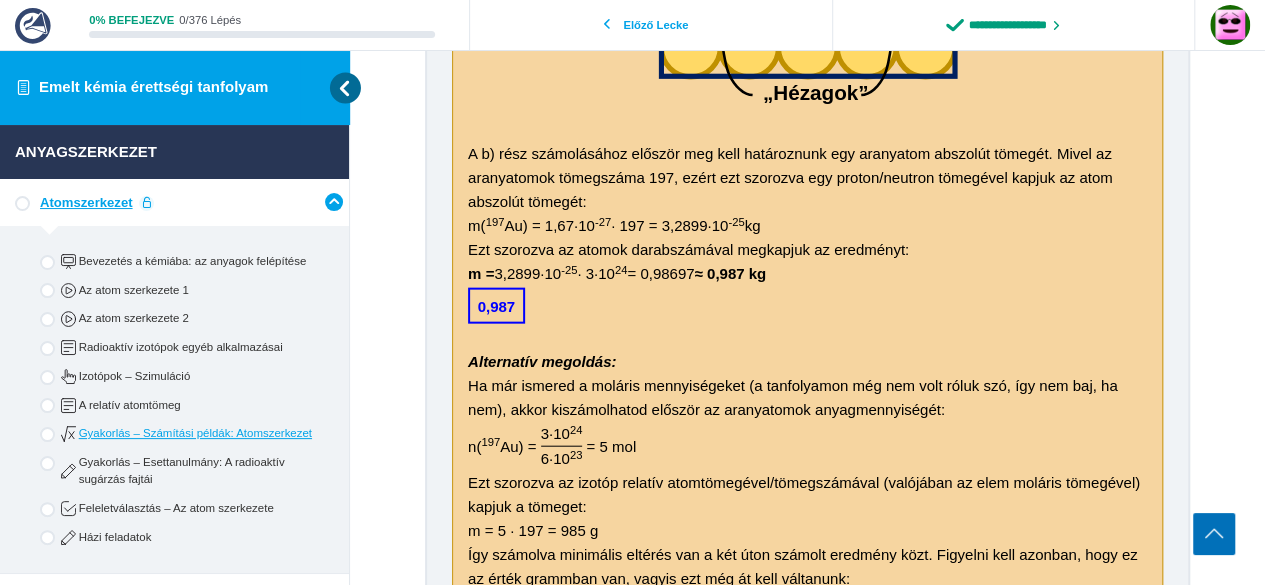 scroll, scrollTop: 2164, scrollLeft: 0, axis: vertical 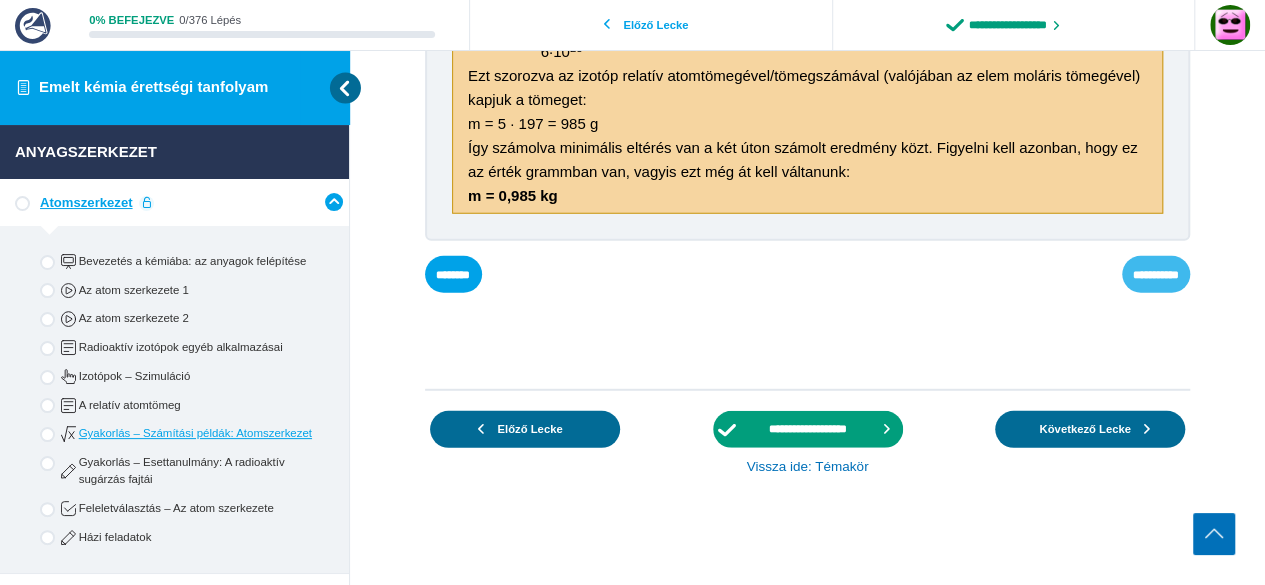 click on "**********" at bounding box center [0, 0] 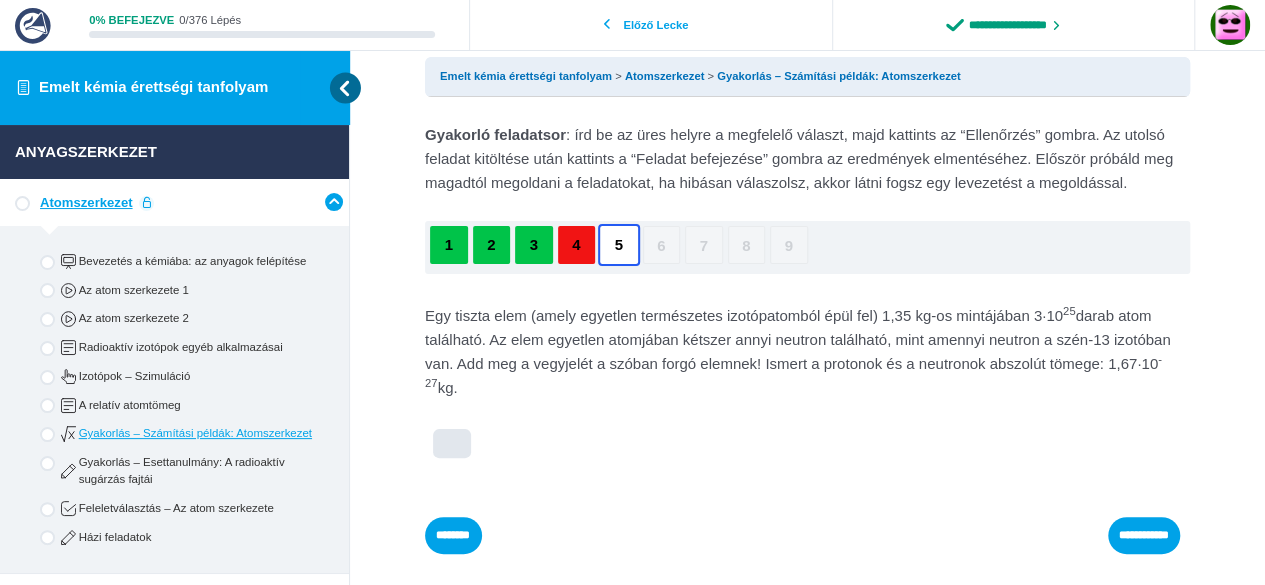 scroll, scrollTop: 100, scrollLeft: 0, axis: vertical 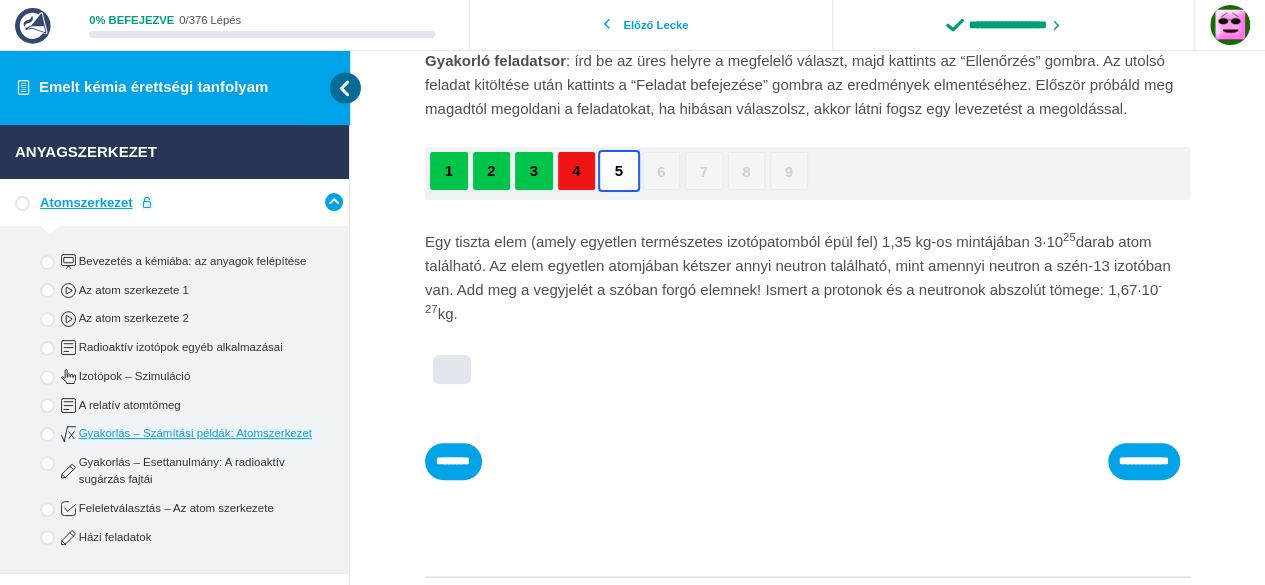 click at bounding box center [0, 0] 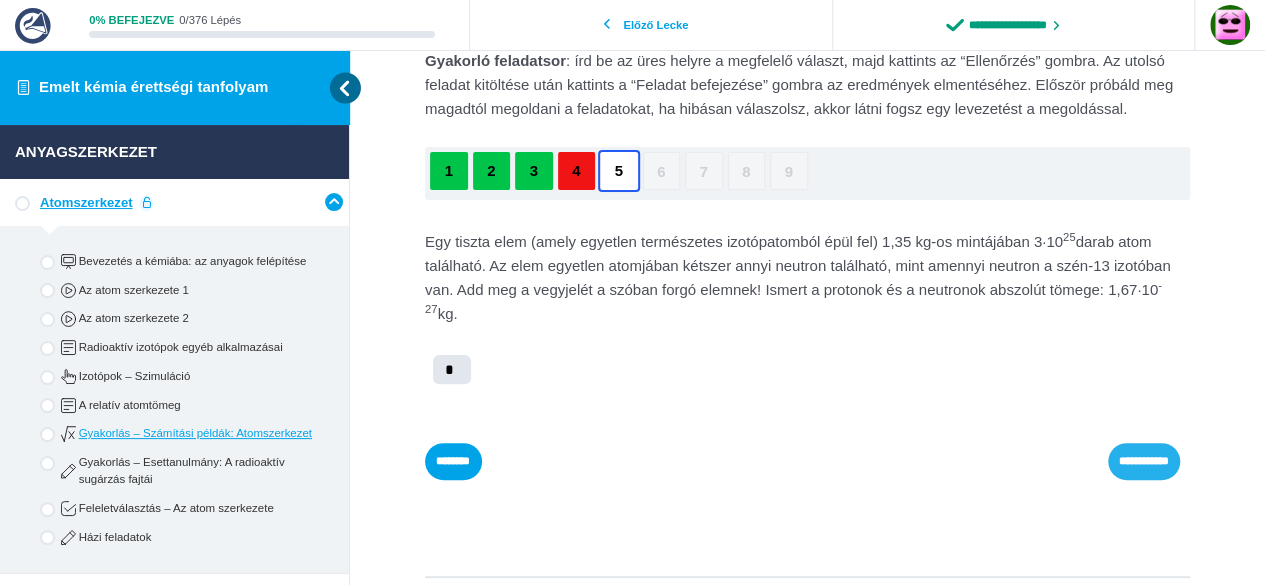 type on "*" 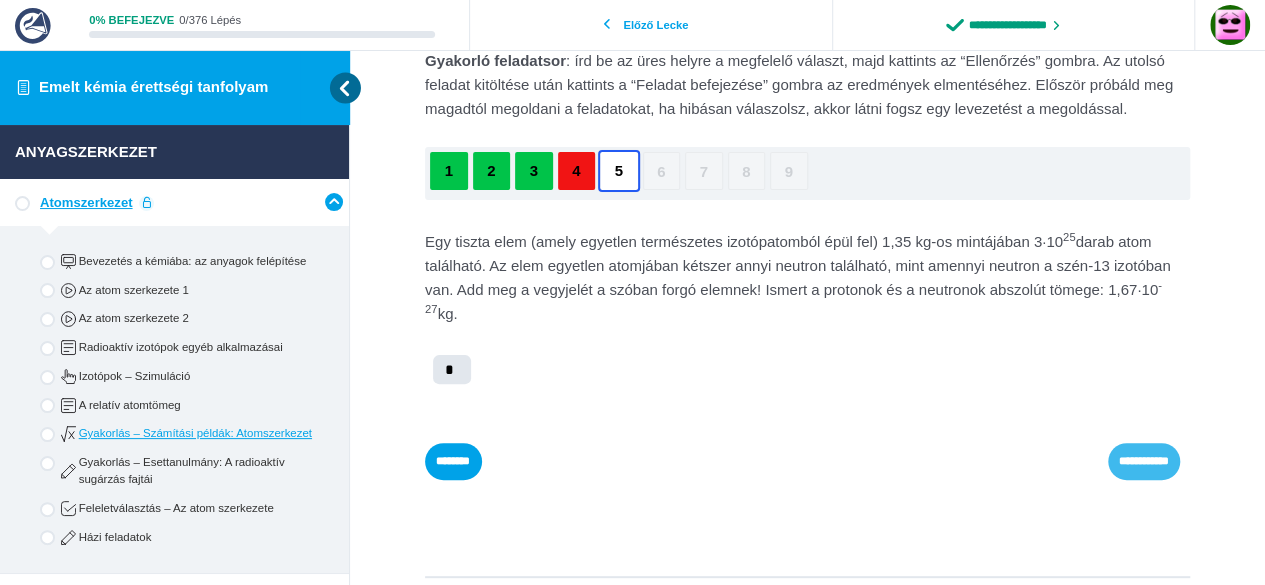 click on "**********" at bounding box center [0, 0] 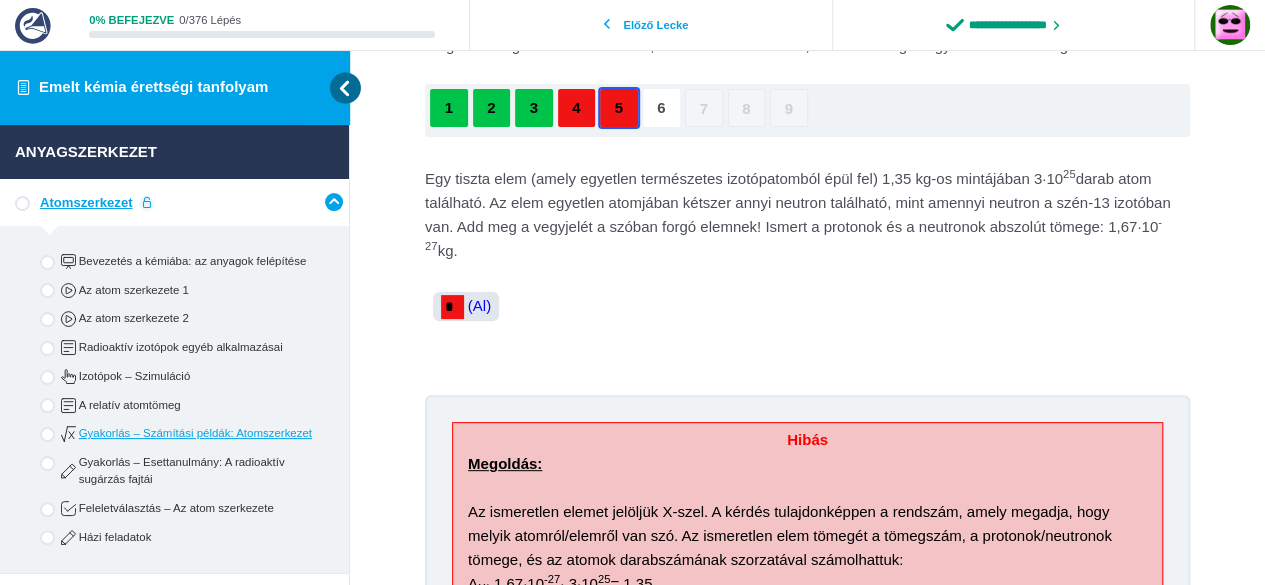 scroll, scrollTop: 188, scrollLeft: 0, axis: vertical 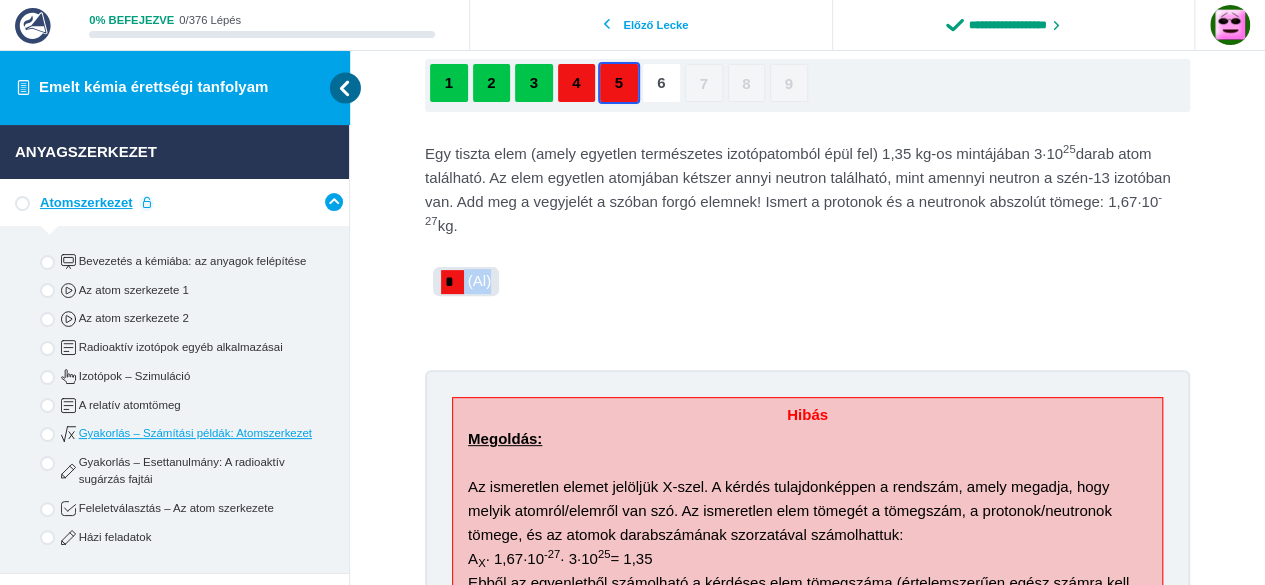 drag, startPoint x: 498, startPoint y: 285, endPoint x: 606, endPoint y: 287, distance: 108.01852 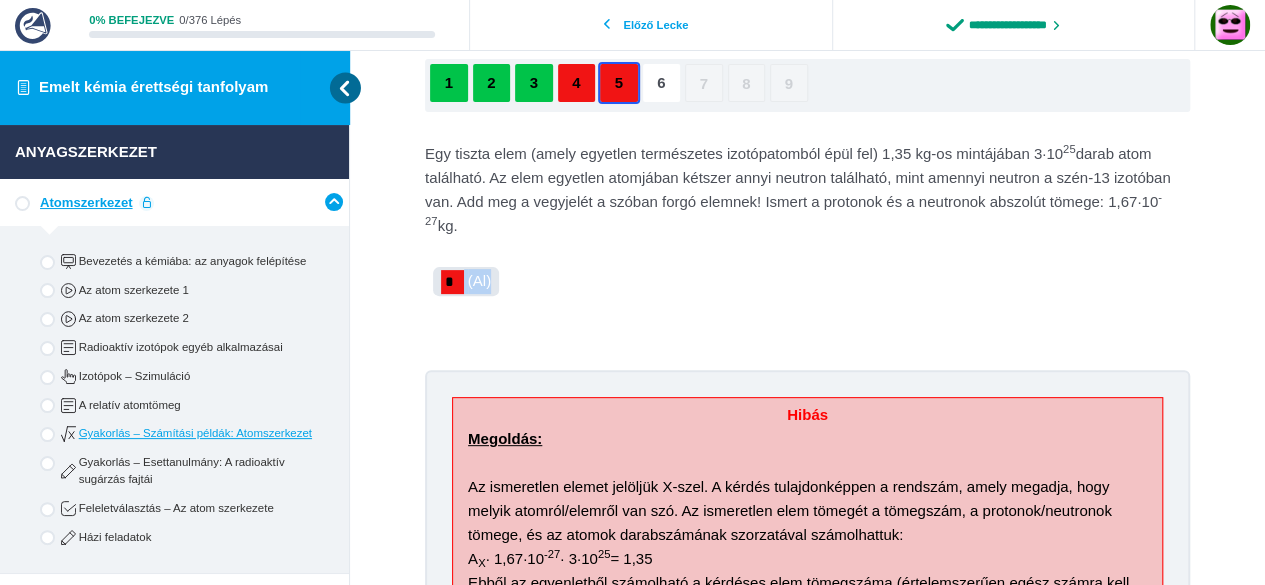 click on "*   (Al)" at bounding box center [0, 0] 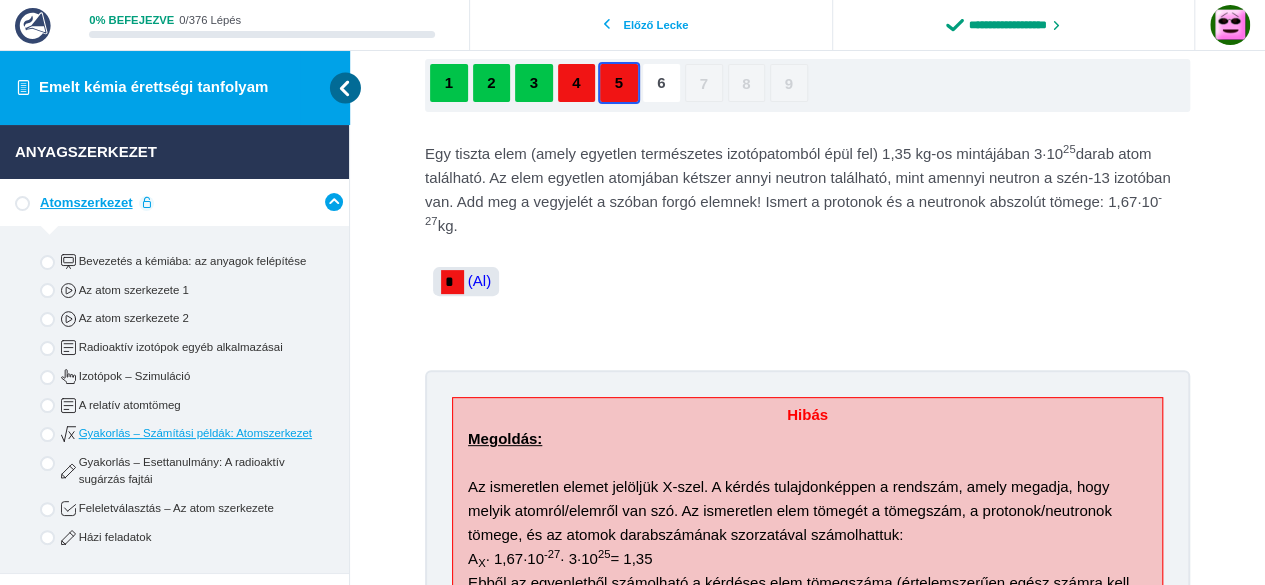 click on "Egy tiszta elem (amely egyetlen természetes izotópatomból épül fel) 1,35 kg-os mintájában 3·10 25  darab atom található. Az elem egyetlen atomjában kétszer annyi neutron található, mint amennyi neutron a szén-13 izotóban van. Add meg a vegyjelét a szóban forgó elemnek! Ismert a protonok és a neutronok abszolút tömege: 1,67·10 -27  kg.
*   (Al)" at bounding box center (0, 0) 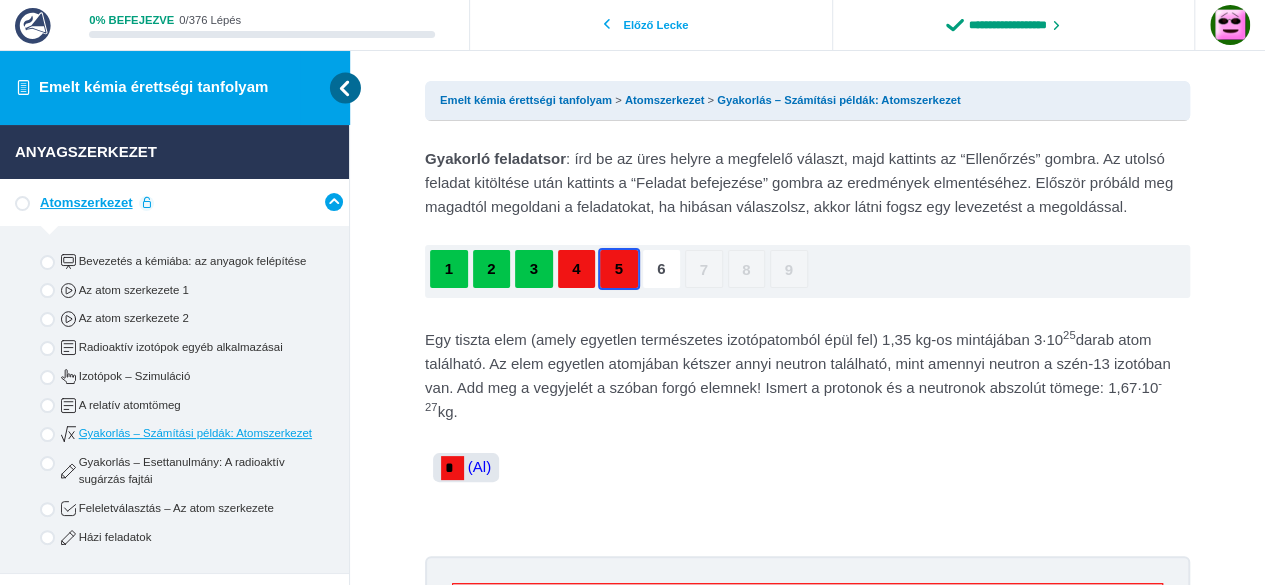scroll, scrollTop: 0, scrollLeft: 0, axis: both 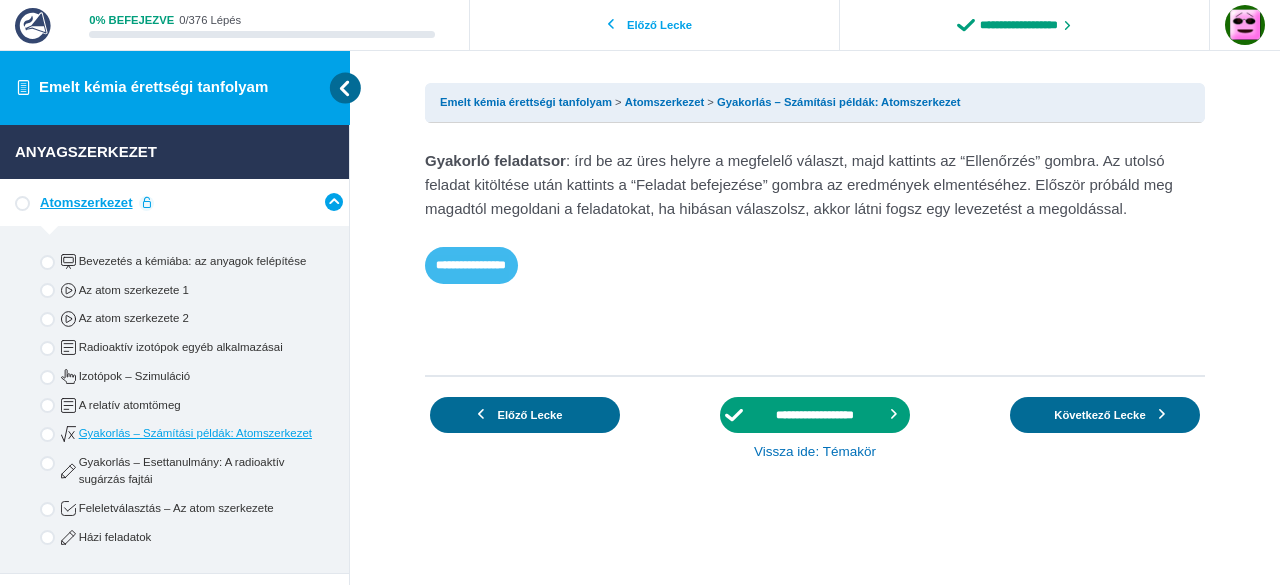click on "**********" at bounding box center (471, 265) 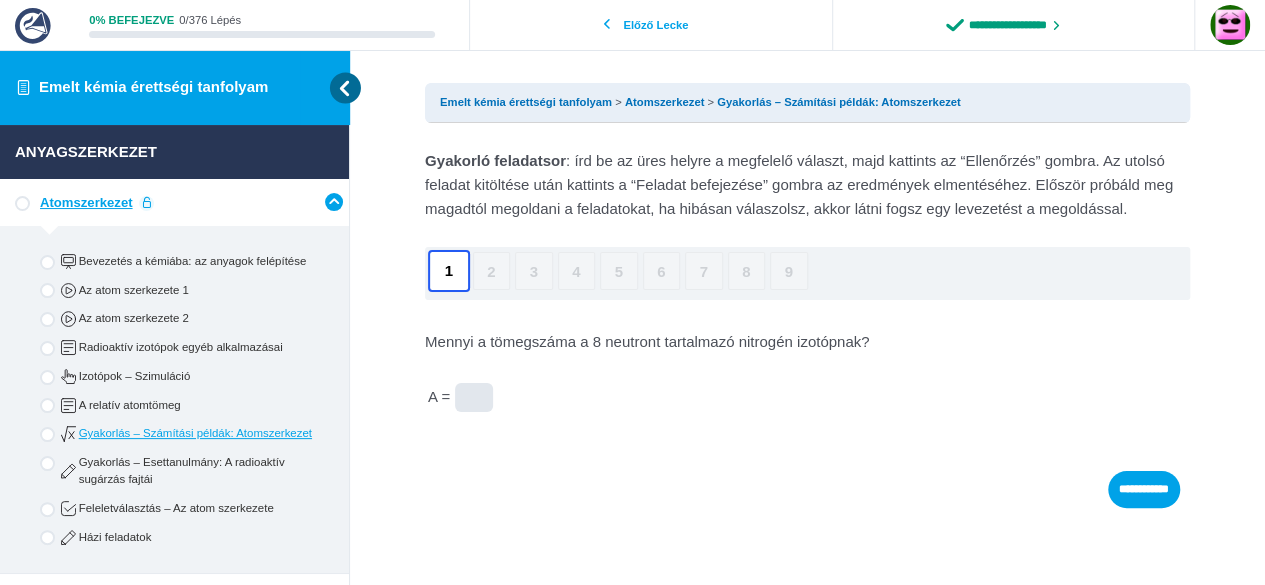 click on "1
2
3
4
5
6
7
8
9" at bounding box center (807, 273) 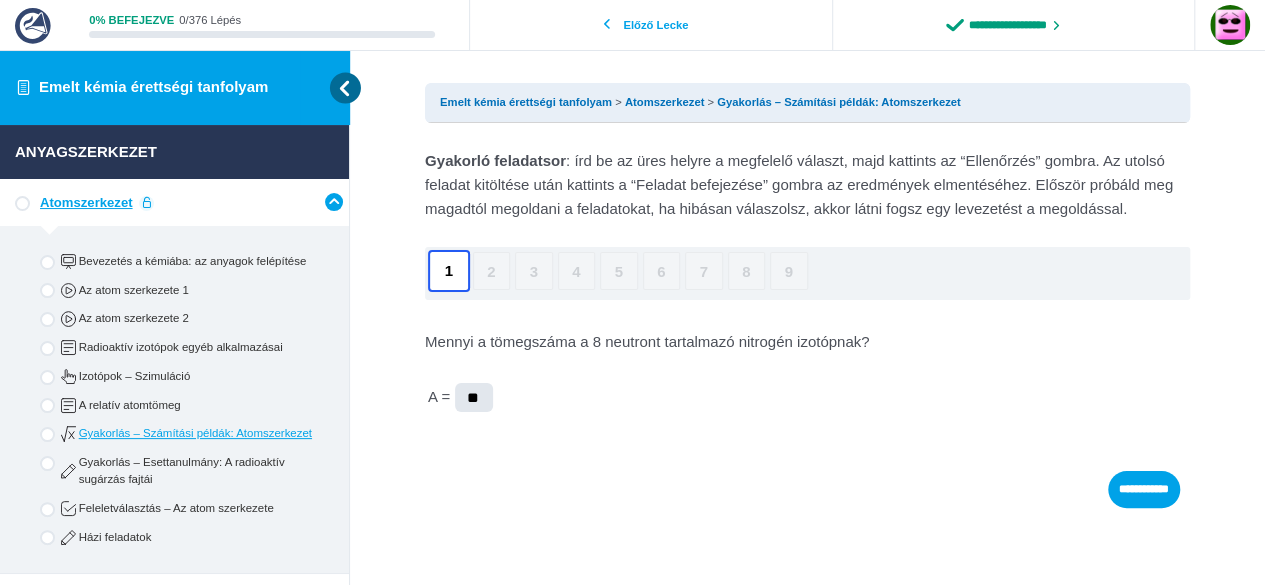 type on "**" 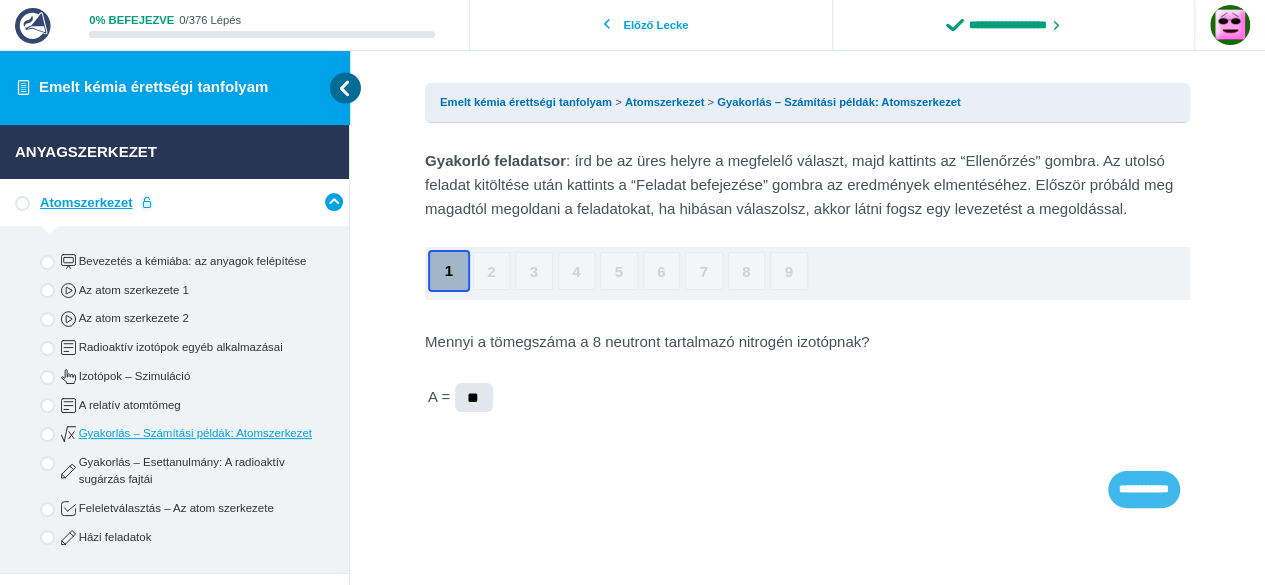 click on "**********" at bounding box center [1144, 489] 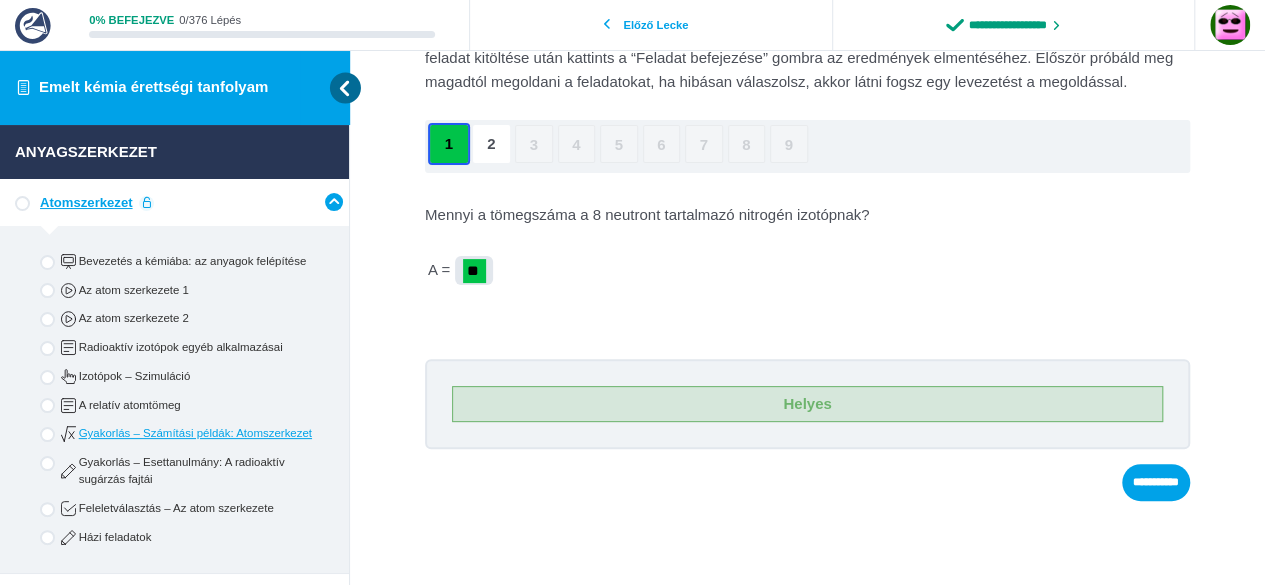 scroll, scrollTop: 116, scrollLeft: 0, axis: vertical 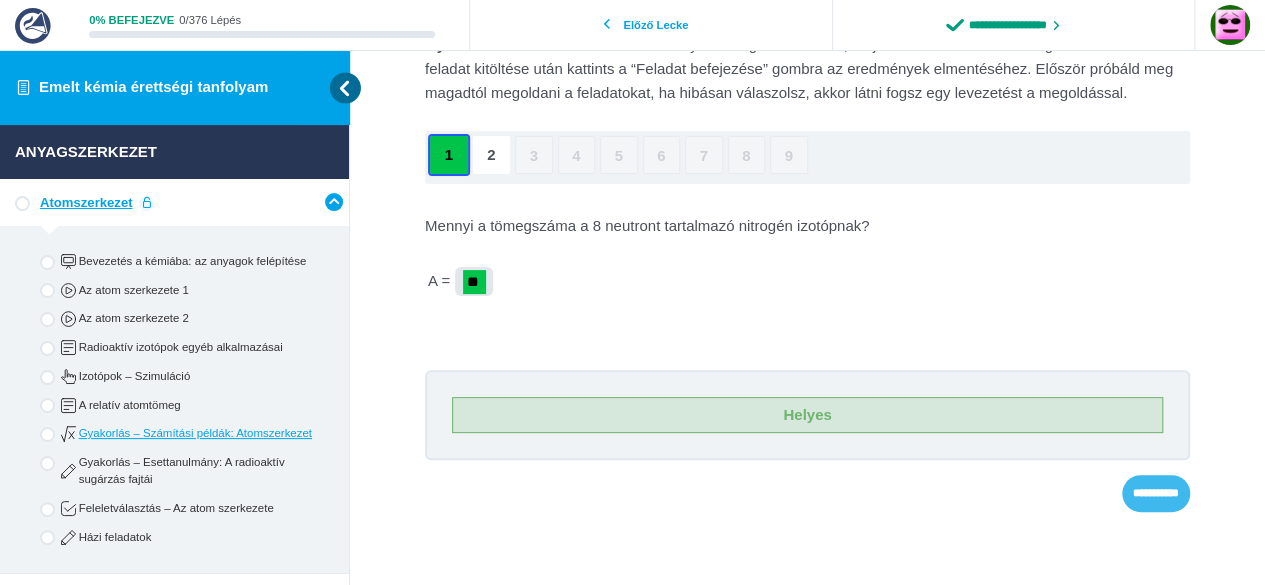 click on "**********" at bounding box center [1156, 493] 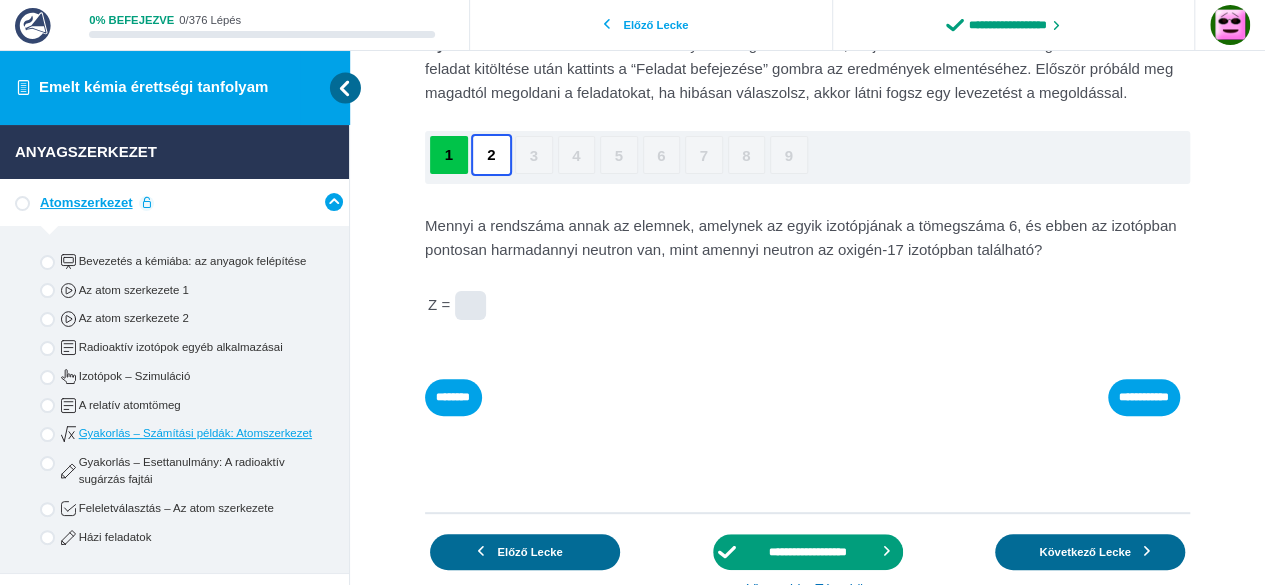 click at bounding box center (0, 0) 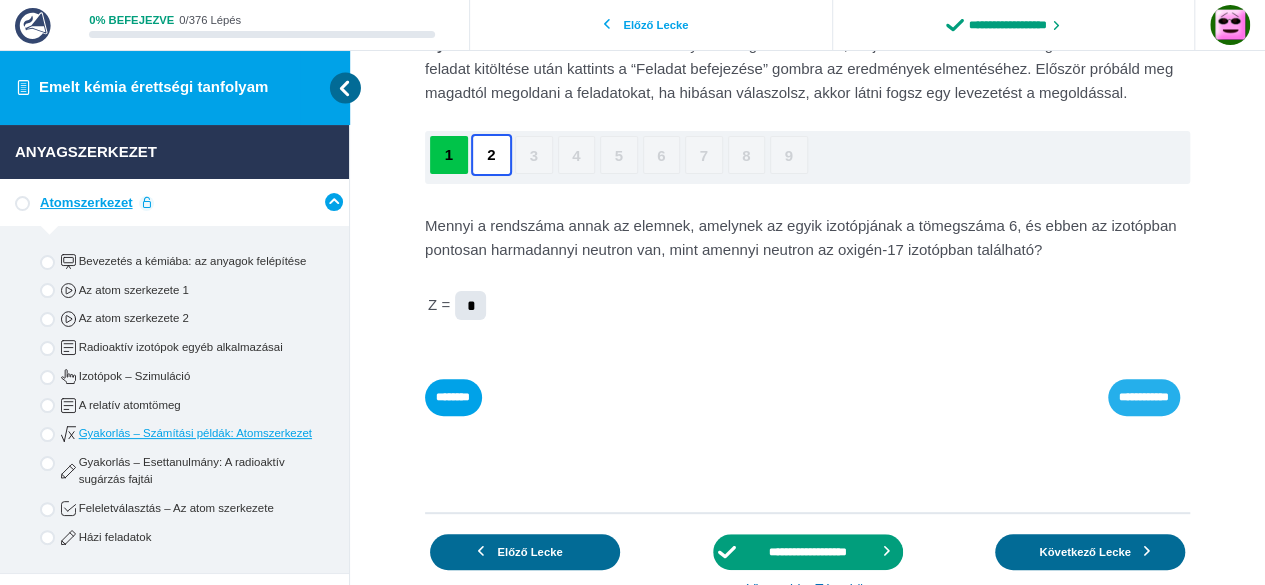 type on "*" 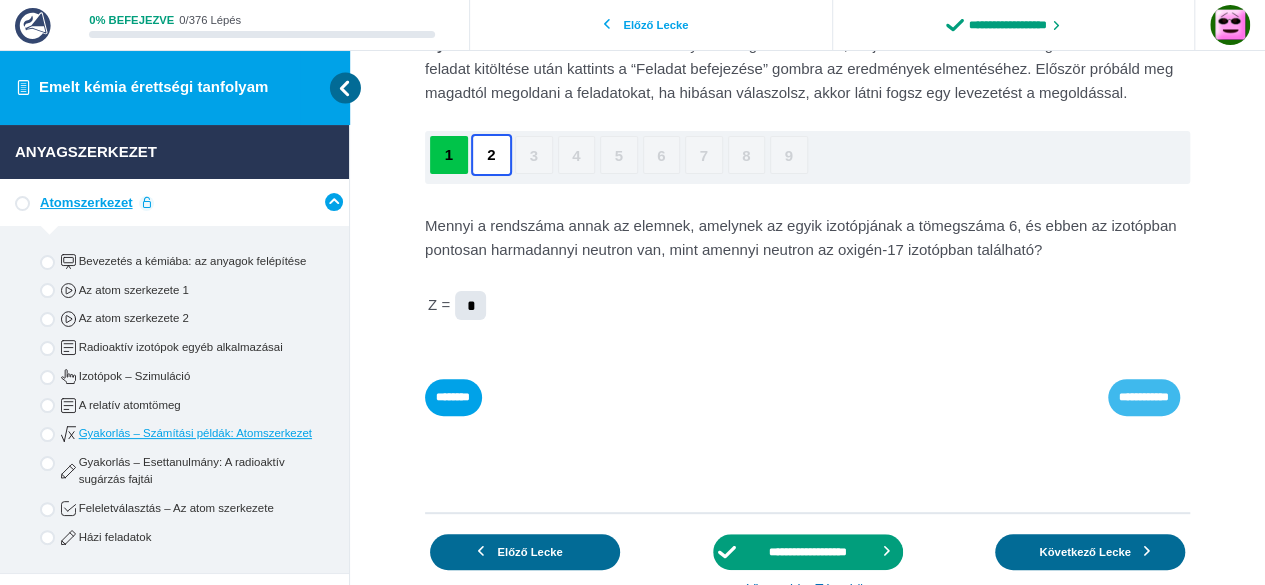 drag, startPoint x: 1139, startPoint y: 405, endPoint x: 1082, endPoint y: 396, distance: 57.706154 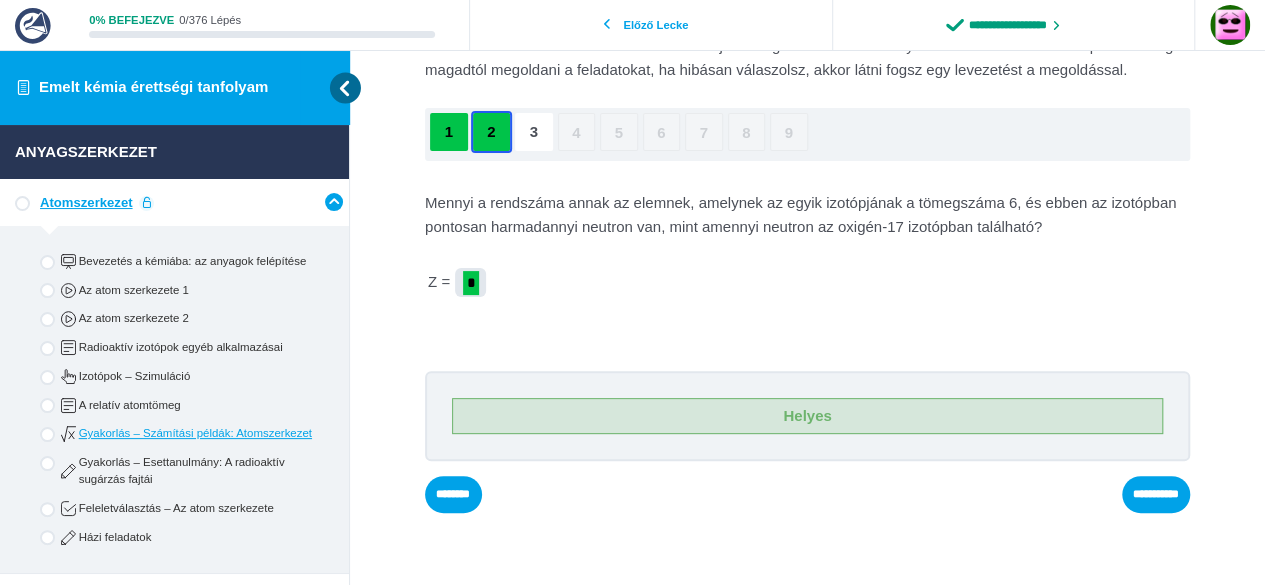 scroll, scrollTop: 140, scrollLeft: 0, axis: vertical 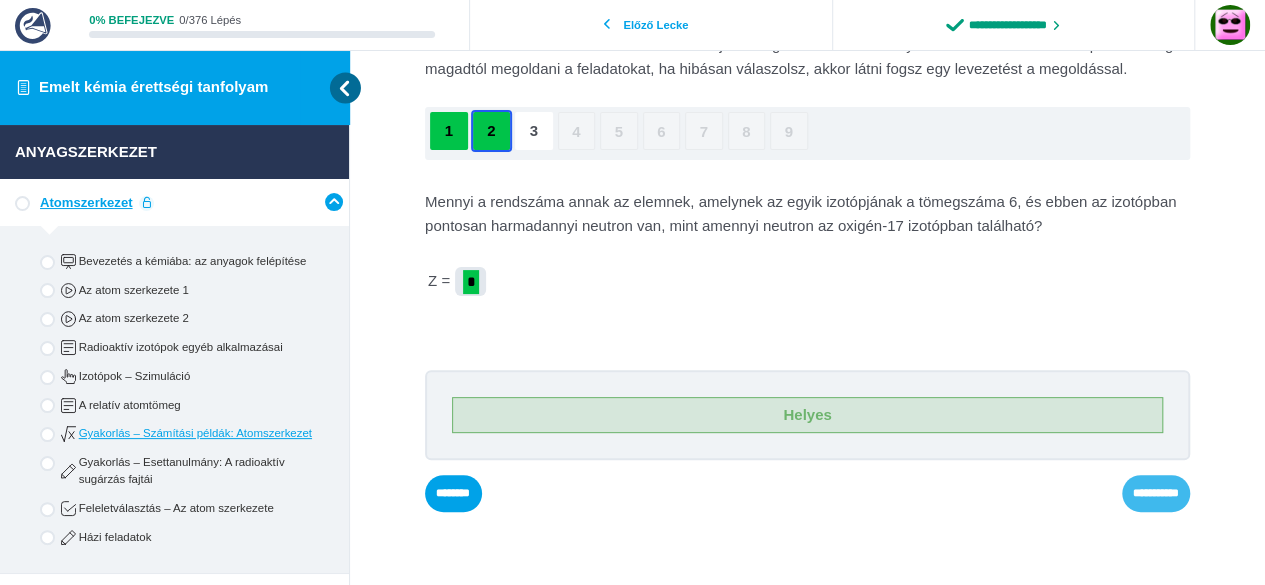 click on "**********" at bounding box center [0, 0] 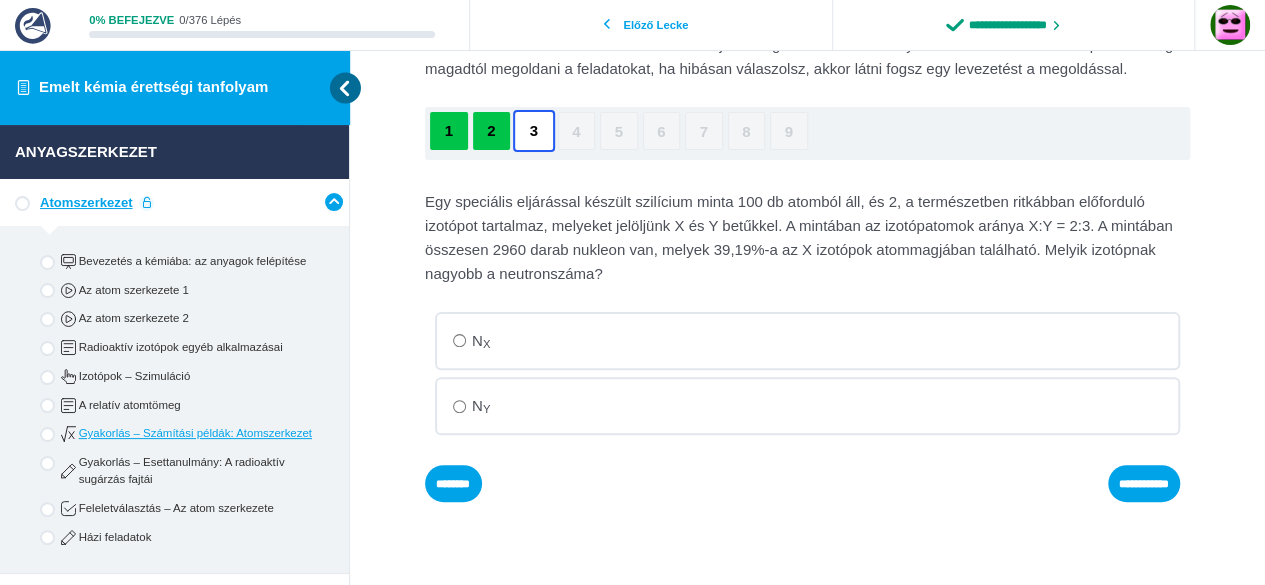 click on "N Y" at bounding box center [807, 341] 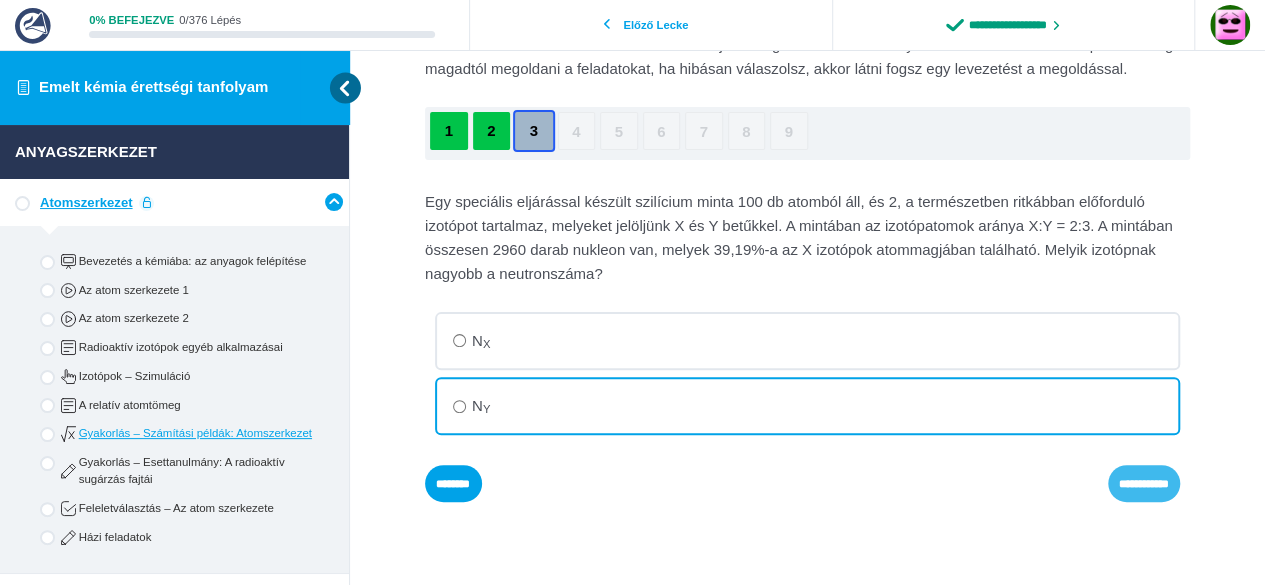 click on "**********" at bounding box center [0, 0] 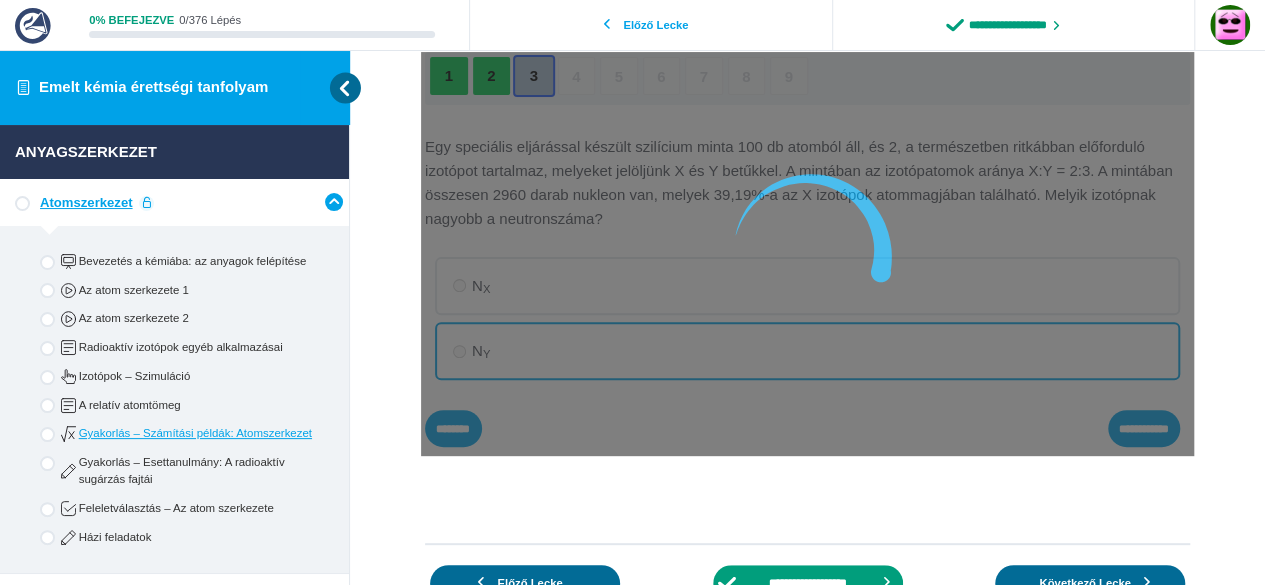 scroll, scrollTop: 225, scrollLeft: 0, axis: vertical 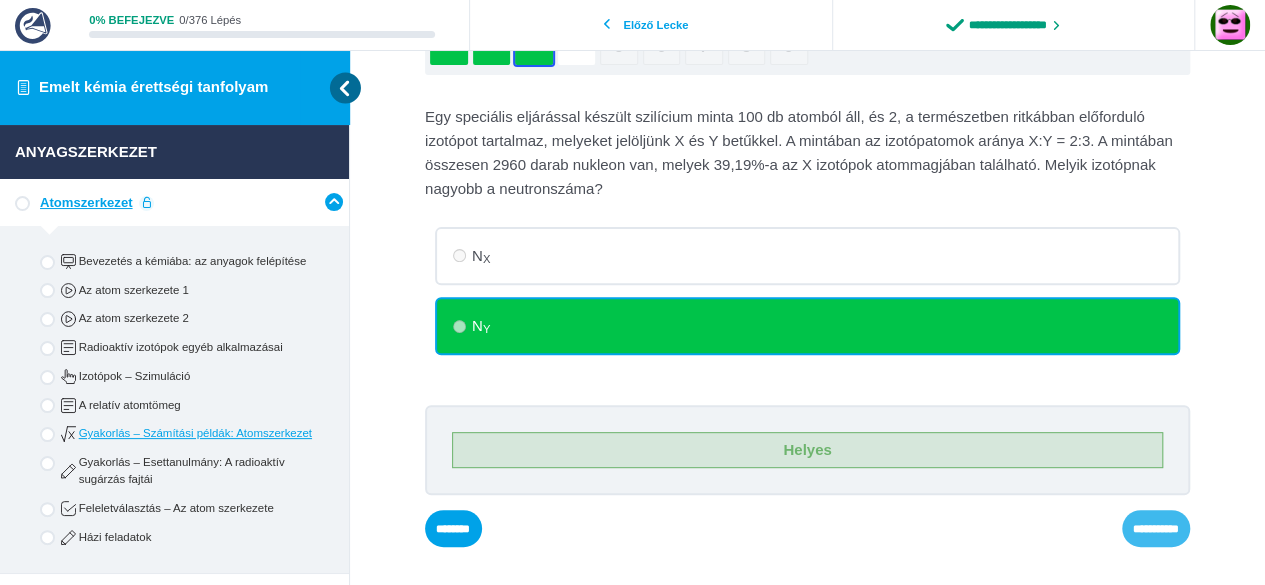 click on "**********" at bounding box center (0, 0) 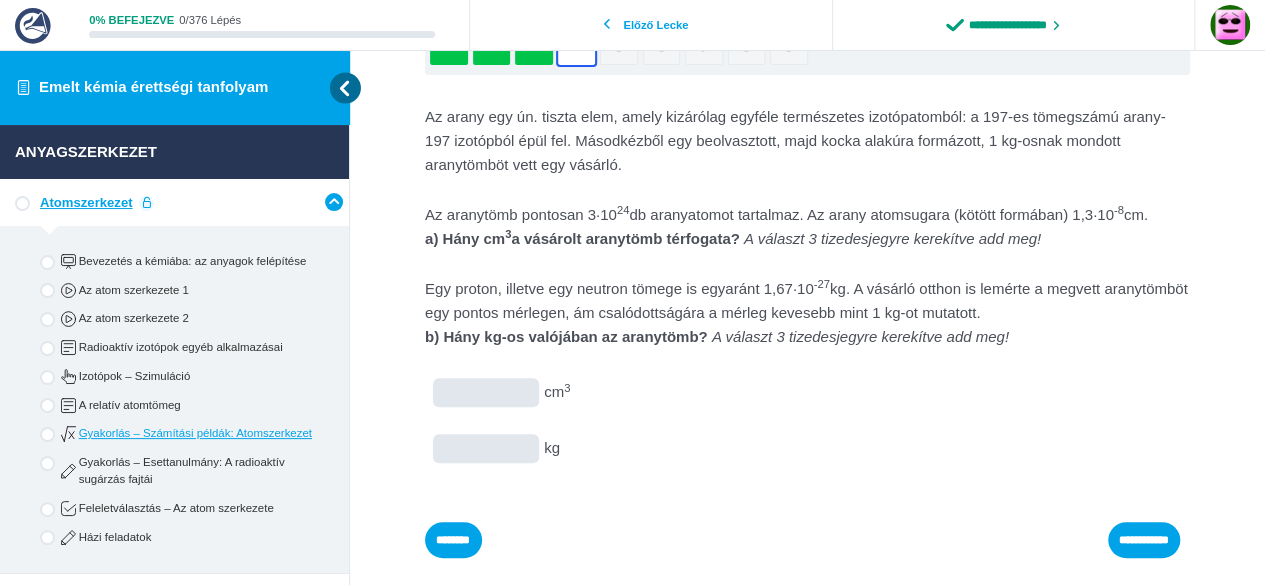 click at bounding box center (0, 0) 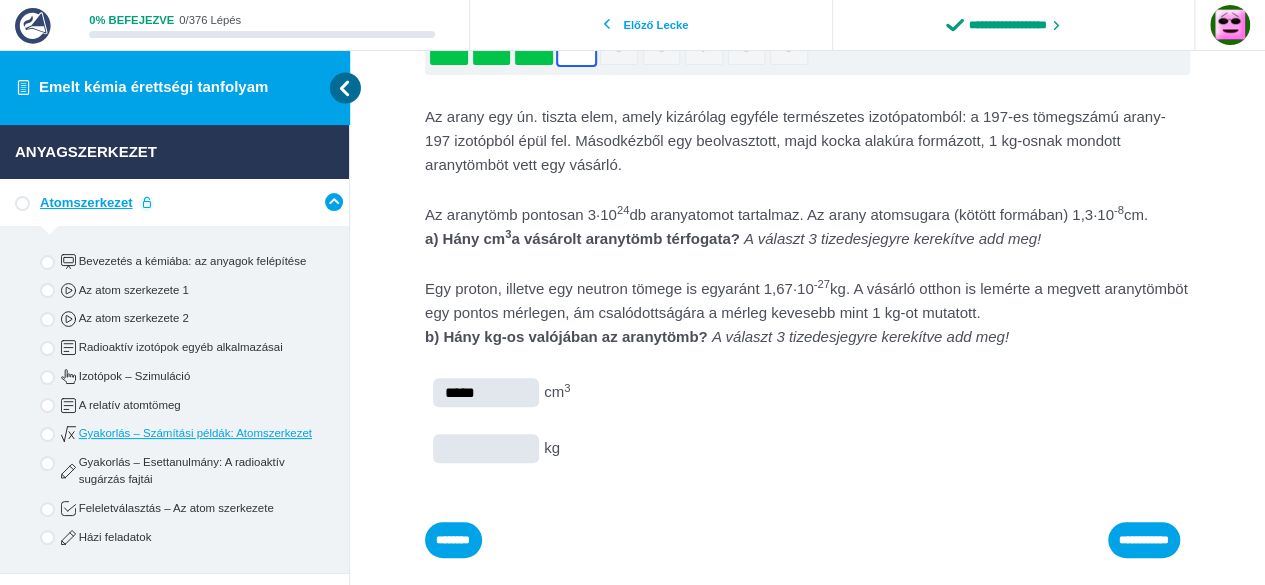 type on "*****" 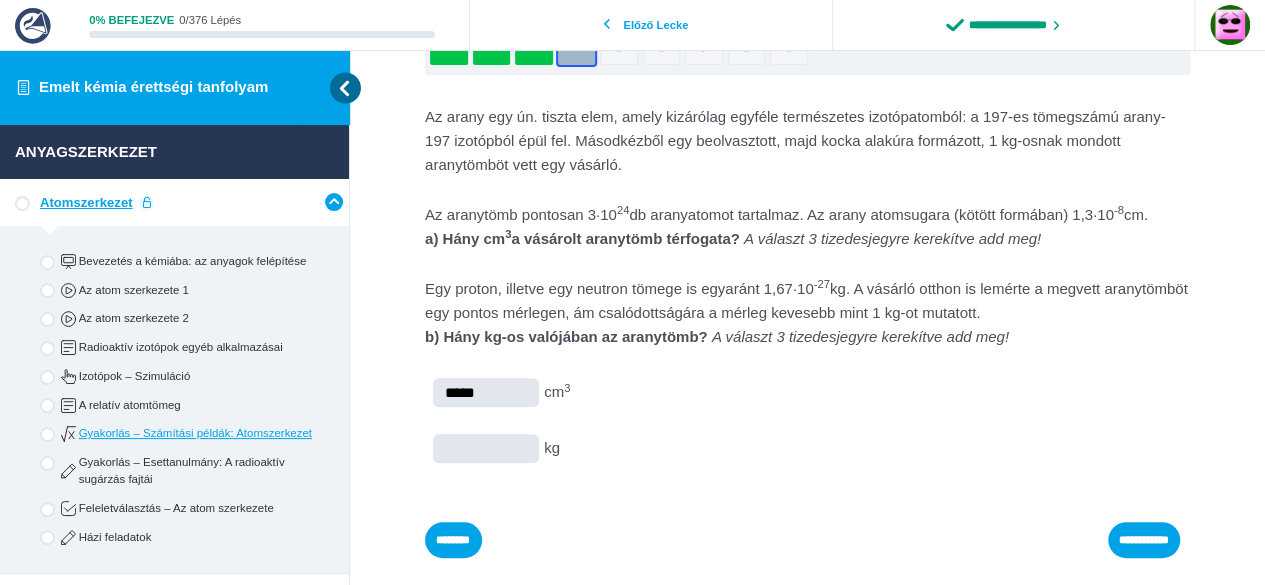 click at bounding box center (0, 0) 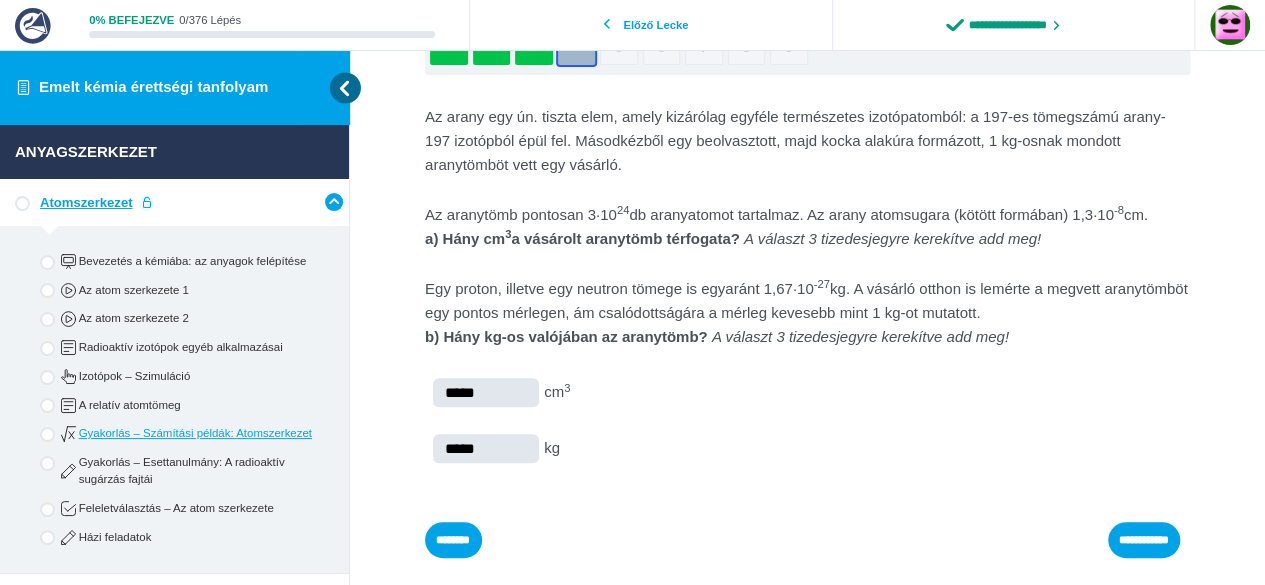 type on "*****" 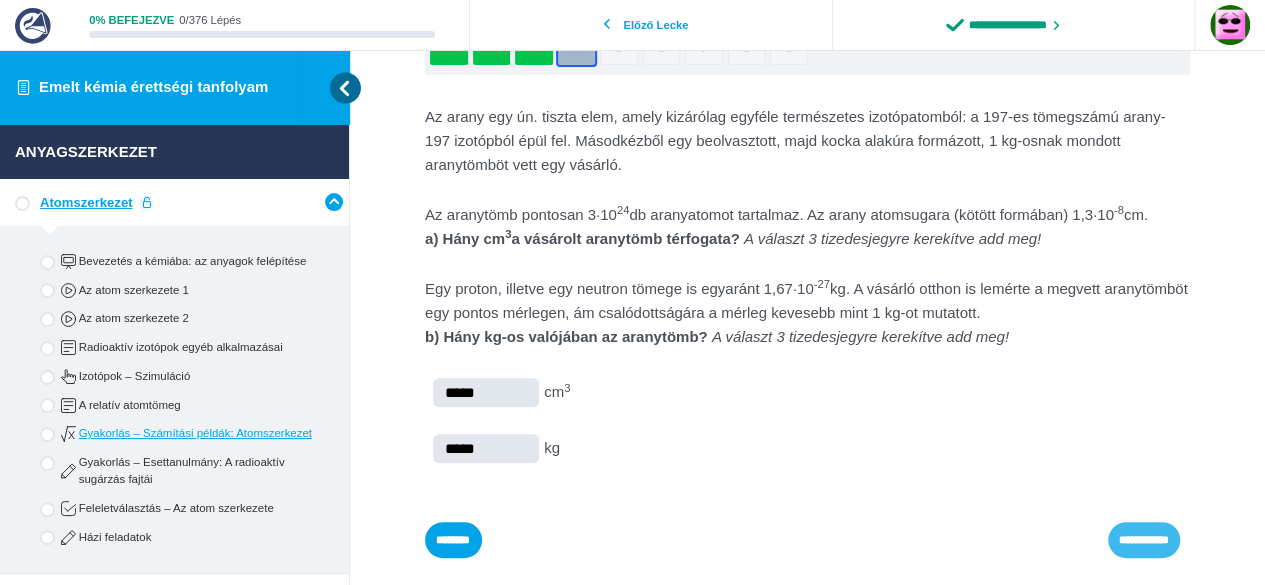 click on "**********" at bounding box center (0, 0) 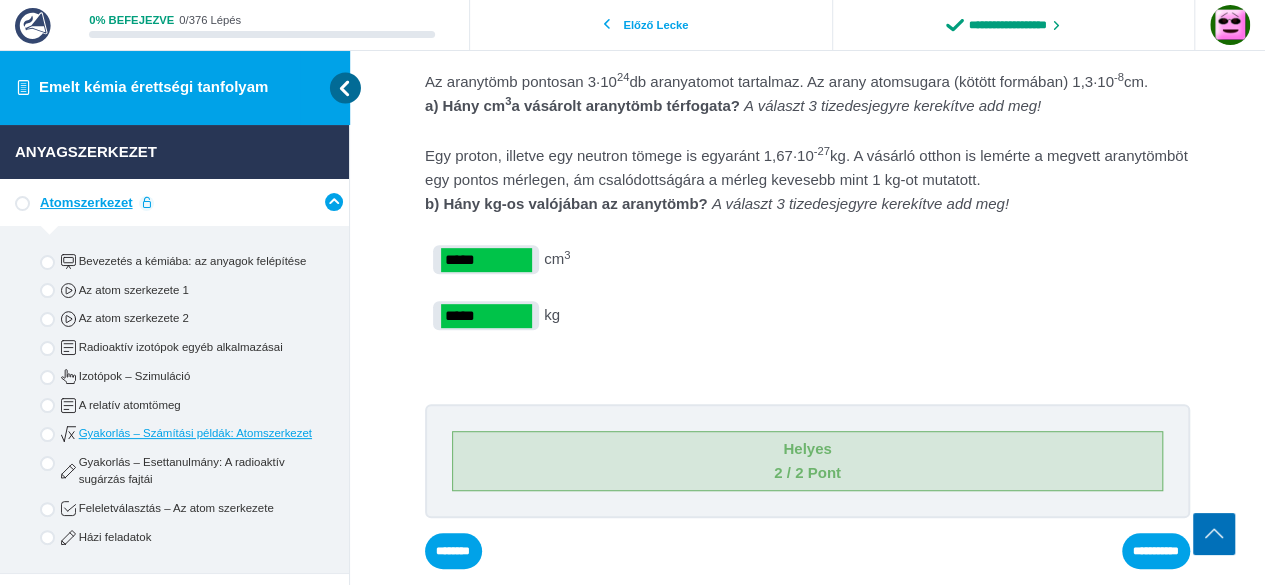 scroll, scrollTop: 364, scrollLeft: 0, axis: vertical 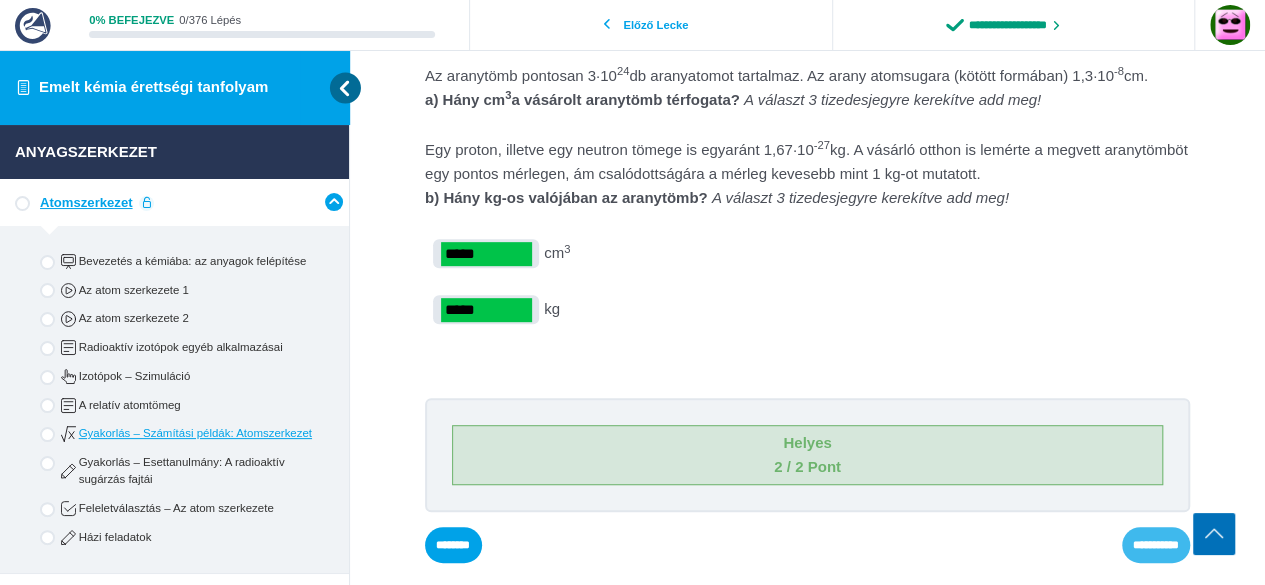 click on "**********" at bounding box center (0, 0) 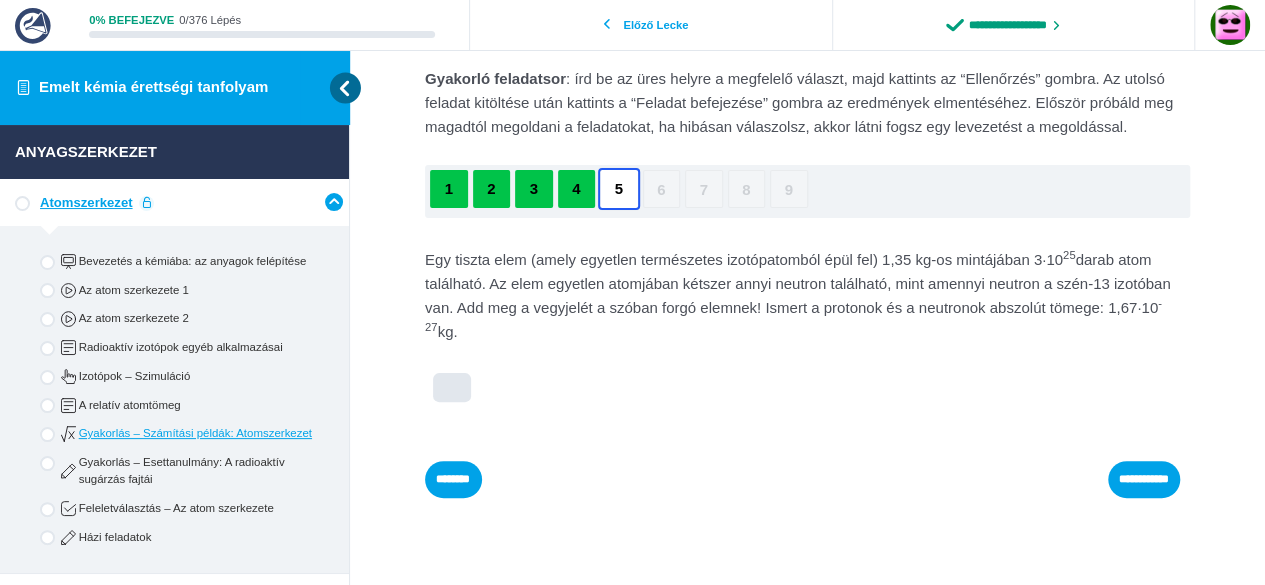 scroll, scrollTop: 100, scrollLeft: 0, axis: vertical 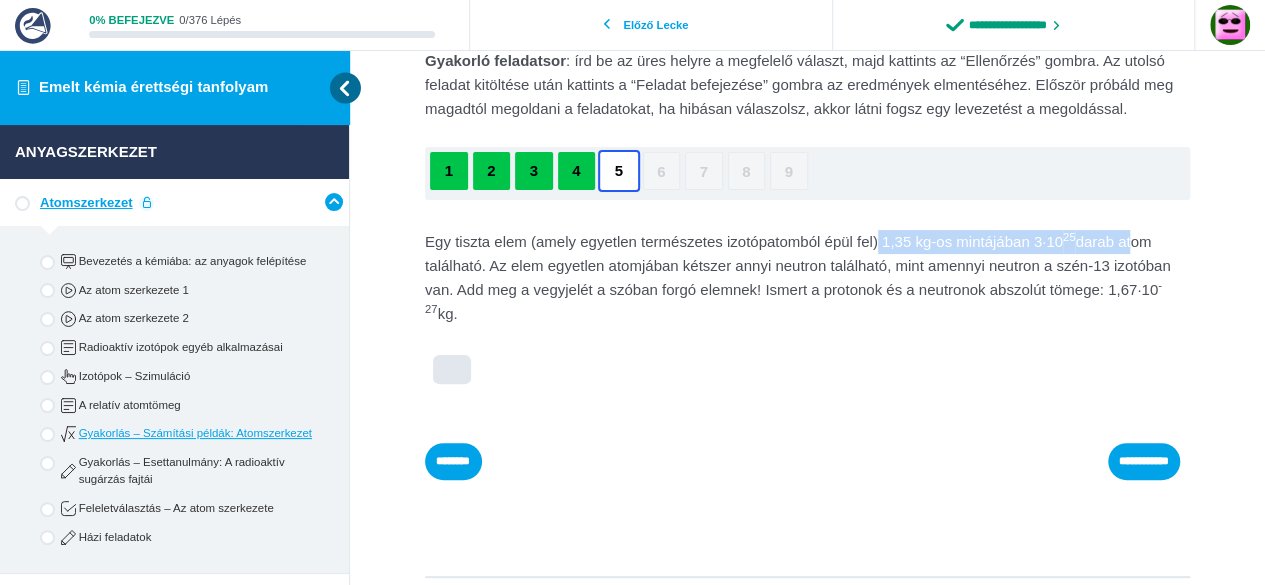 drag, startPoint x: 879, startPoint y: 232, endPoint x: 1164, endPoint y: 237, distance: 285.04385 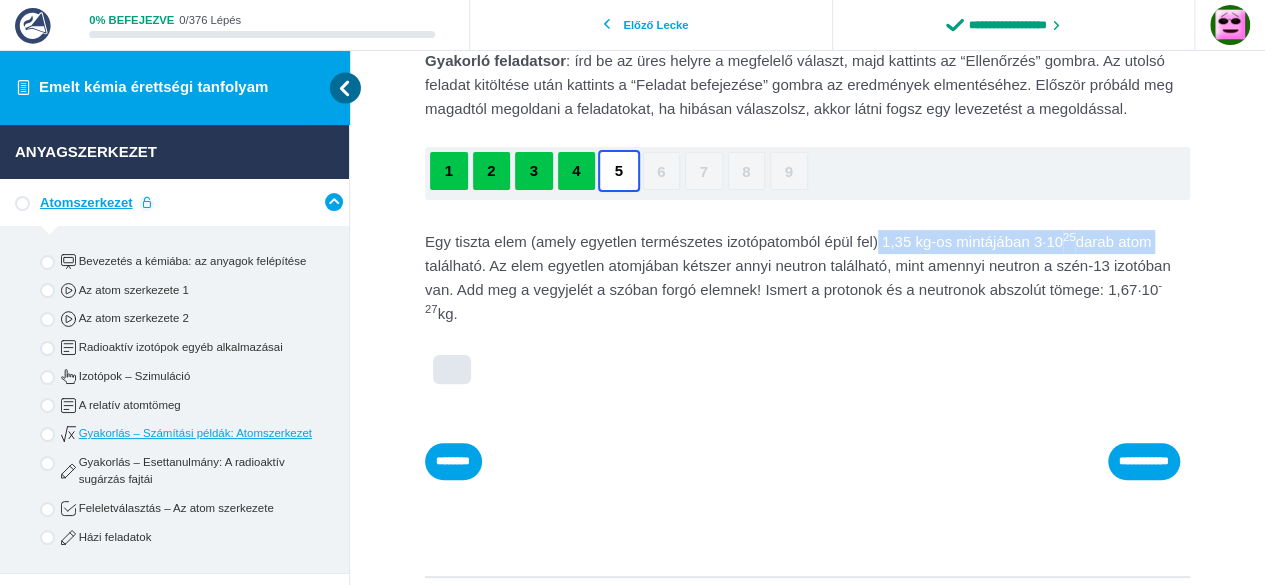click on "Egy tiszta elem (amely egyetlen természetes izotópatomból épül fel) 1,35 kg-os mintájában 3·10 25  darab atom található. Az elem egyetlen atomjában kétszer annyi neutron található, mint amennyi neutron a szén-13 izotóban van. Add meg a vegyjelét a szóban forgó elemnek! Ismert a protonok és a neutronok abszolút tömege: 1,67·10 -27  kg." at bounding box center [0, 0] 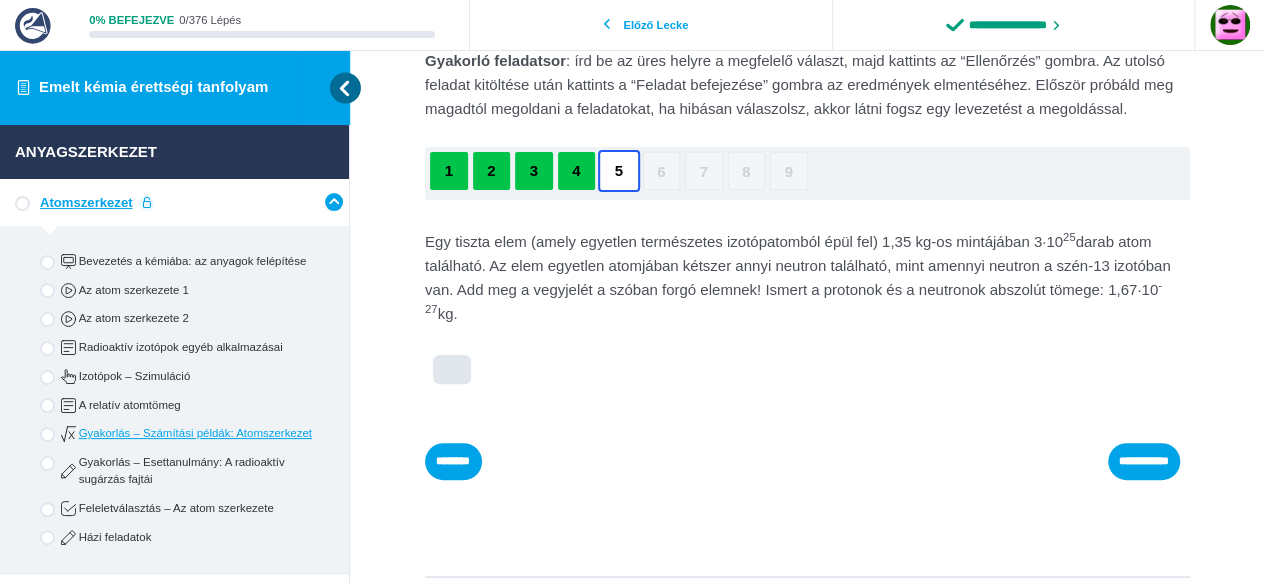 drag, startPoint x: 444, startPoint y: 344, endPoint x: 458, endPoint y: 365, distance: 25.23886 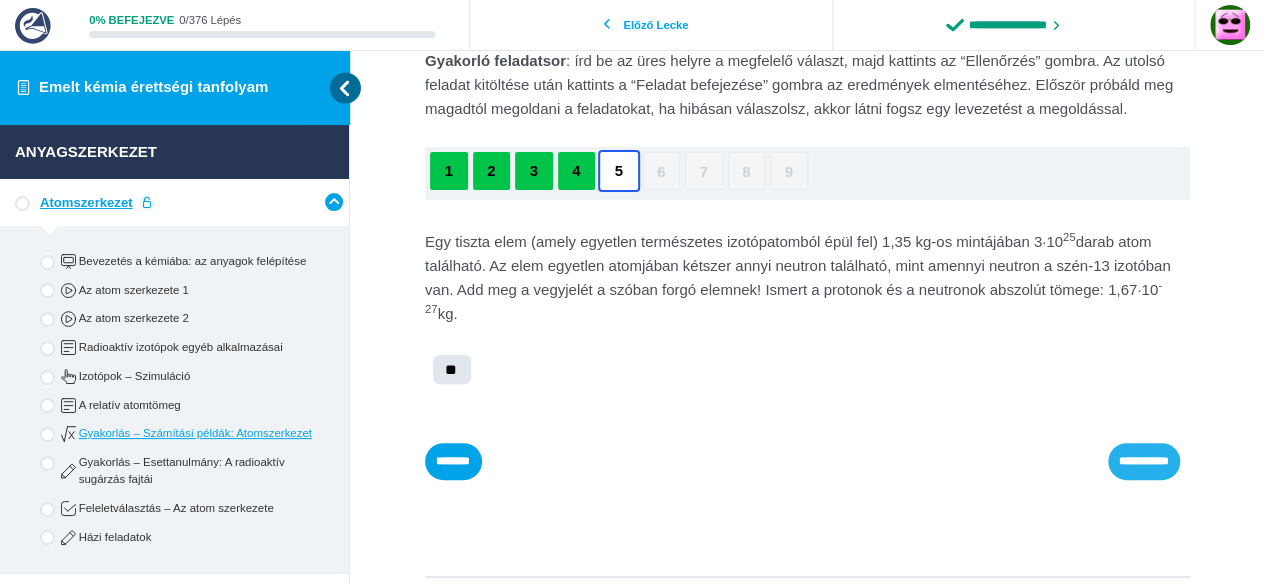 type on "**" 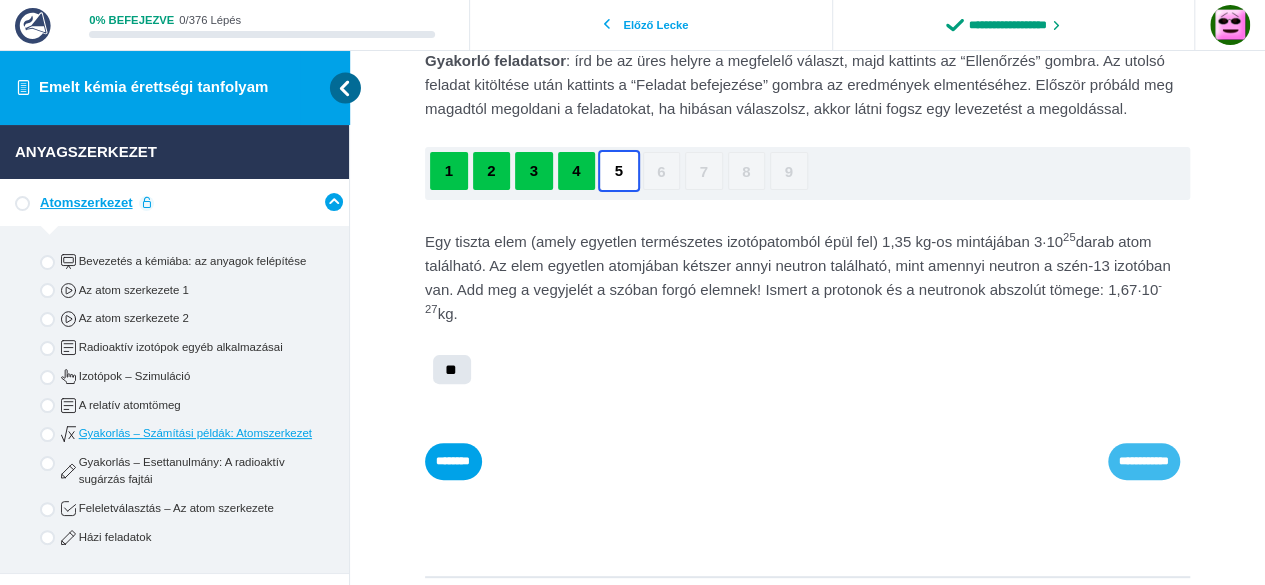 click on "**********" at bounding box center [0, 0] 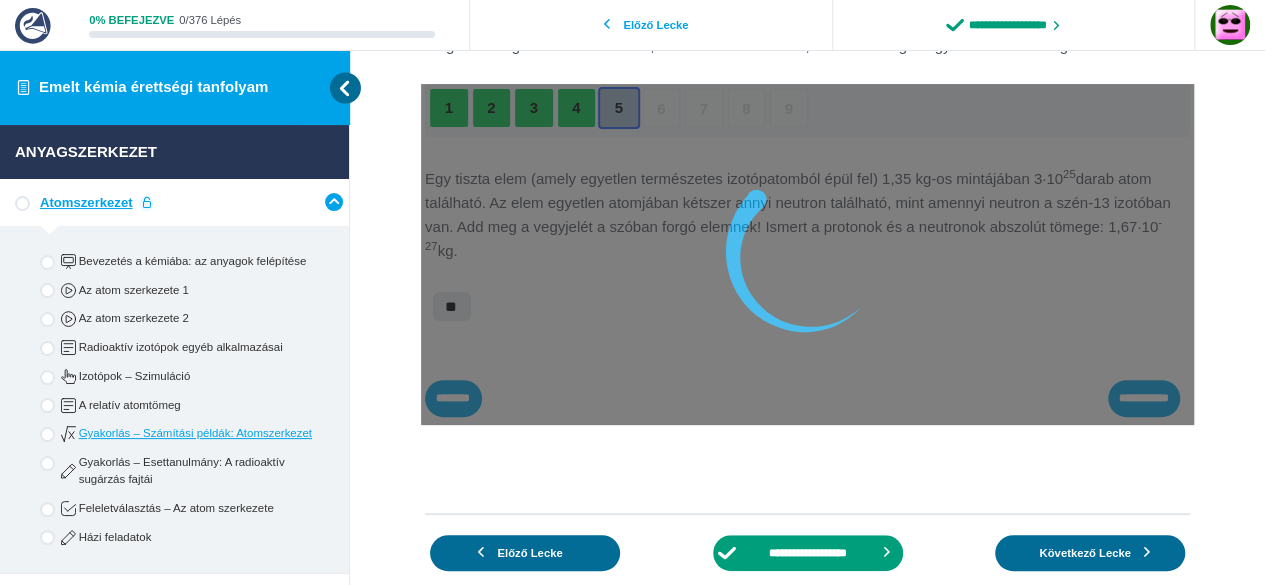 scroll, scrollTop: 188, scrollLeft: 0, axis: vertical 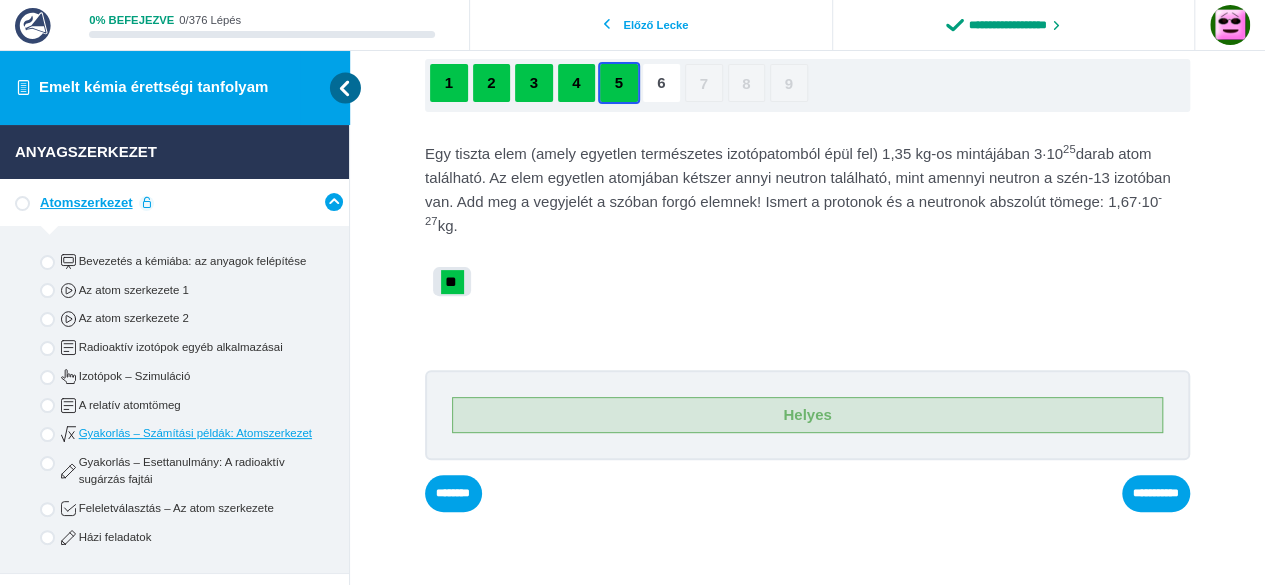 click on "**********" at bounding box center [807, 329] 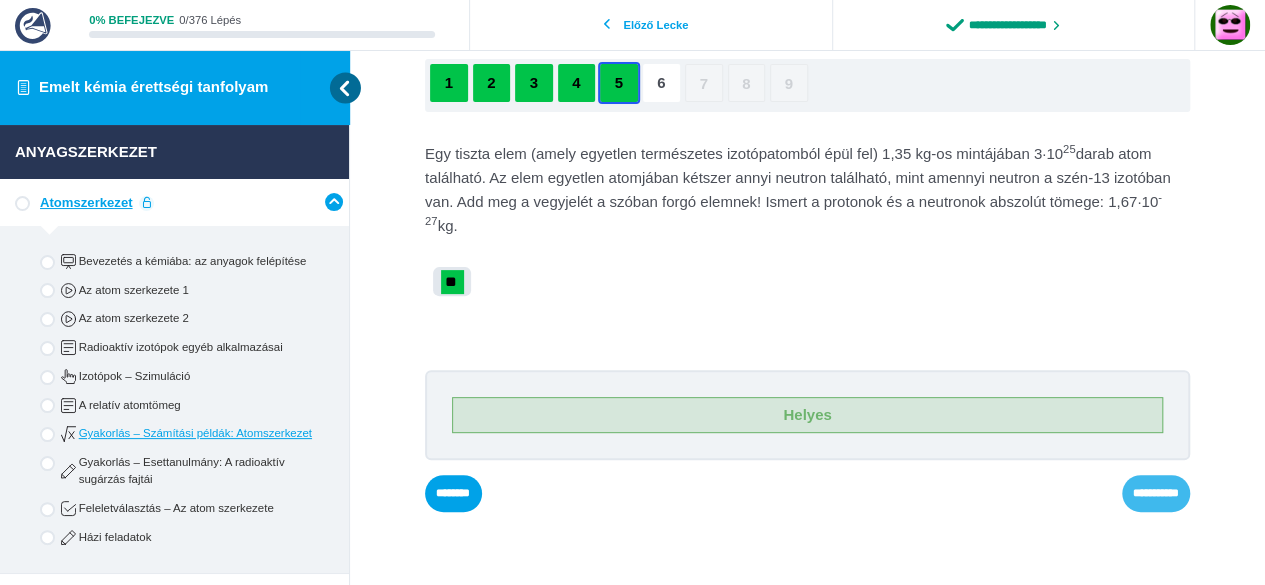 click on "**********" at bounding box center (0, 0) 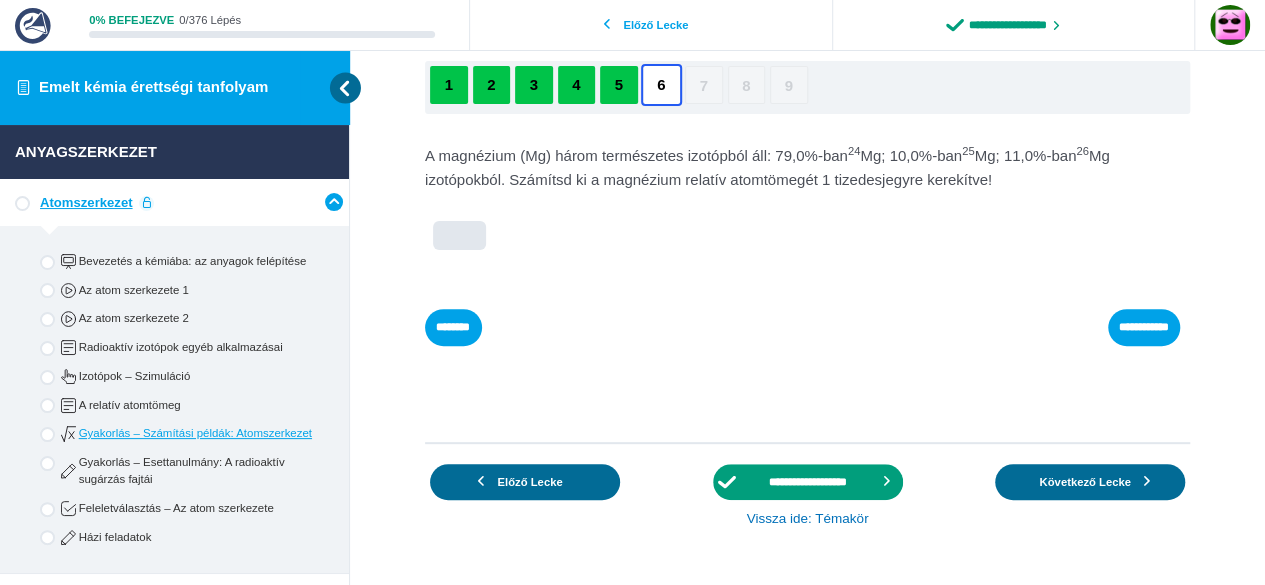 scroll, scrollTop: 188, scrollLeft: 0, axis: vertical 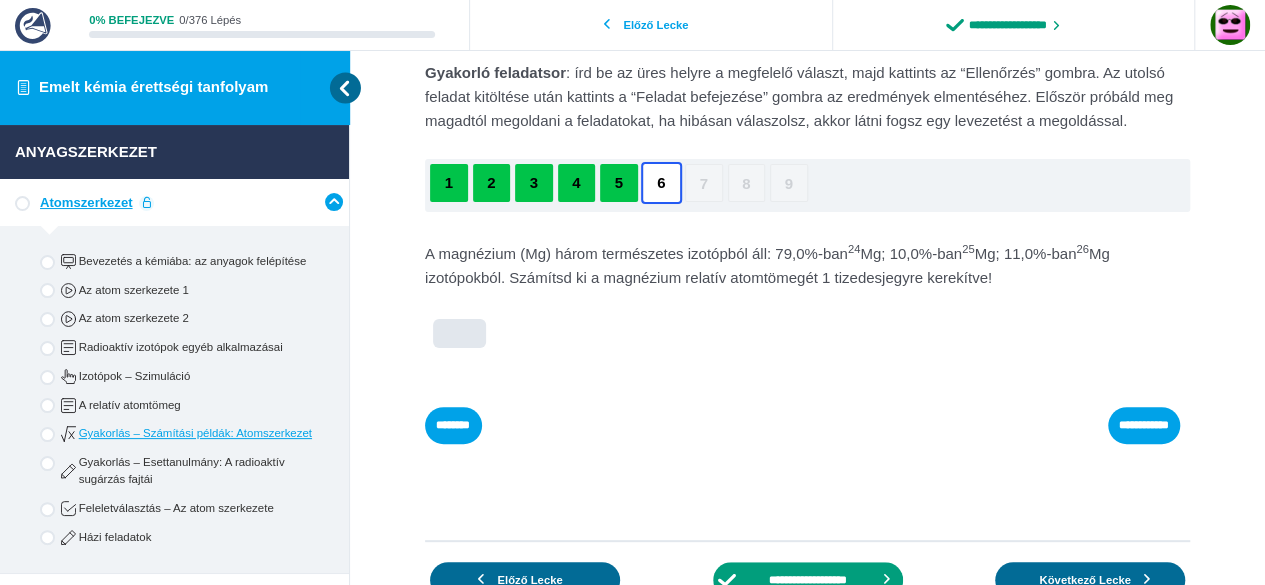 click at bounding box center (0, 0) 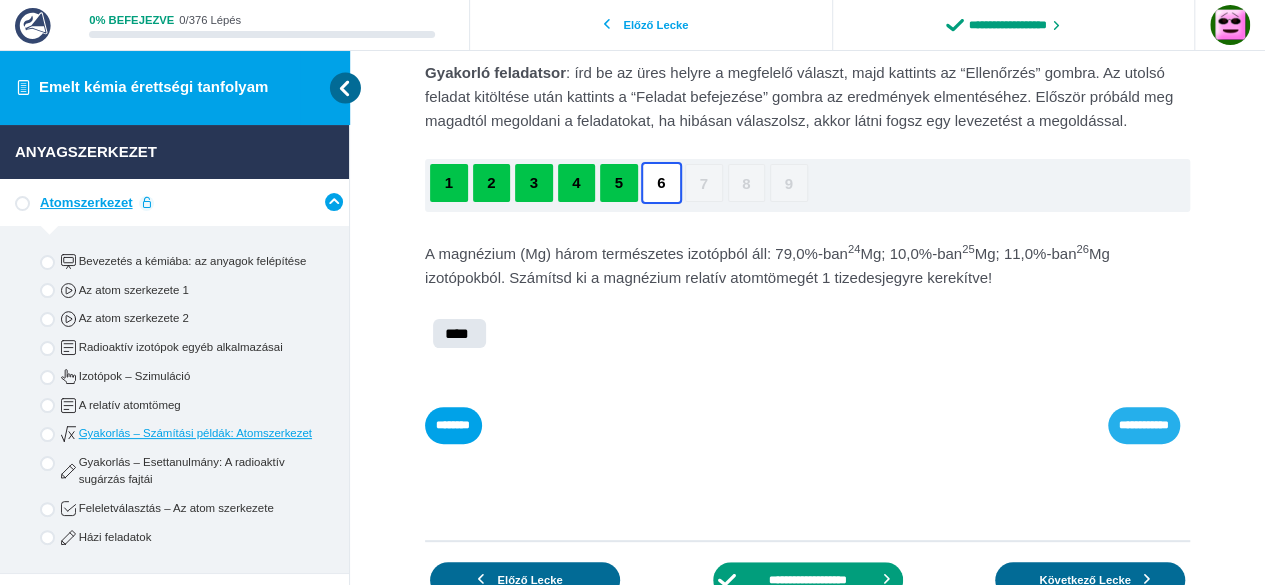 type on "****" 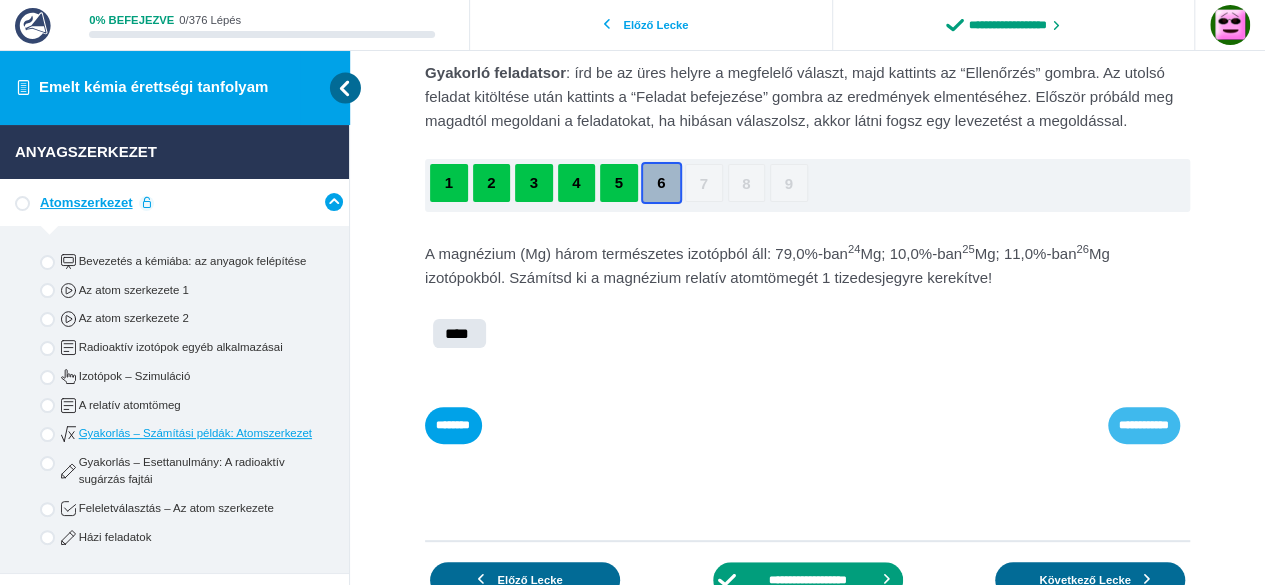 click on "**********" at bounding box center (0, 0) 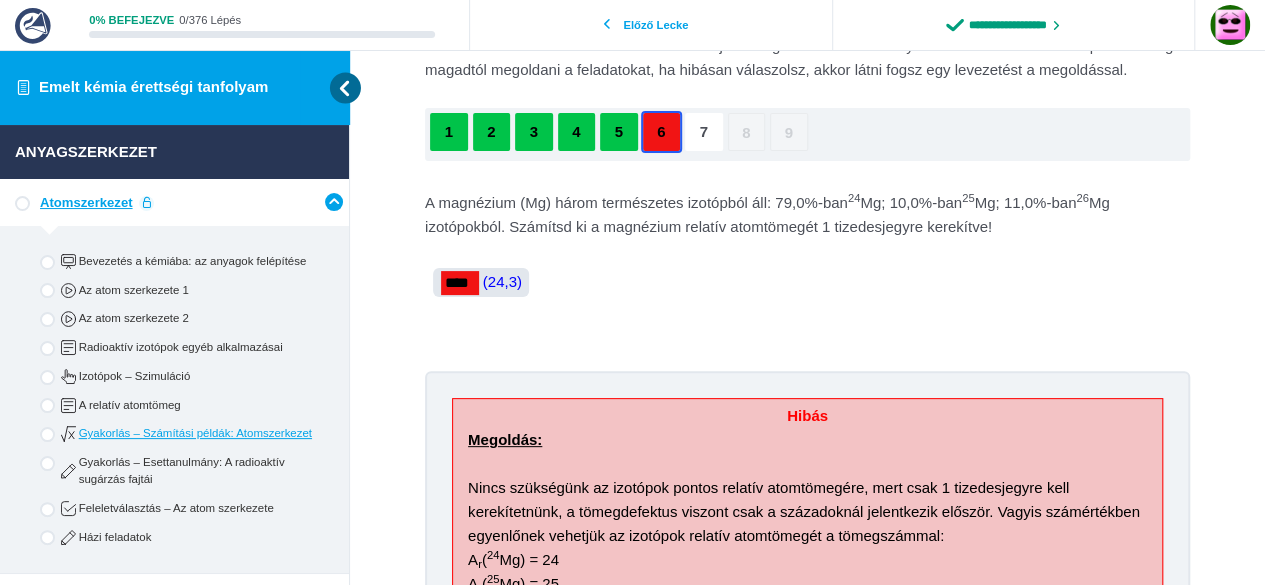 scroll, scrollTop: 140, scrollLeft: 0, axis: vertical 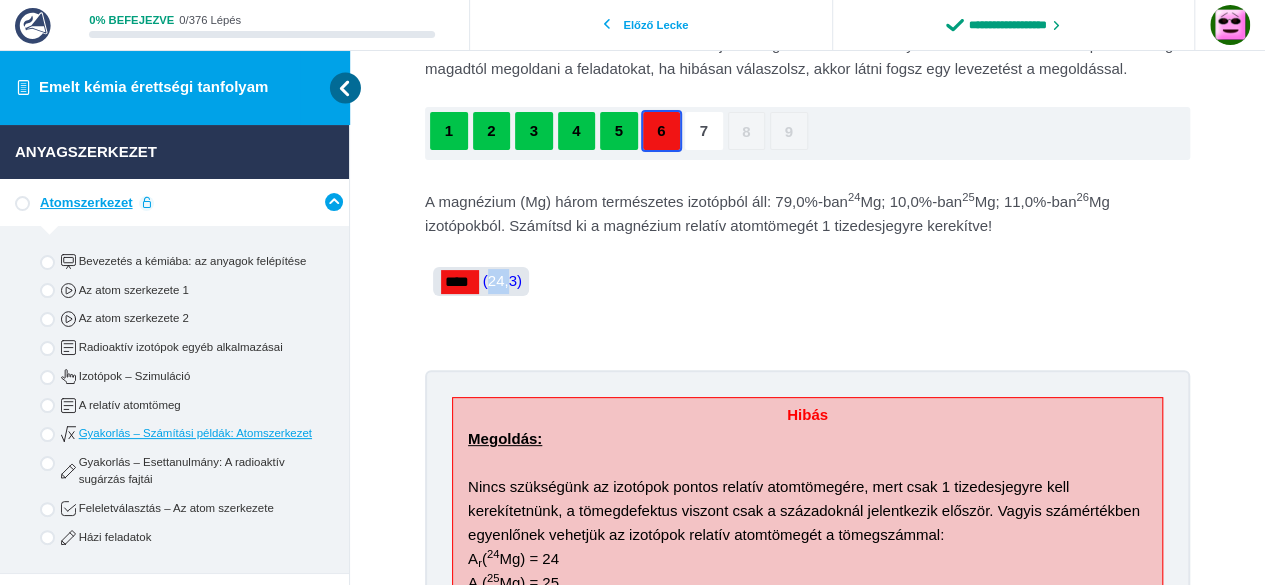 drag, startPoint x: 543, startPoint y: 284, endPoint x: 524, endPoint y: 281, distance: 19.235384 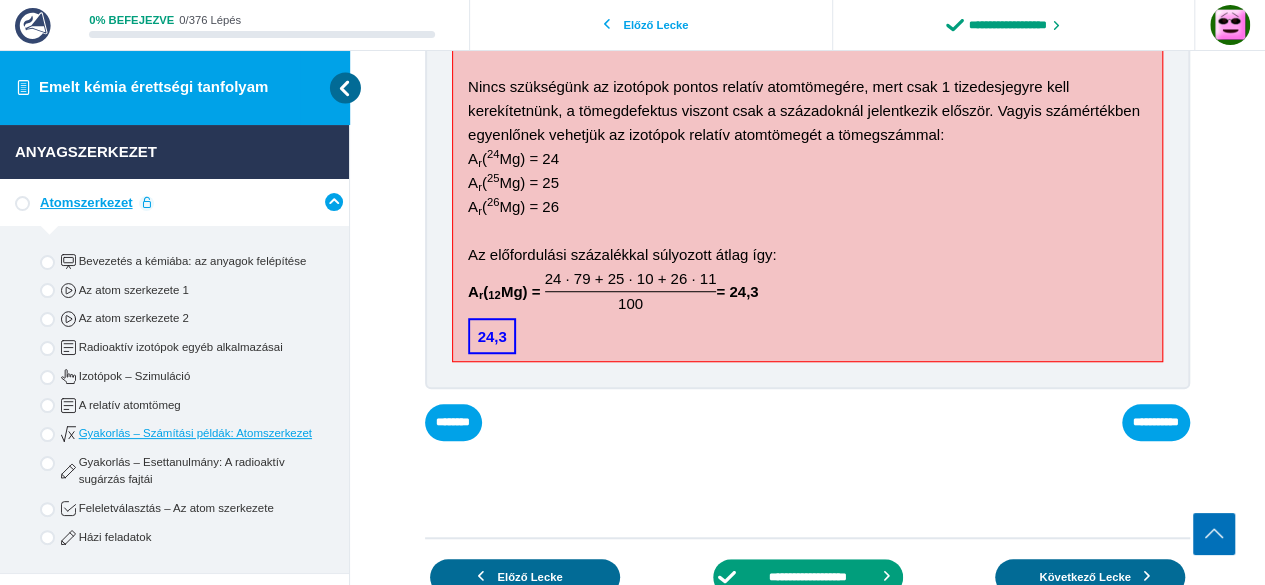 scroll, scrollTop: 440, scrollLeft: 0, axis: vertical 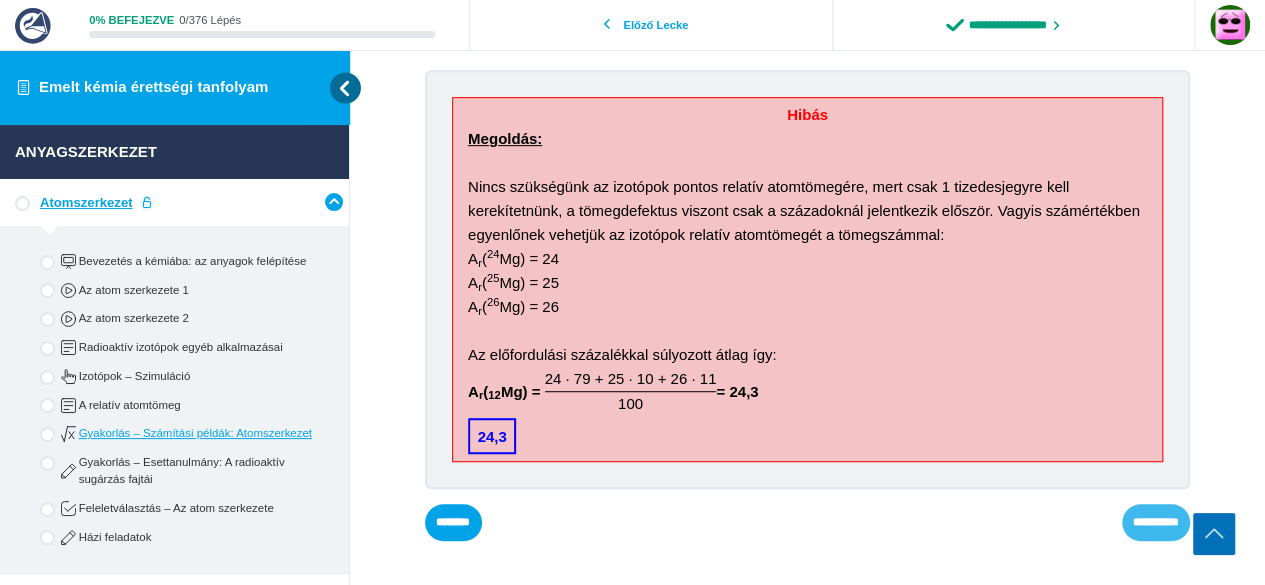 click on "**********" at bounding box center [0, 0] 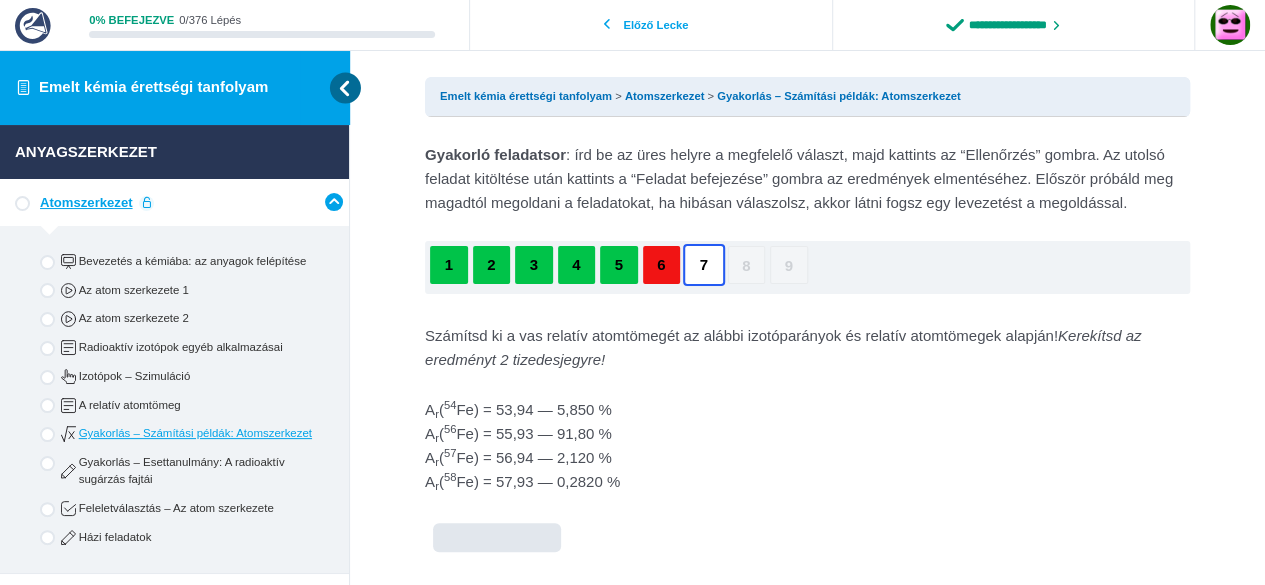scroll, scrollTop: 100, scrollLeft: 0, axis: vertical 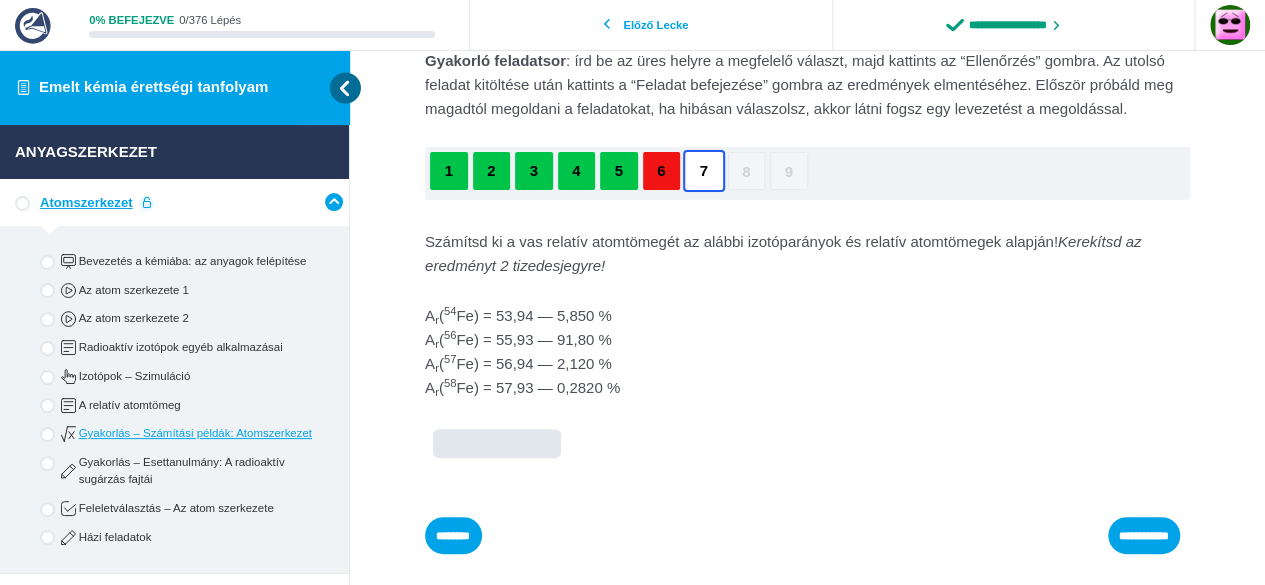 click at bounding box center [0, 0] 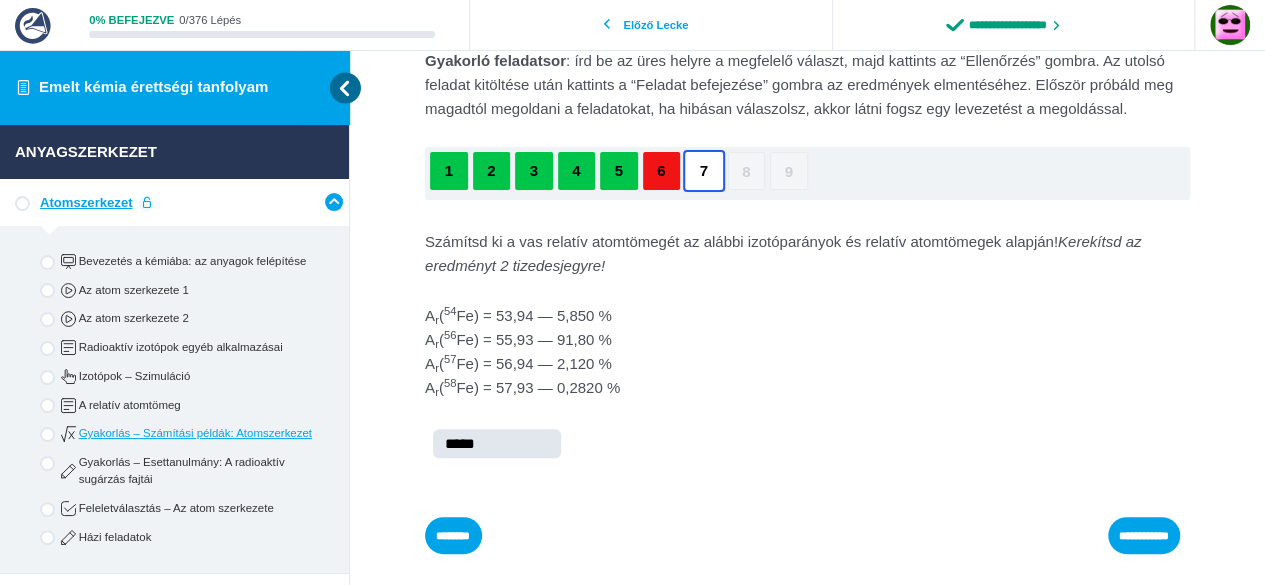 type on "*****" 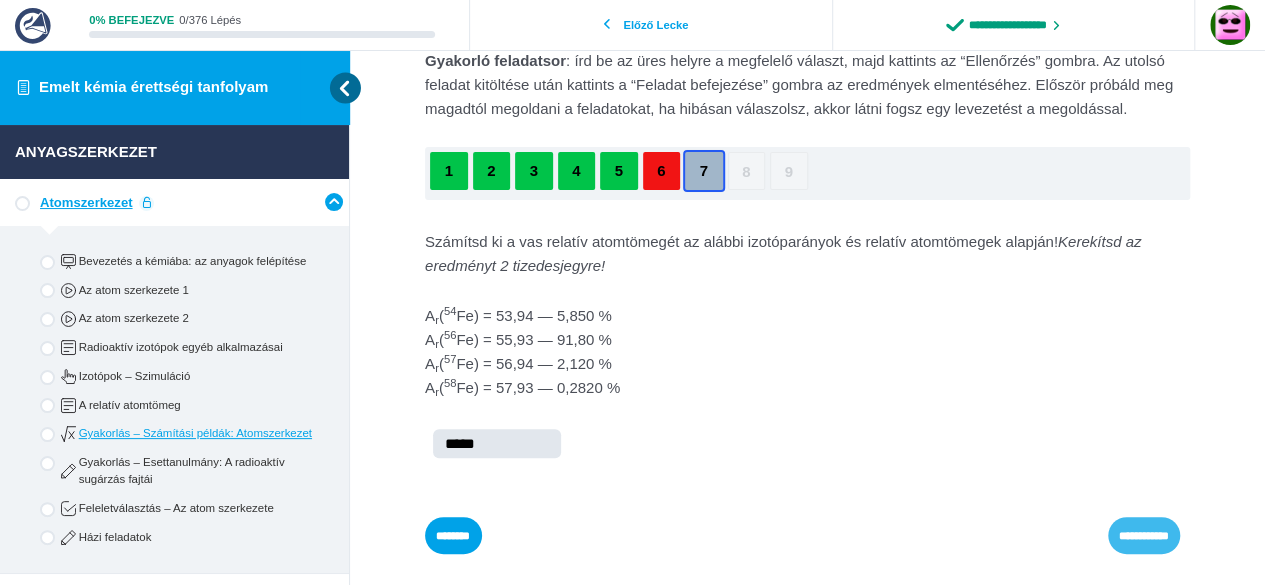 click on "**********" at bounding box center [0, 0] 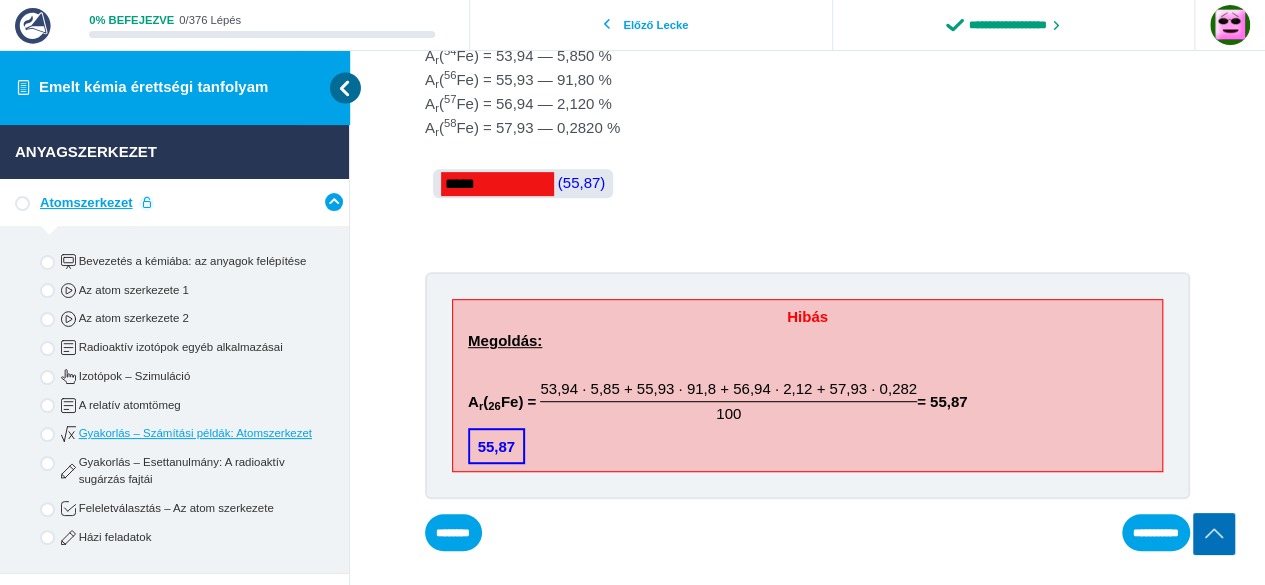 scroll, scrollTop: 363, scrollLeft: 0, axis: vertical 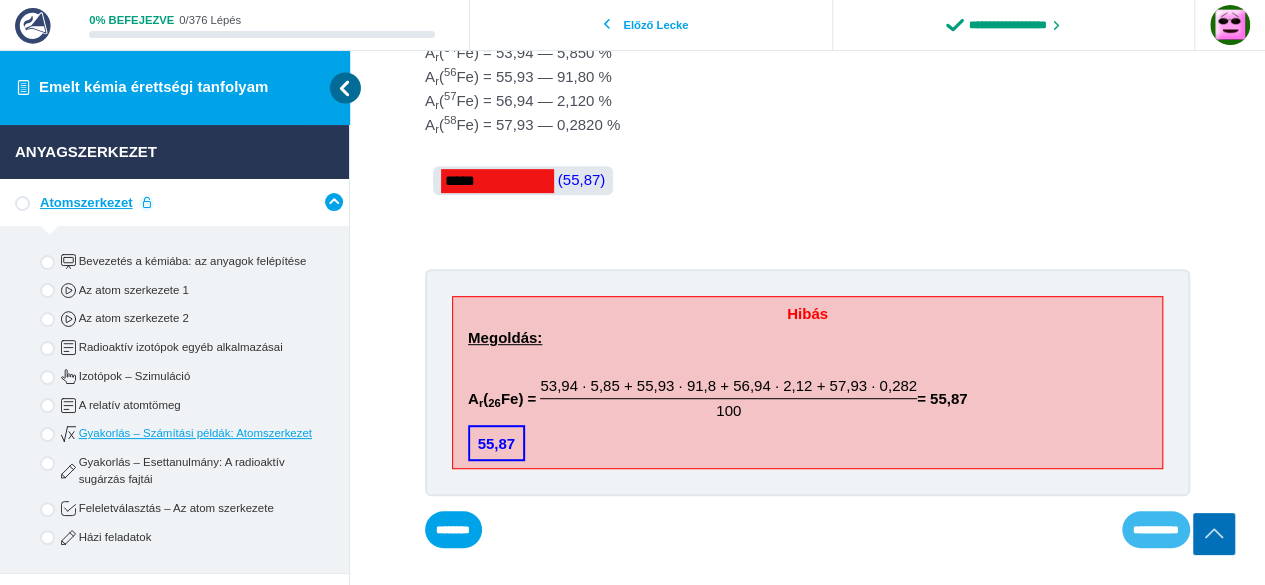 click on "**********" at bounding box center [0, 0] 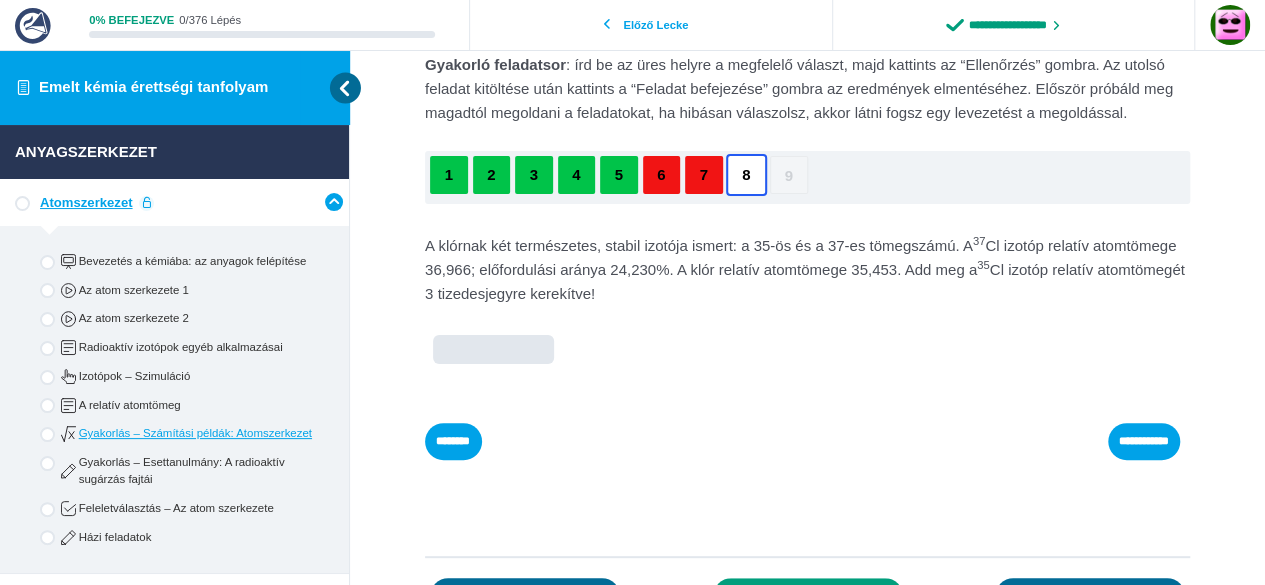 scroll, scrollTop: 29, scrollLeft: 0, axis: vertical 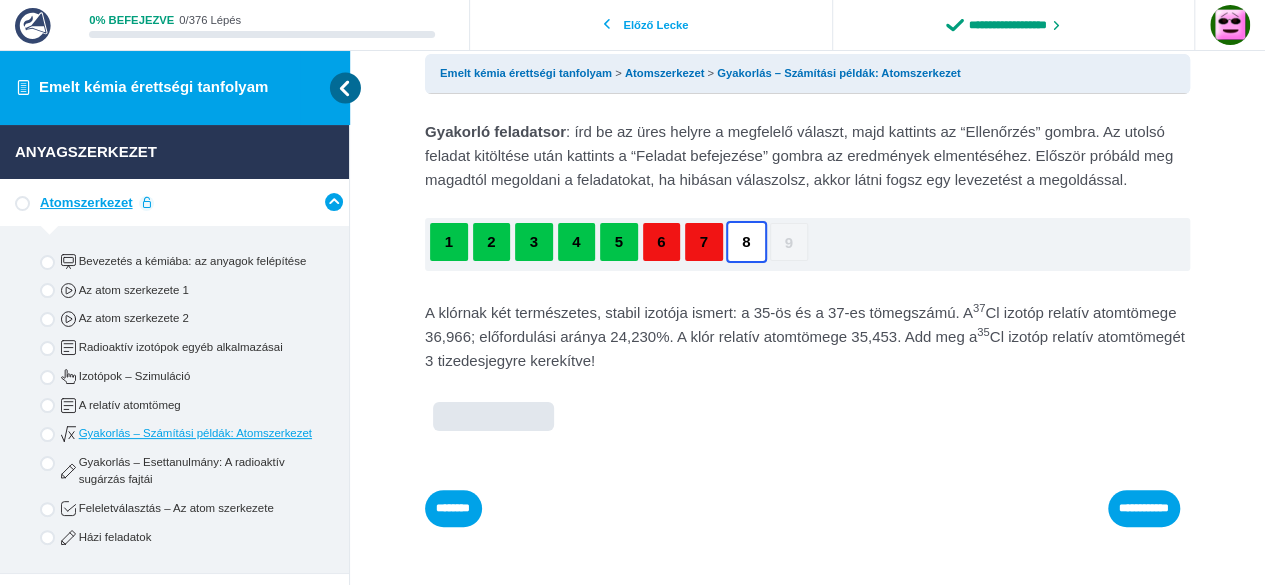 click on "7" at bounding box center (704, 242) 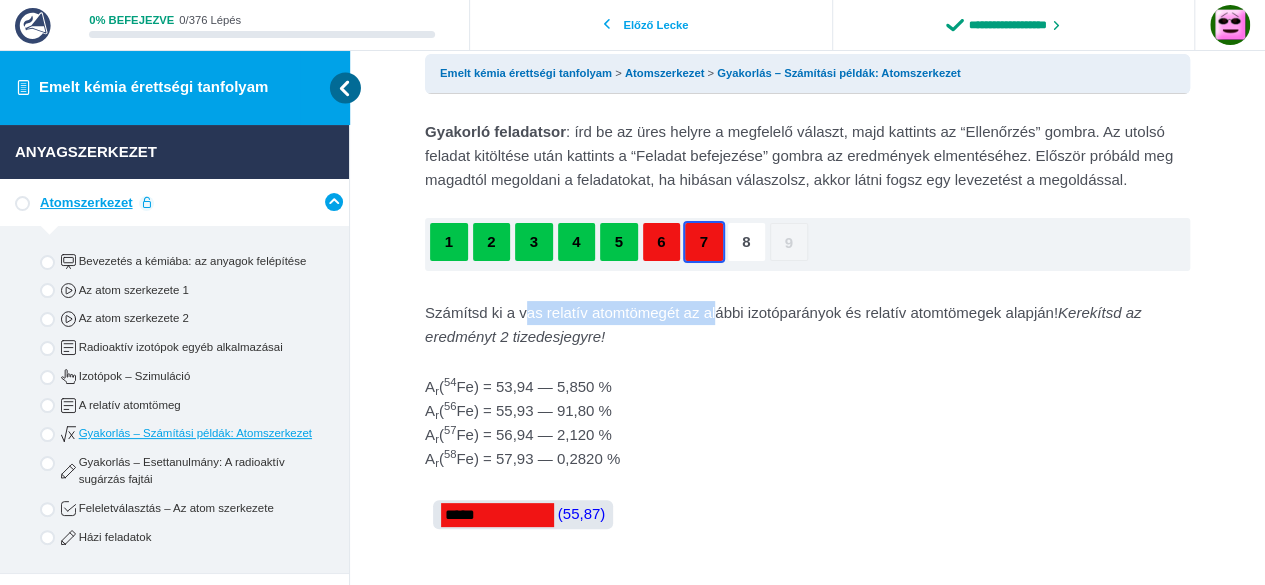 drag, startPoint x: 530, startPoint y: 316, endPoint x: 714, endPoint y: 317, distance: 184.00272 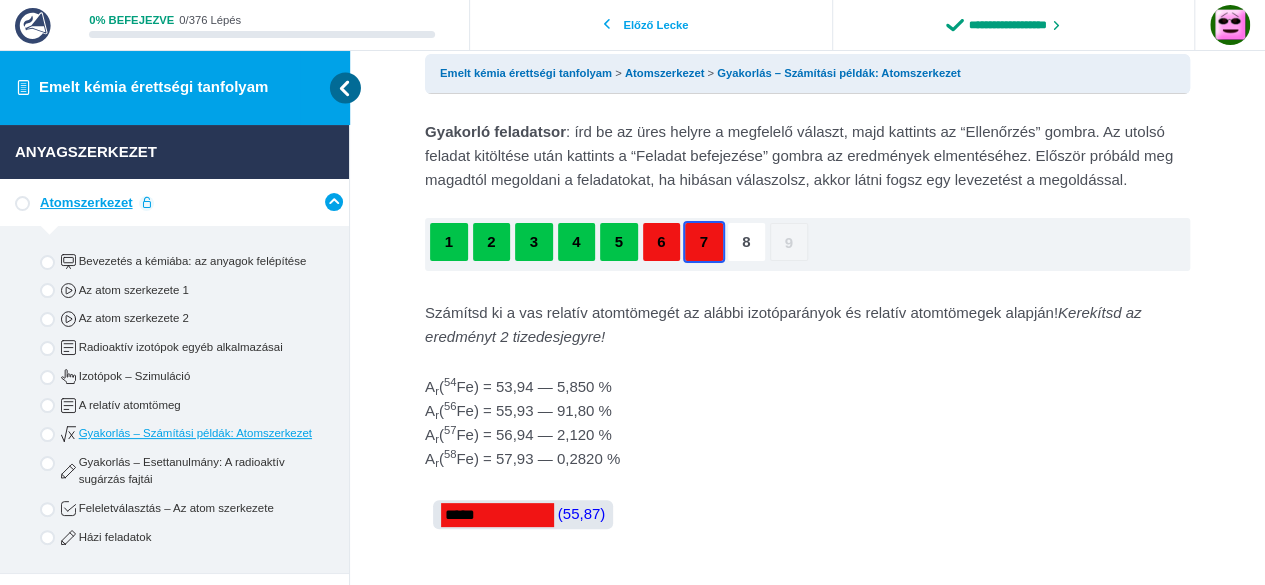 click on "8" at bounding box center (747, 242) 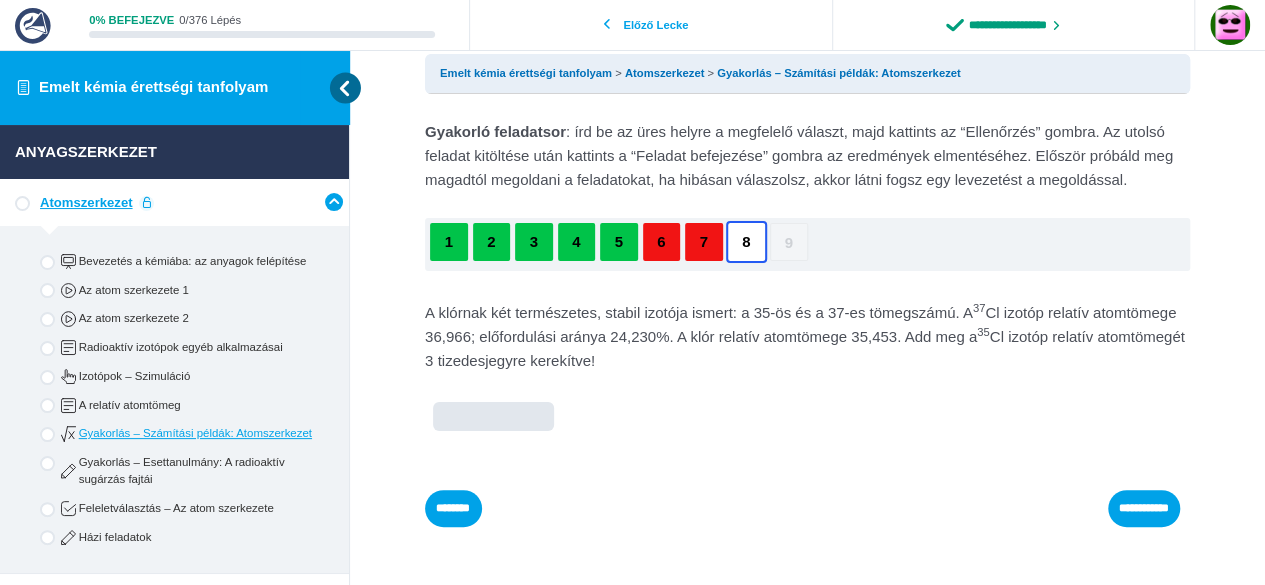 click on "7" at bounding box center [704, 242] 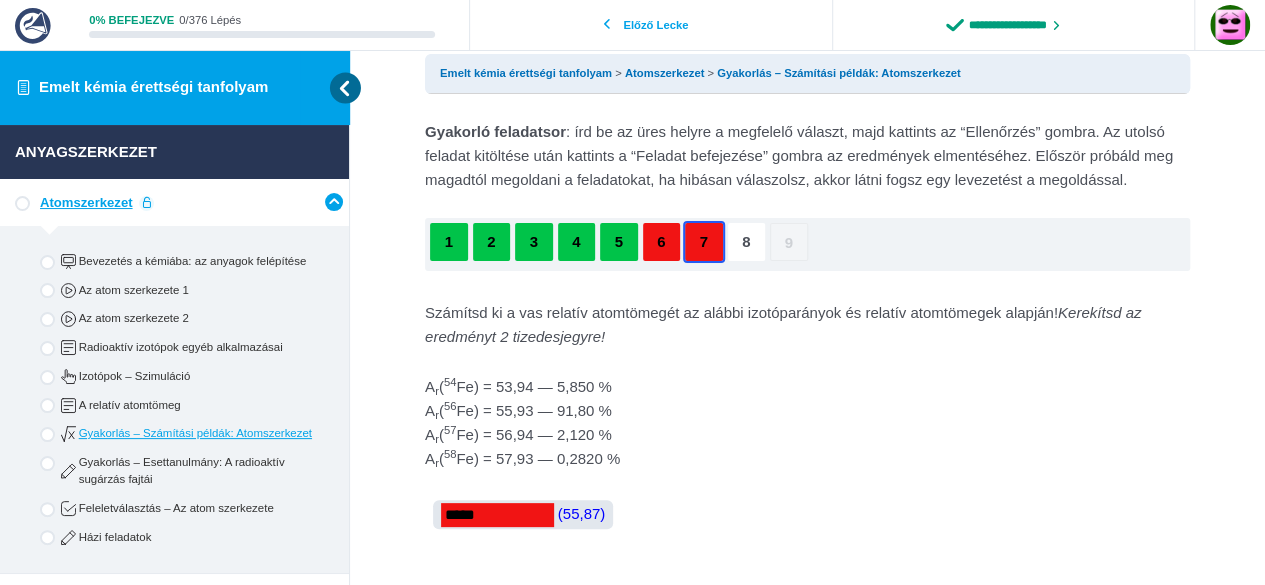 click on "8" at bounding box center [747, 242] 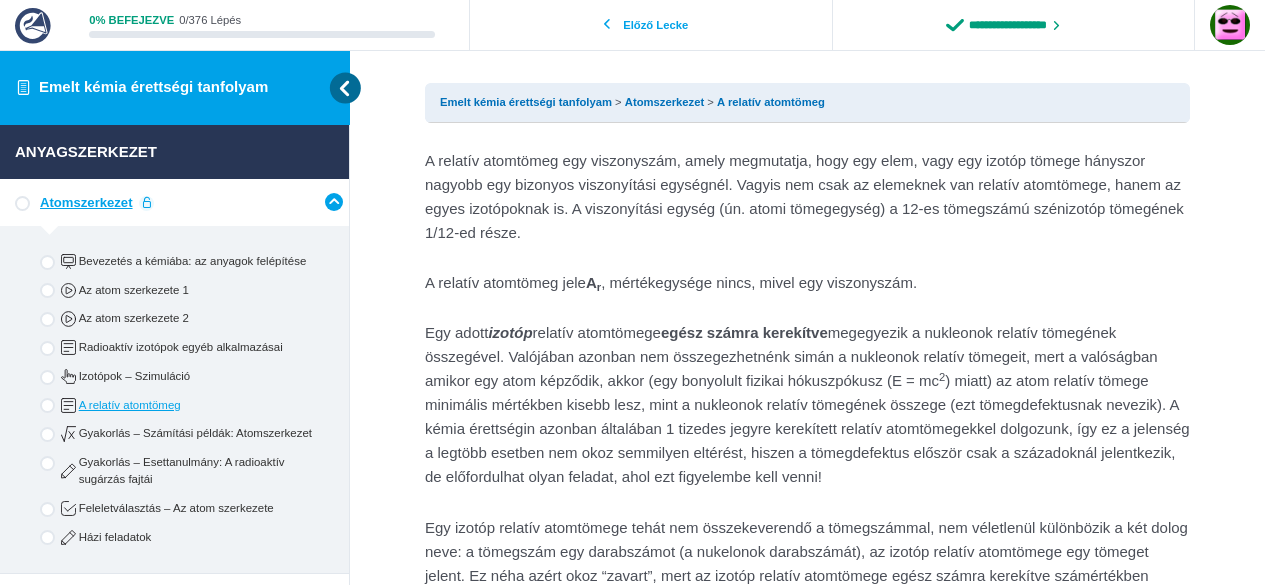 scroll, scrollTop: 0, scrollLeft: 0, axis: both 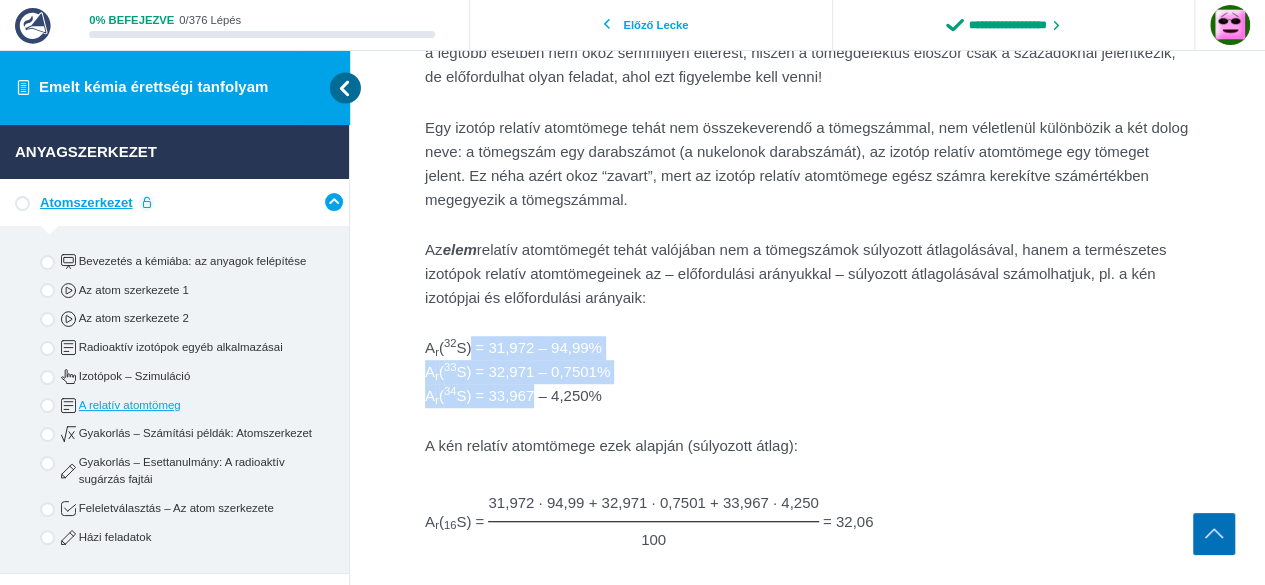 drag, startPoint x: 472, startPoint y: 335, endPoint x: 540, endPoint y: 399, distance: 93.38094 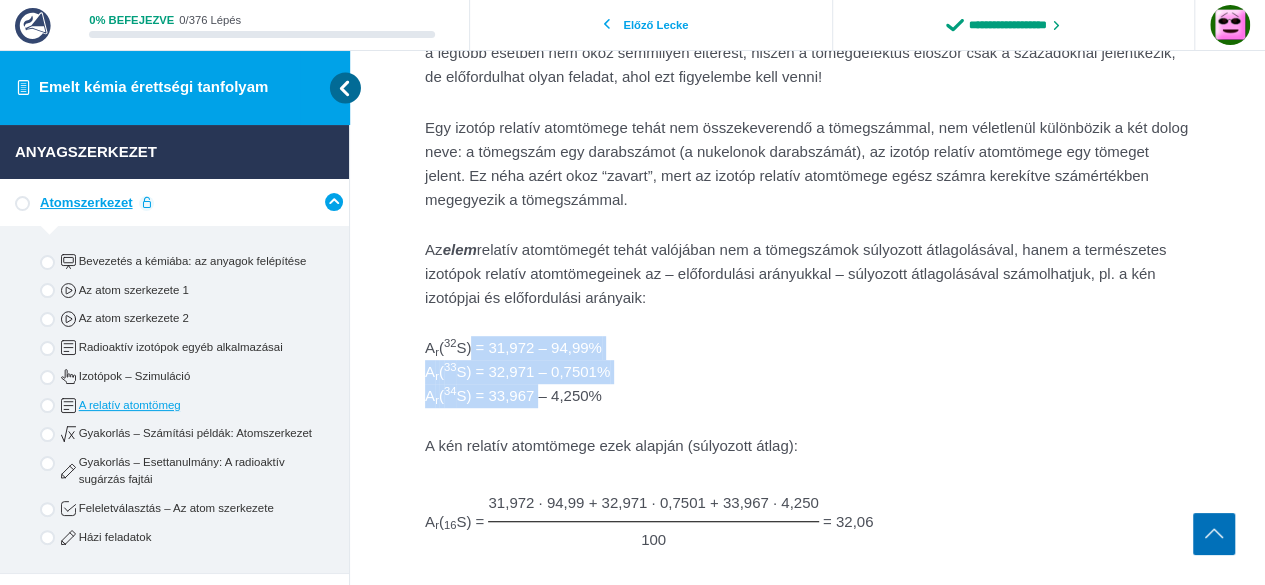 click on "A r ( 32 S) = 31,972 – 94,99% A r ( 33 S) = 32,971 – 0,7501% A r ( 34 S) = 33,967 – 4,250%" at bounding box center (807, 372) 